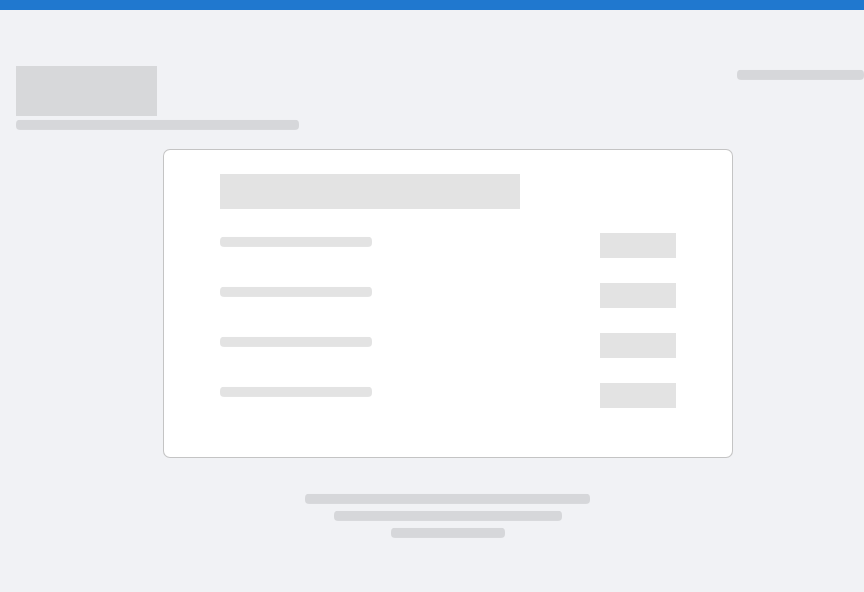 scroll, scrollTop: 0, scrollLeft: 0, axis: both 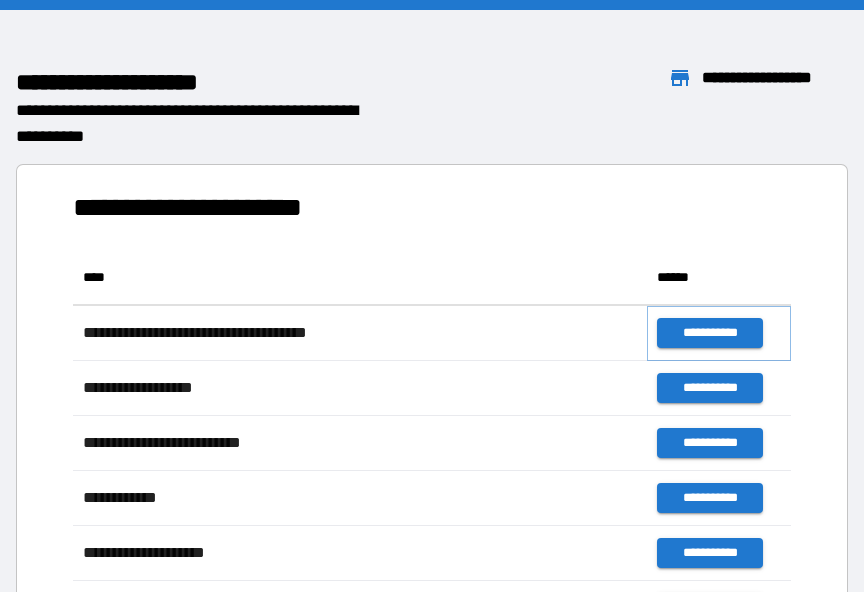 click on "**********" at bounding box center [709, 333] 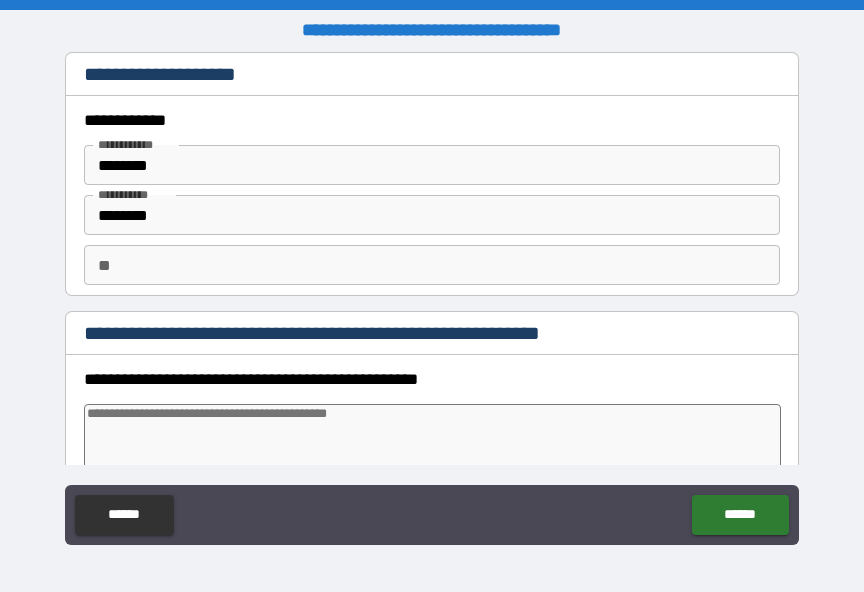 type on "*" 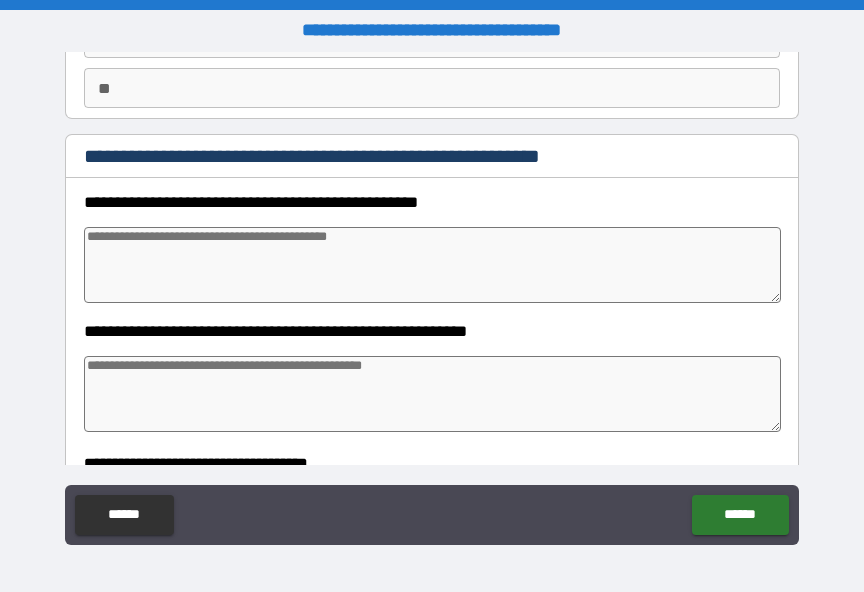 scroll, scrollTop: 187, scrollLeft: 0, axis: vertical 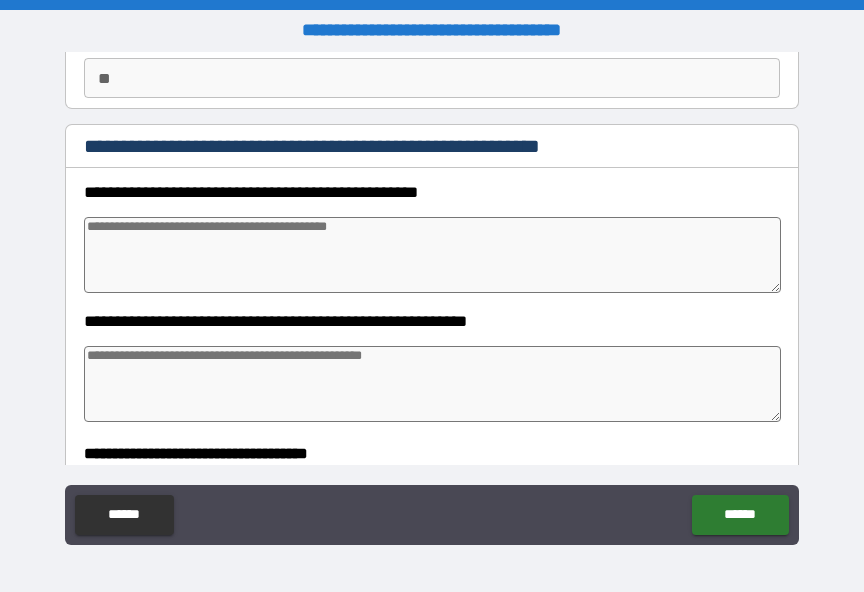 click at bounding box center [432, 255] 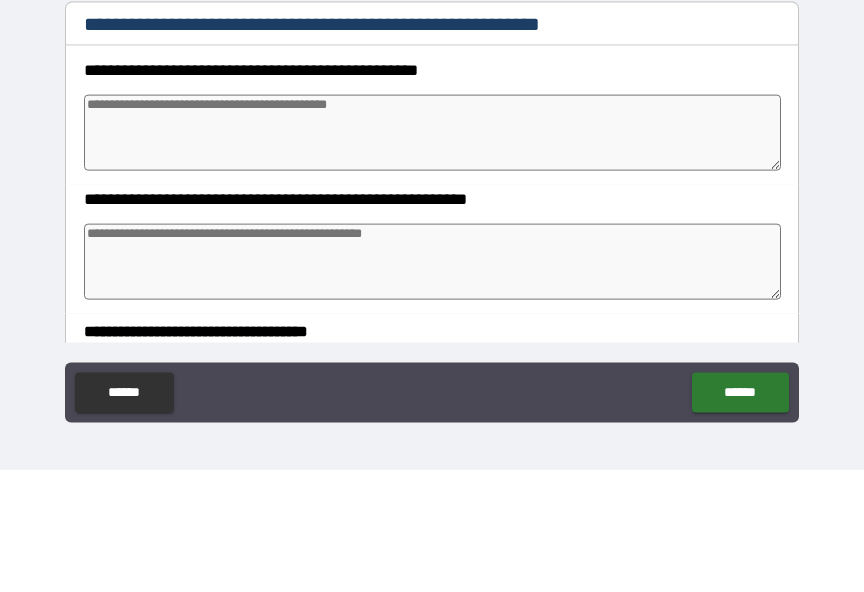 type on "*" 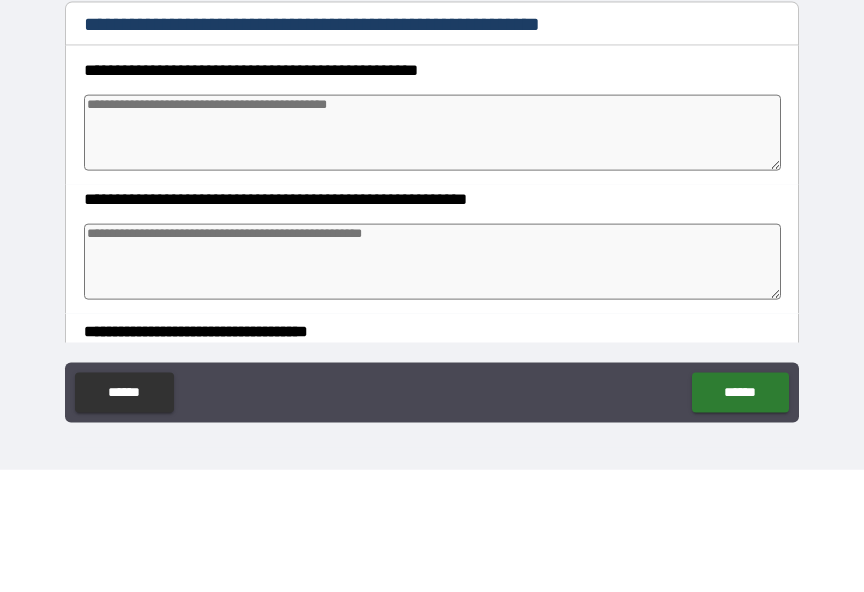 type on "*" 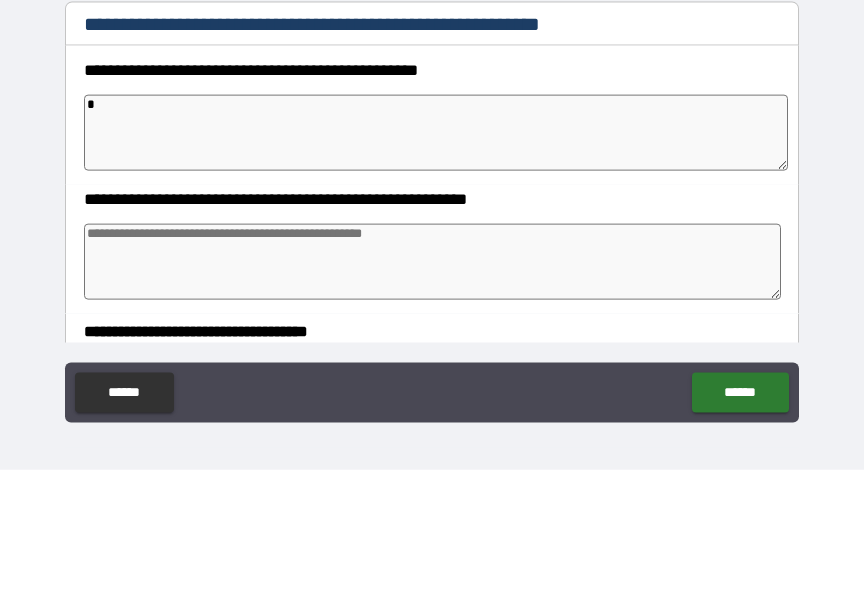 type on "*" 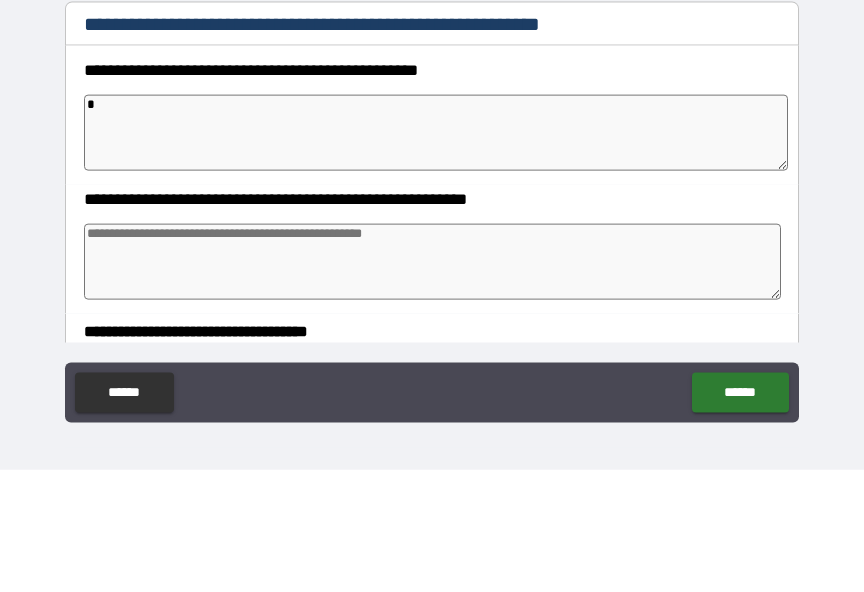 type on "*" 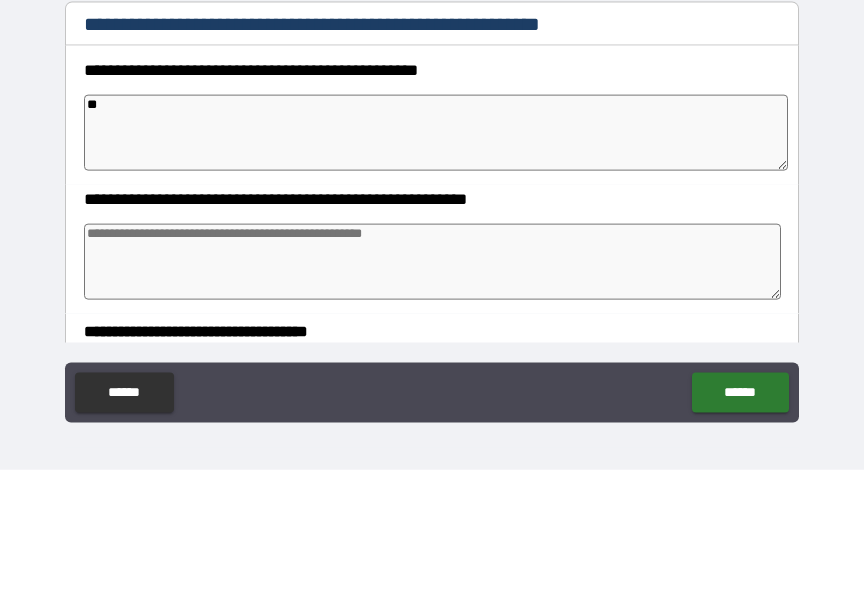 type on "*" 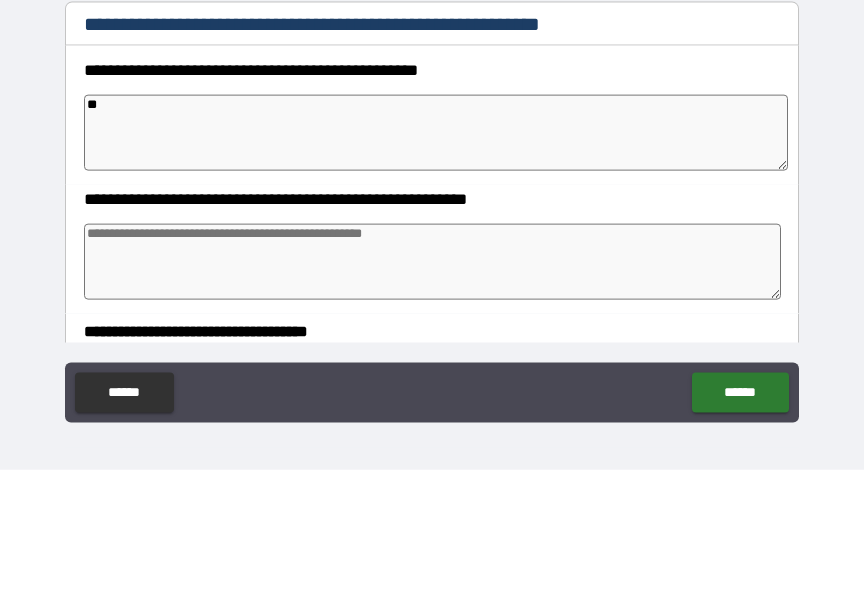 type on "*" 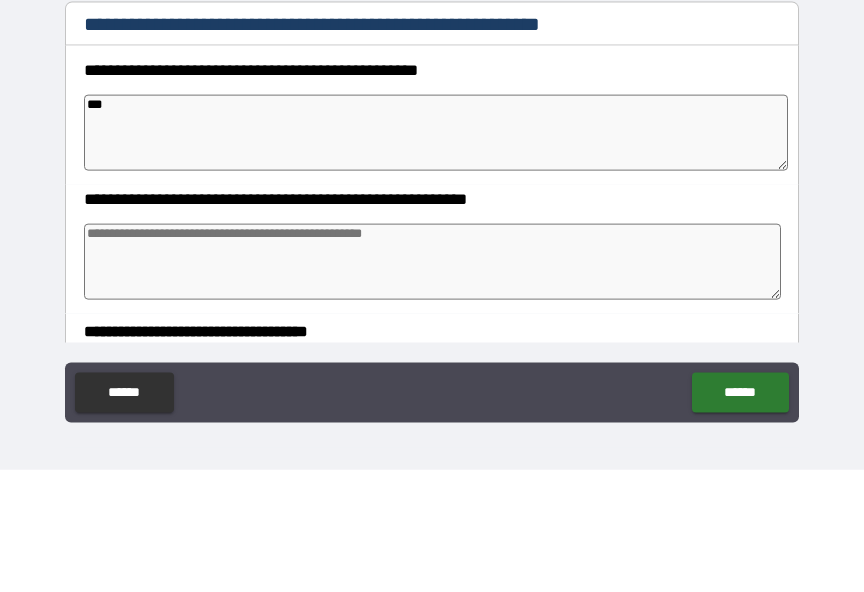 type on "*" 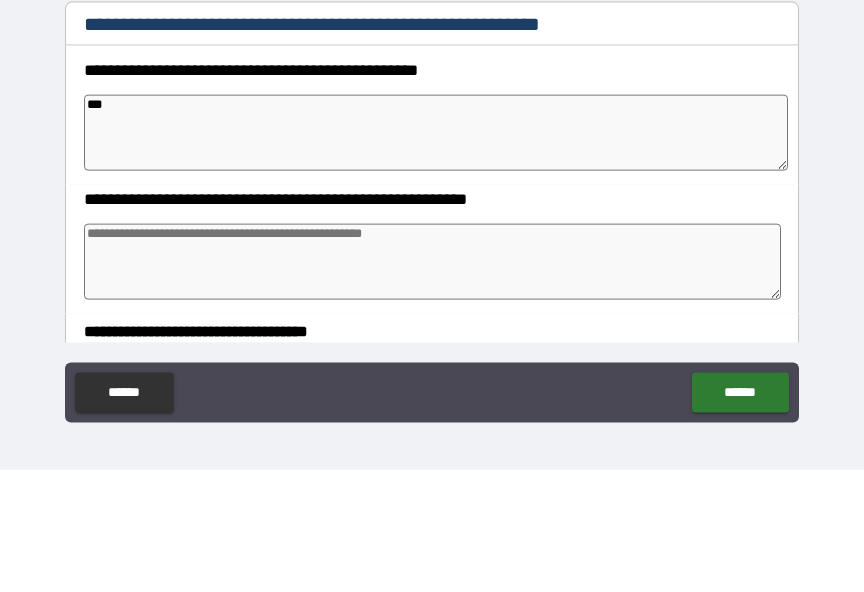 type on "*" 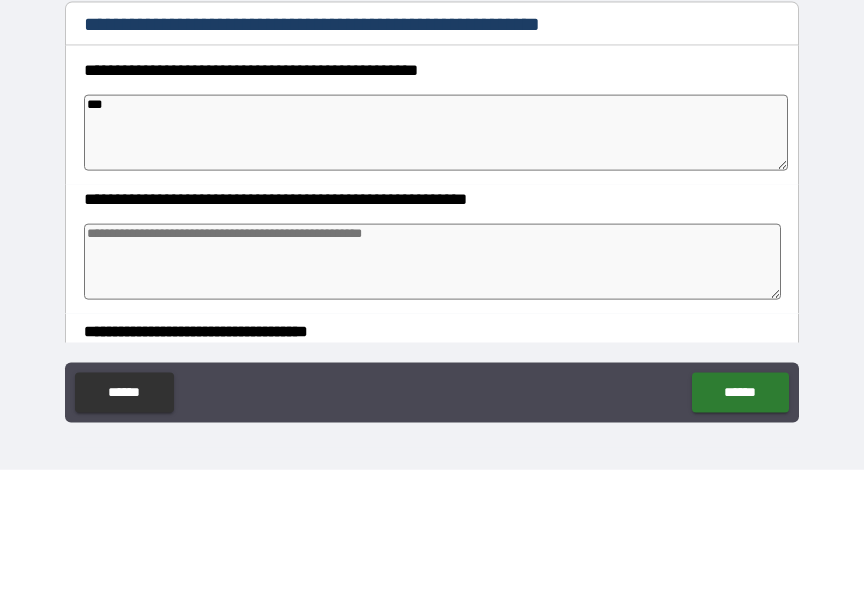 type on "*" 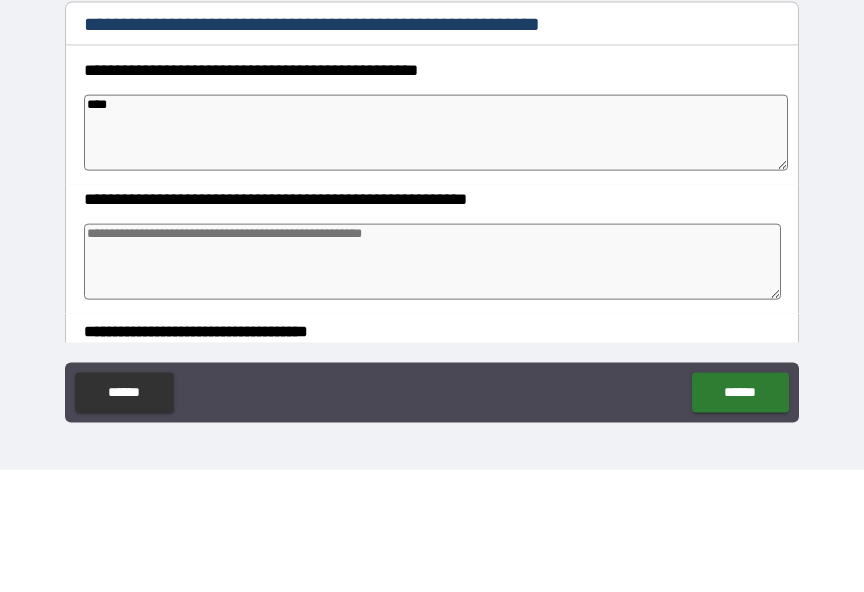 type on "*" 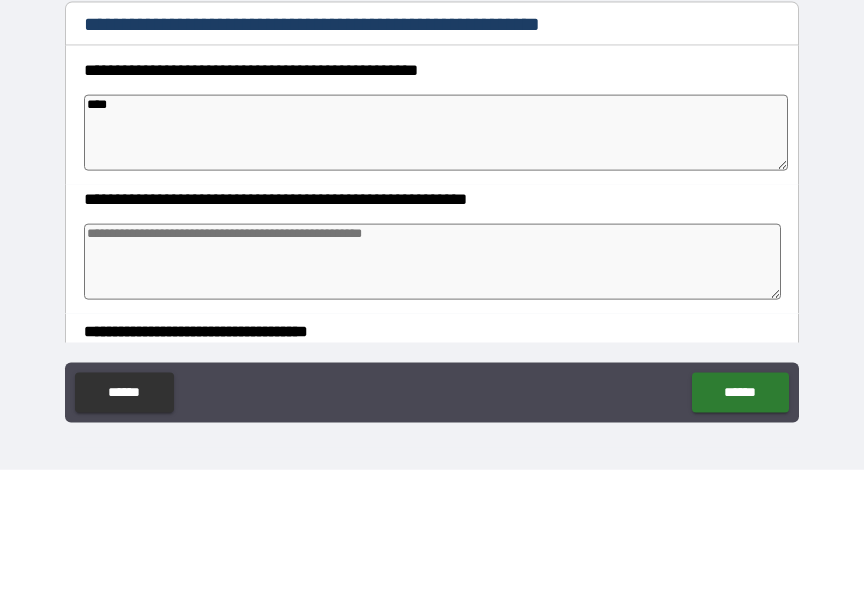 type on "*" 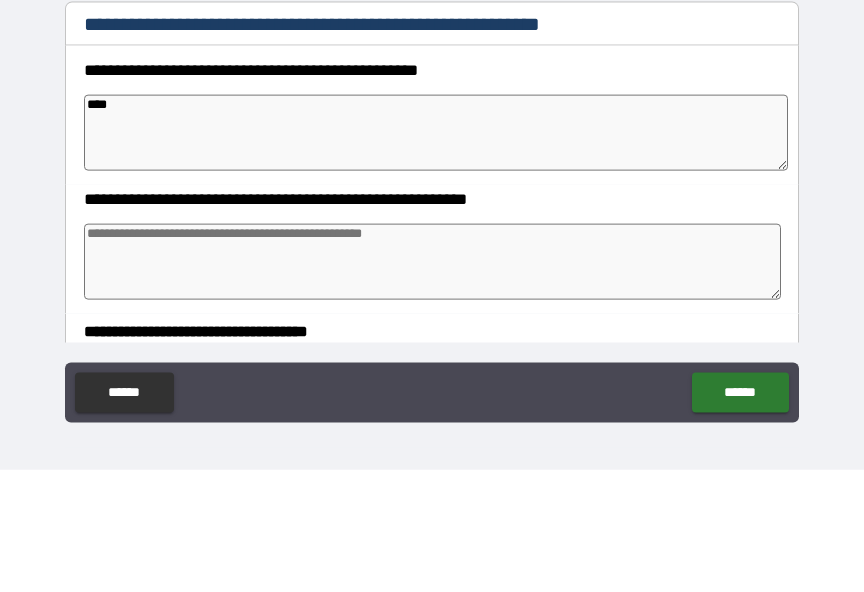 type on "*" 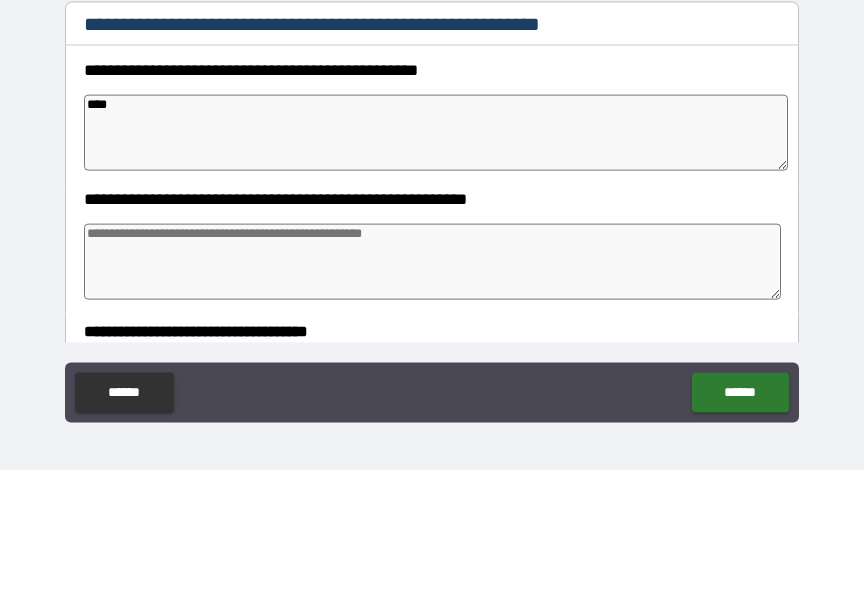 type on "*****" 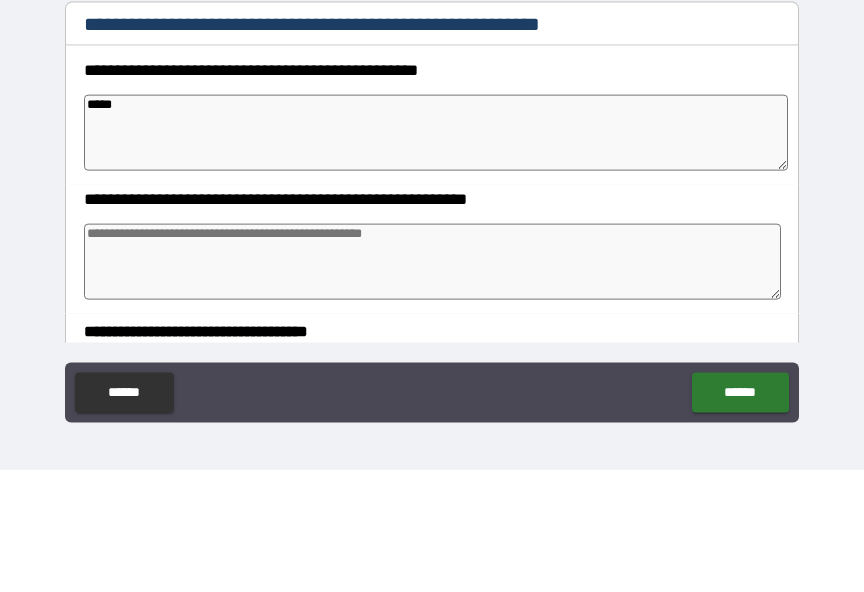 type on "*" 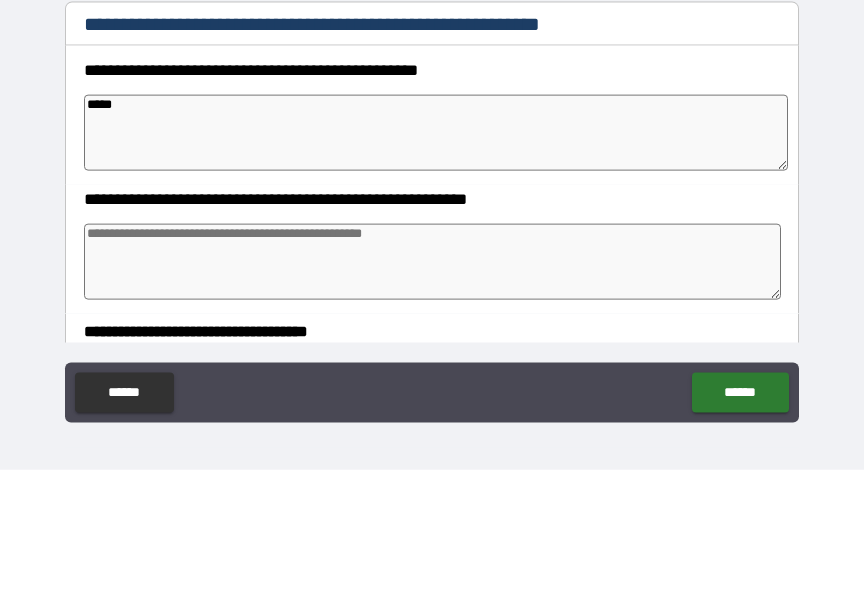 type on "*" 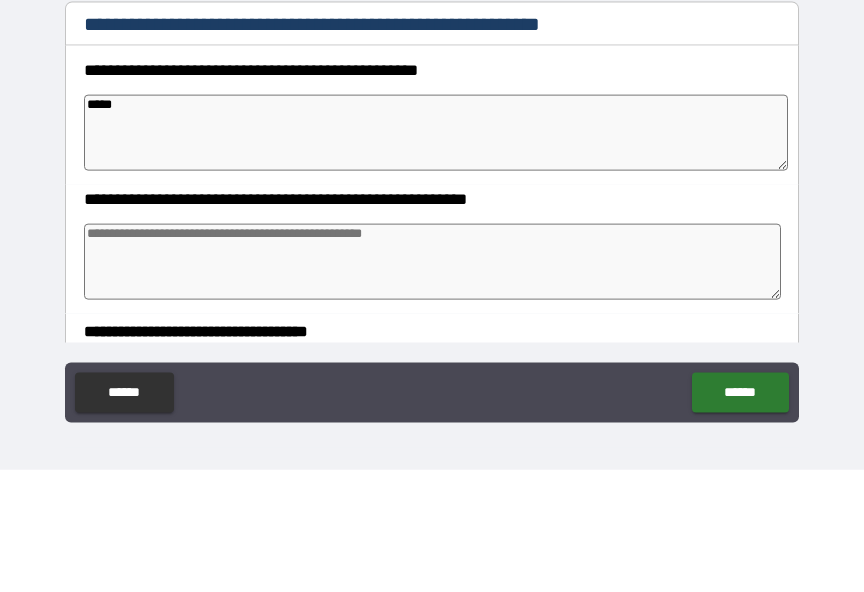 type on "*" 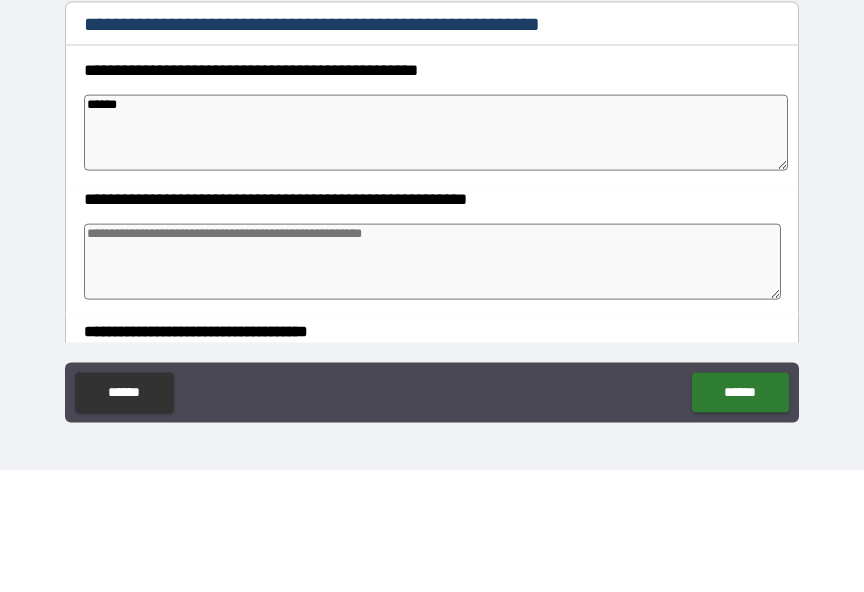 type on "*" 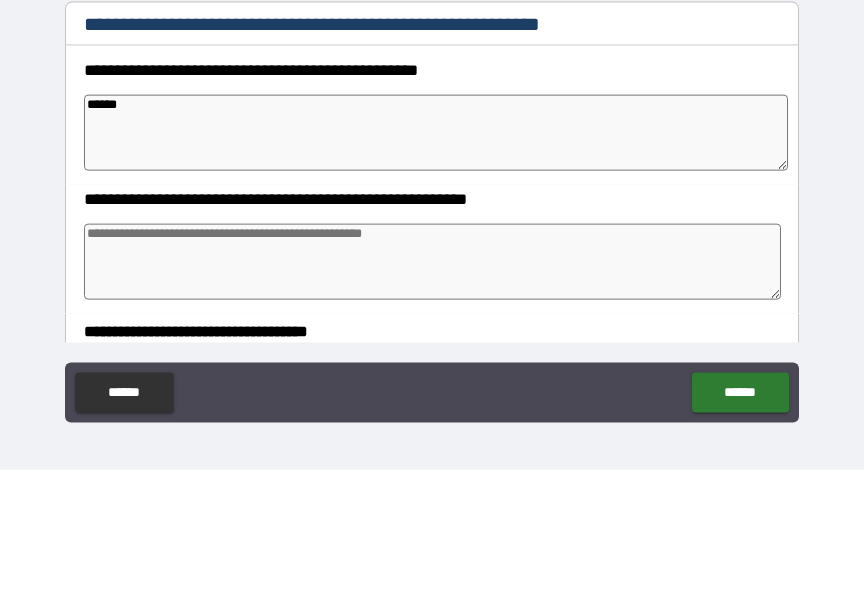 type on "*" 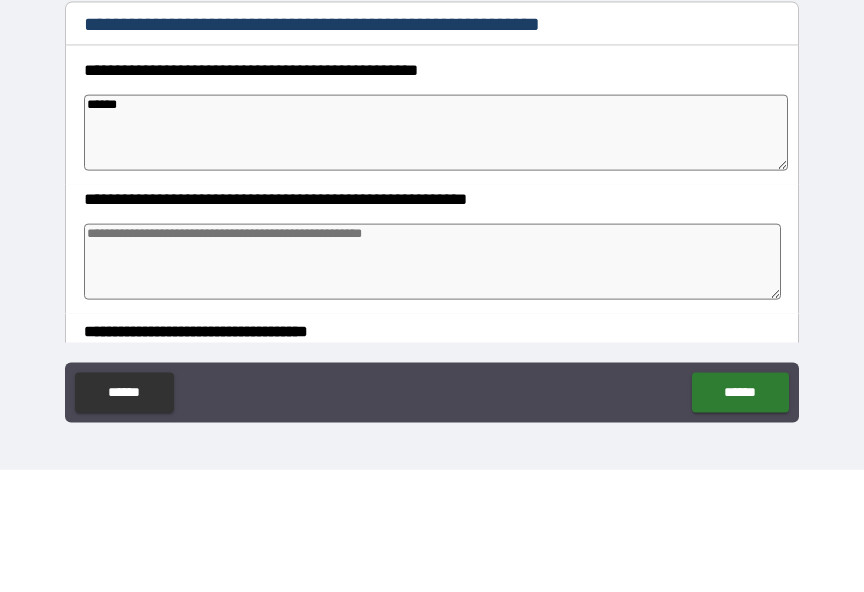 type on "*" 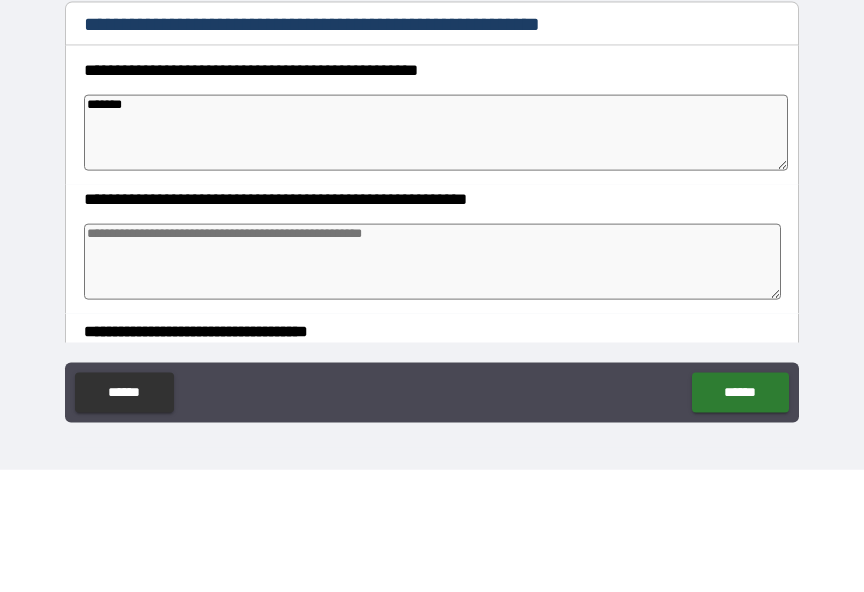 type on "*******" 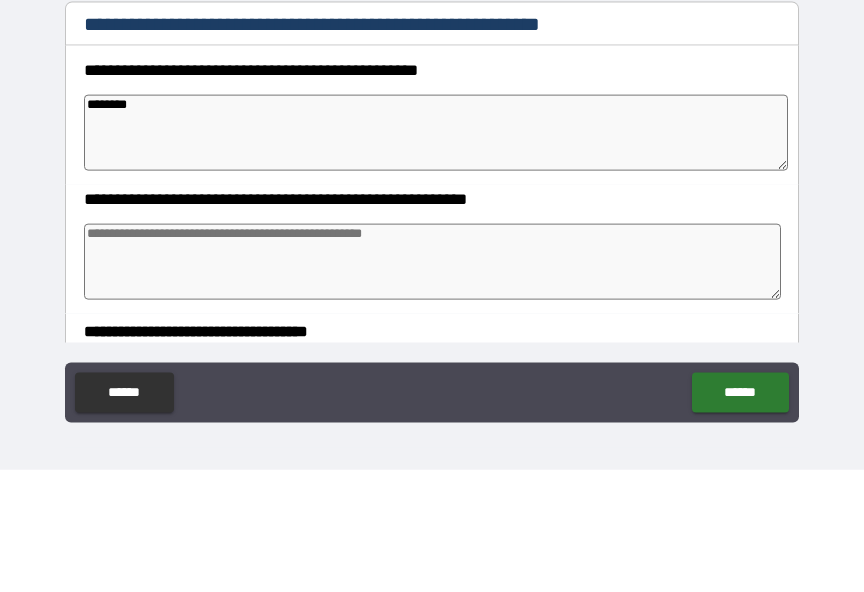 type on "*" 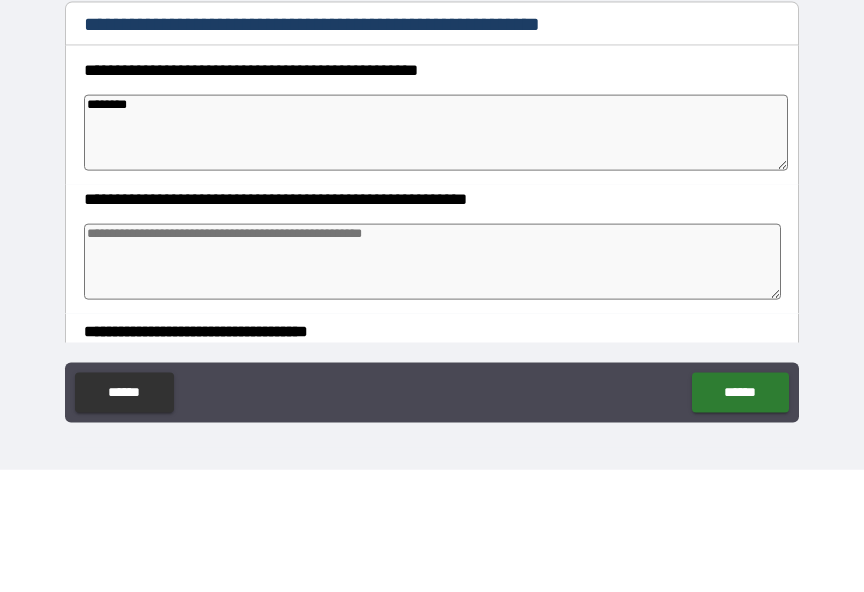 type on "*" 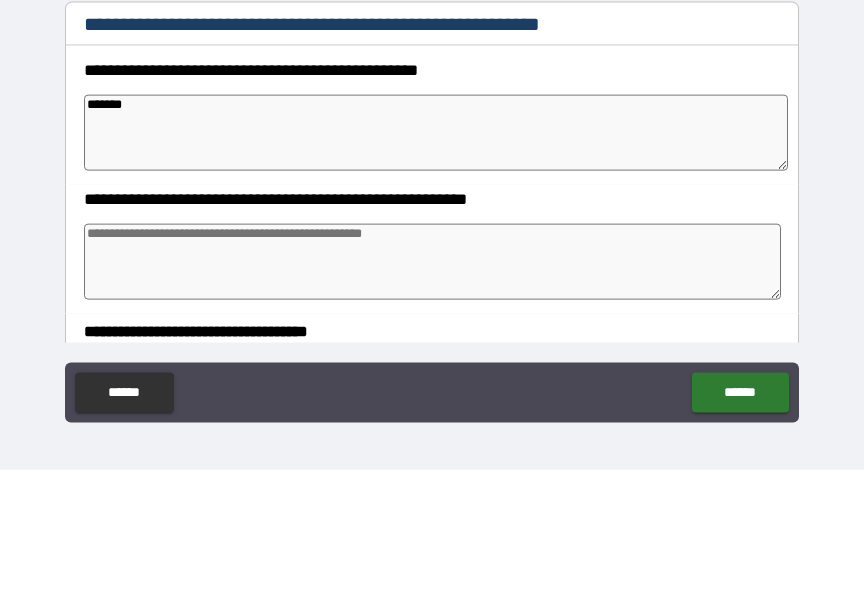type on "******" 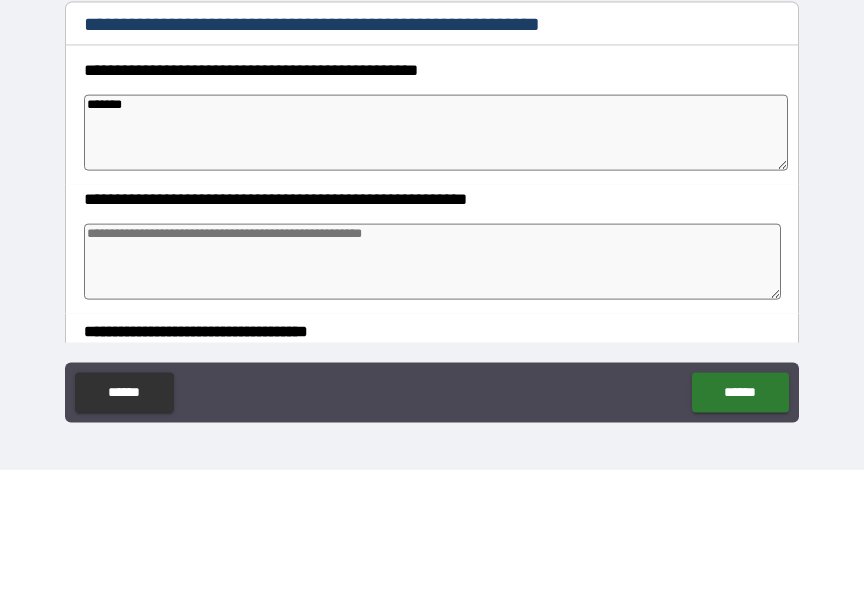 type on "*" 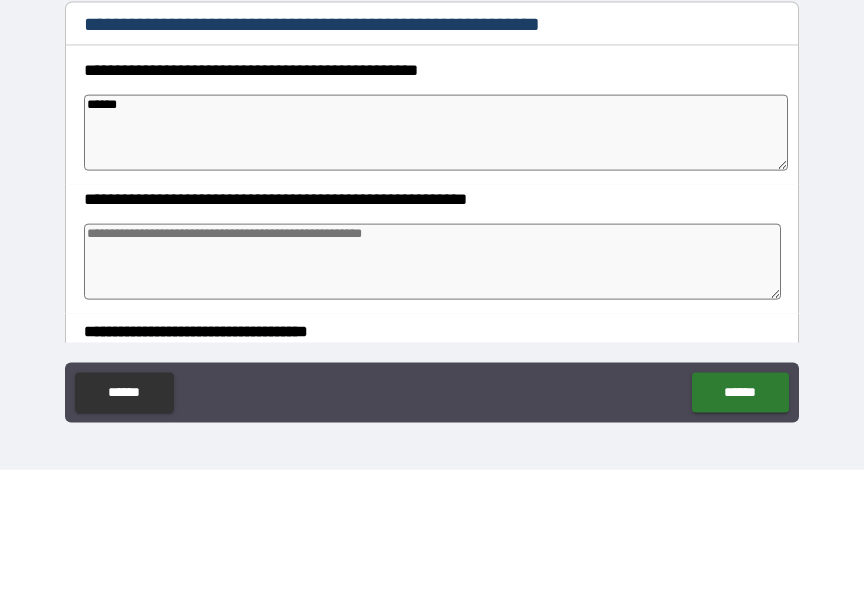 type on "*****" 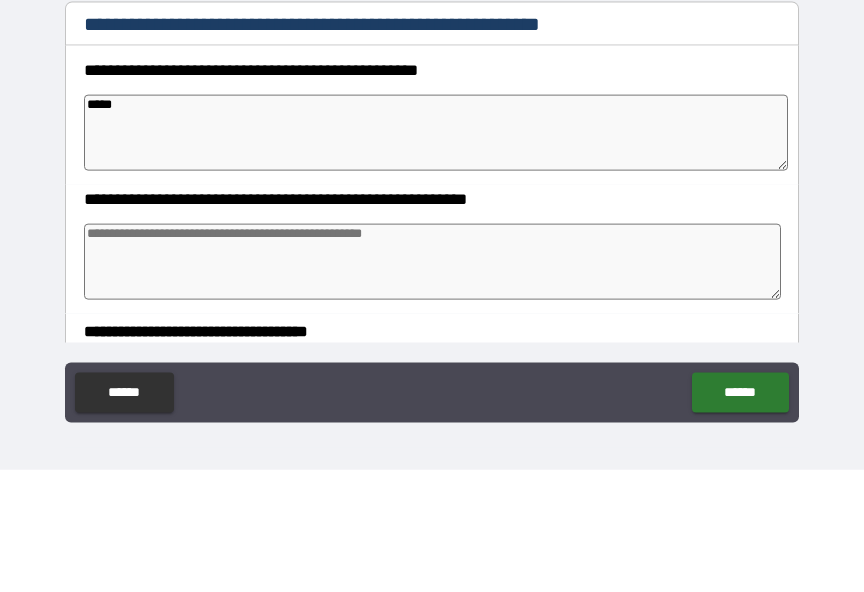 type on "*" 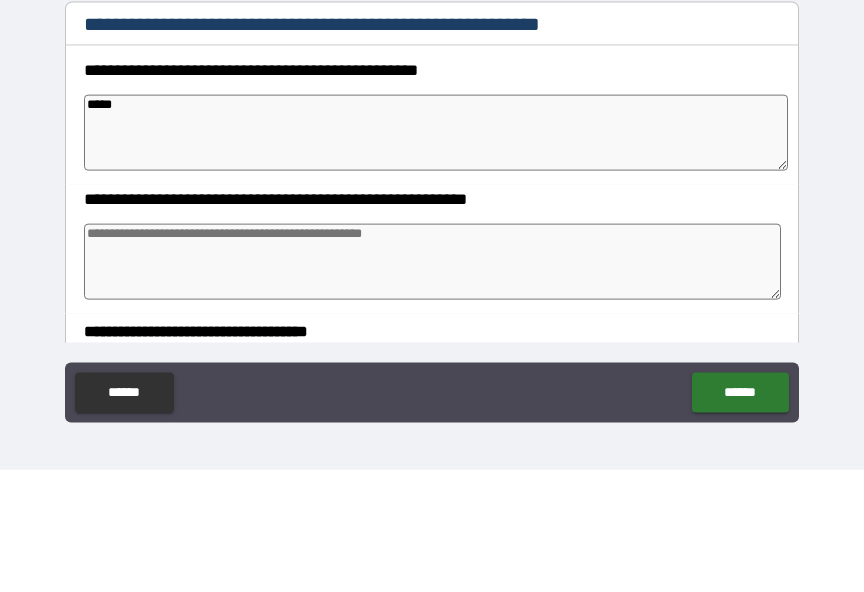 type on "*" 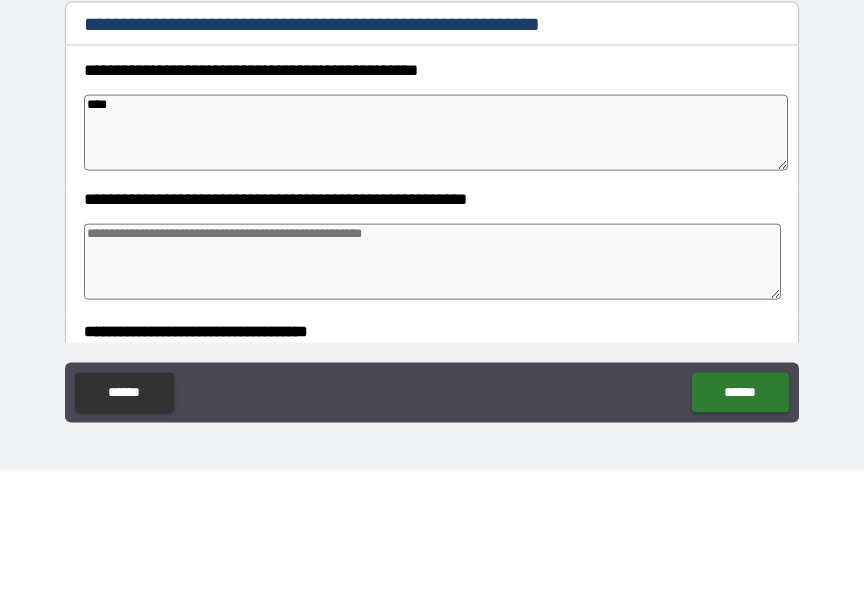 type on "*" 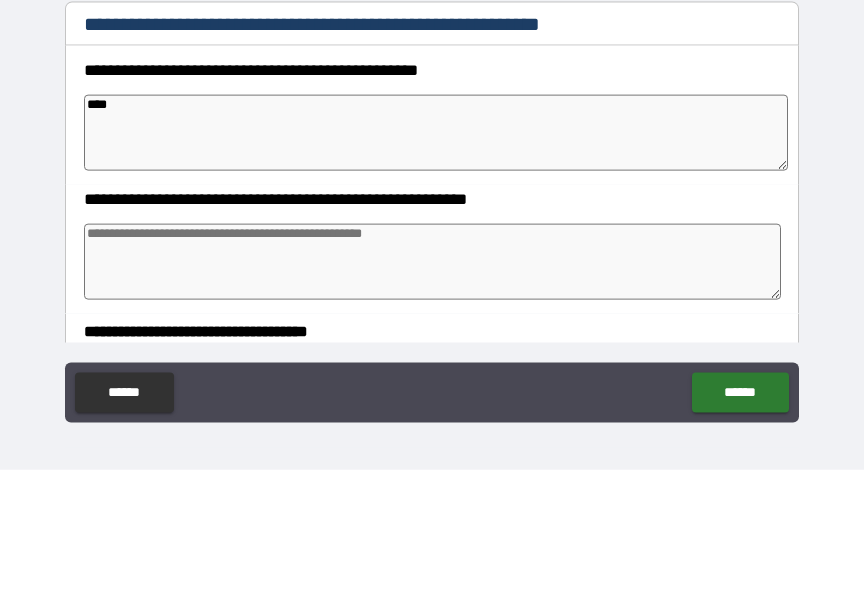 type on "*" 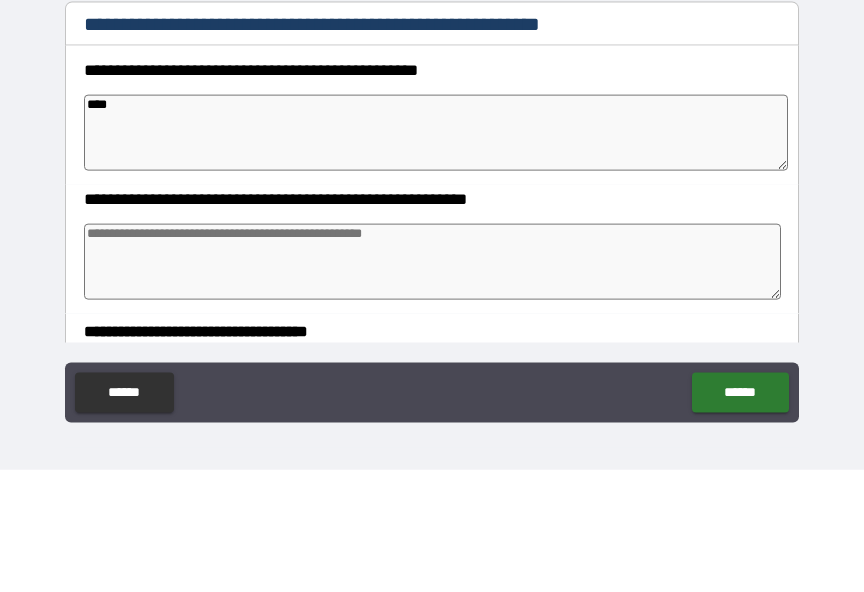 type on "*" 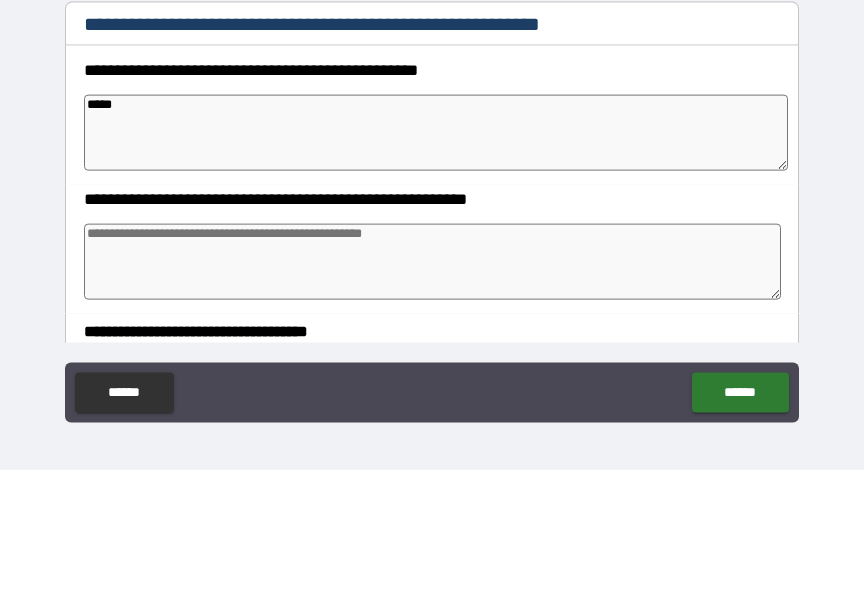 type on "*" 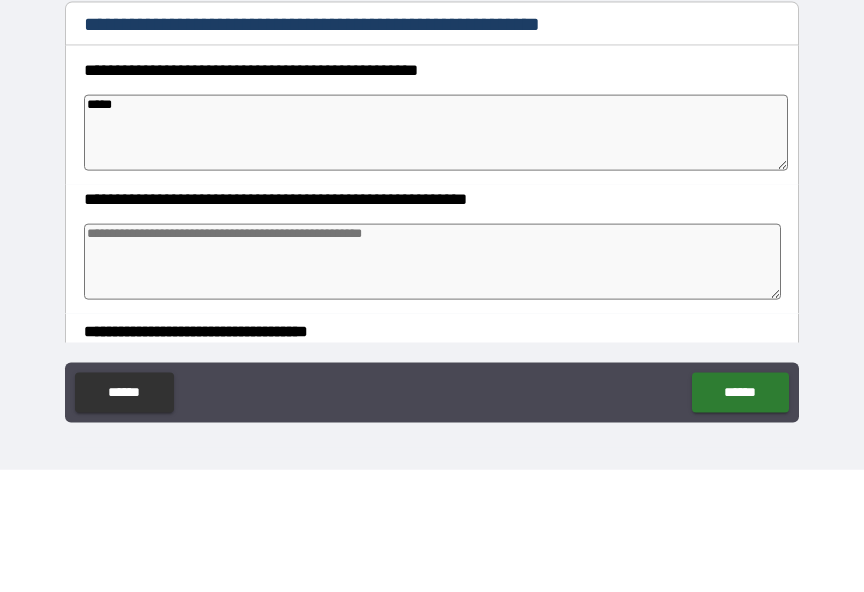 type on "*" 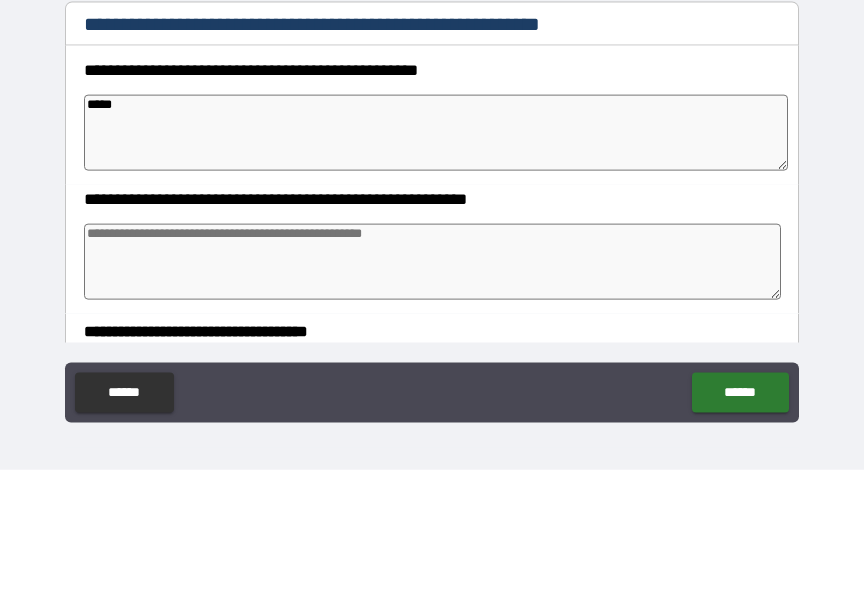 type on "*" 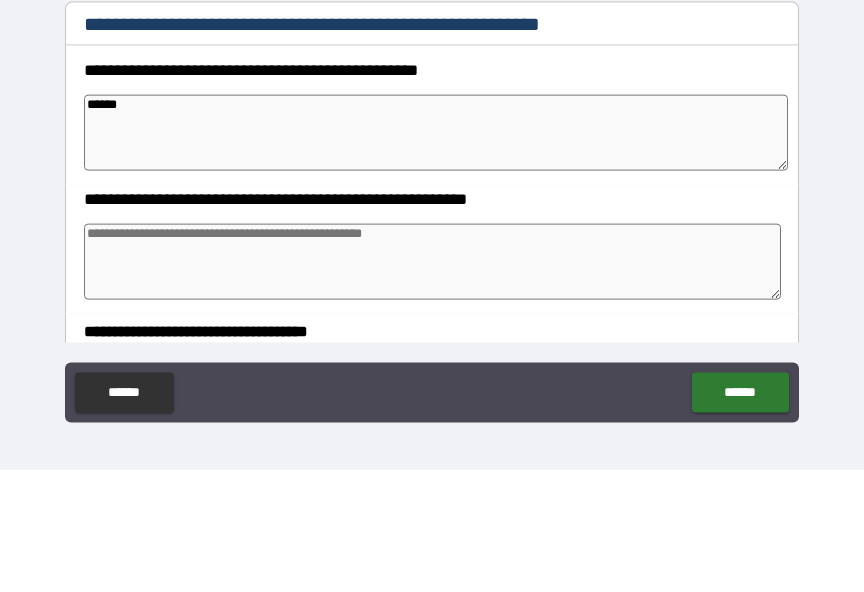 type on "*" 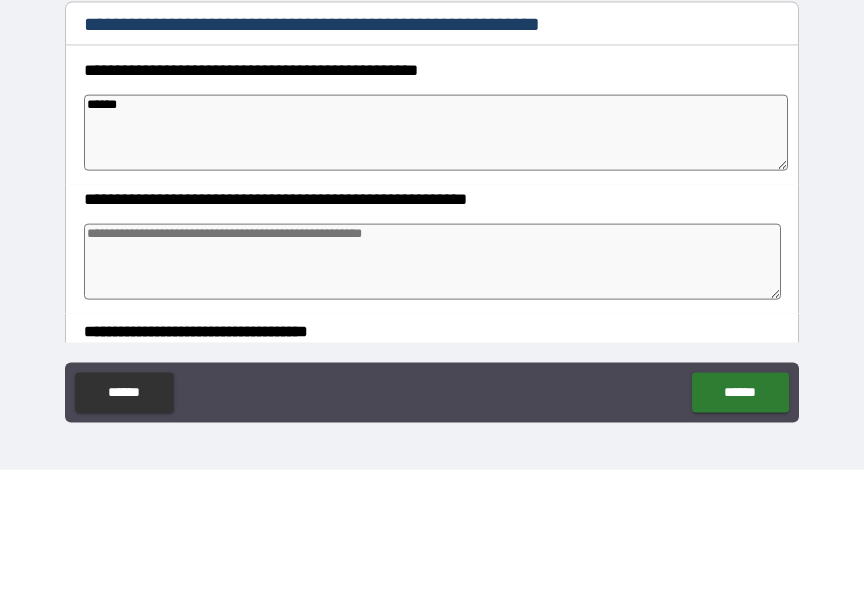 type on "*" 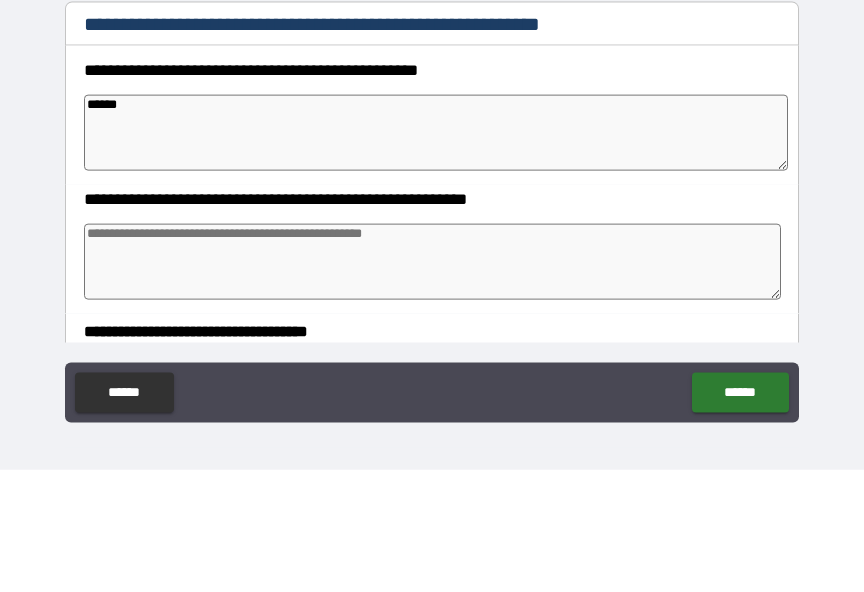 type on "*" 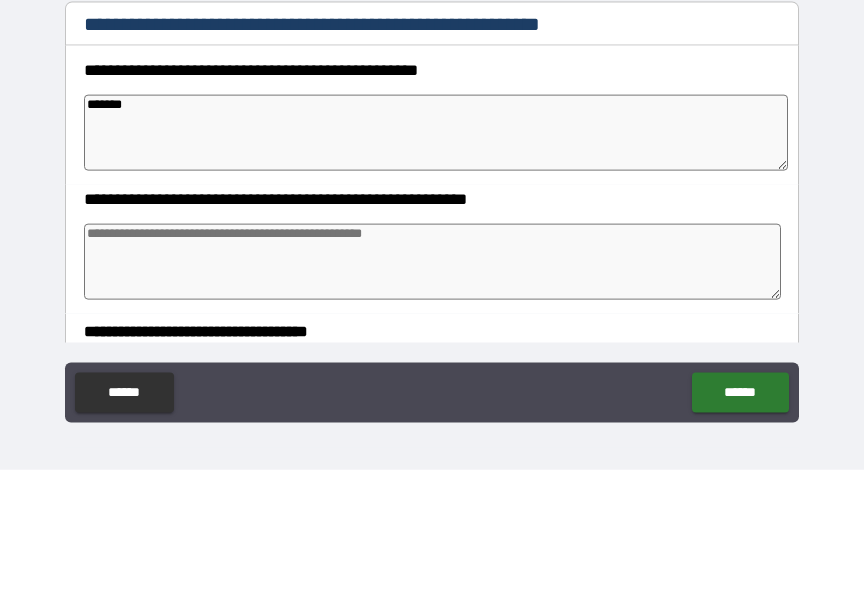 type on "*" 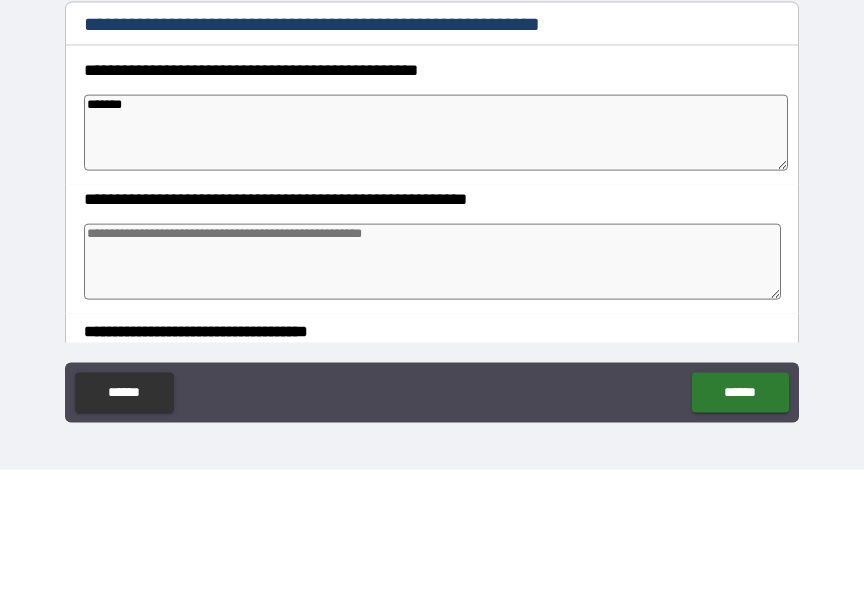 type on "*" 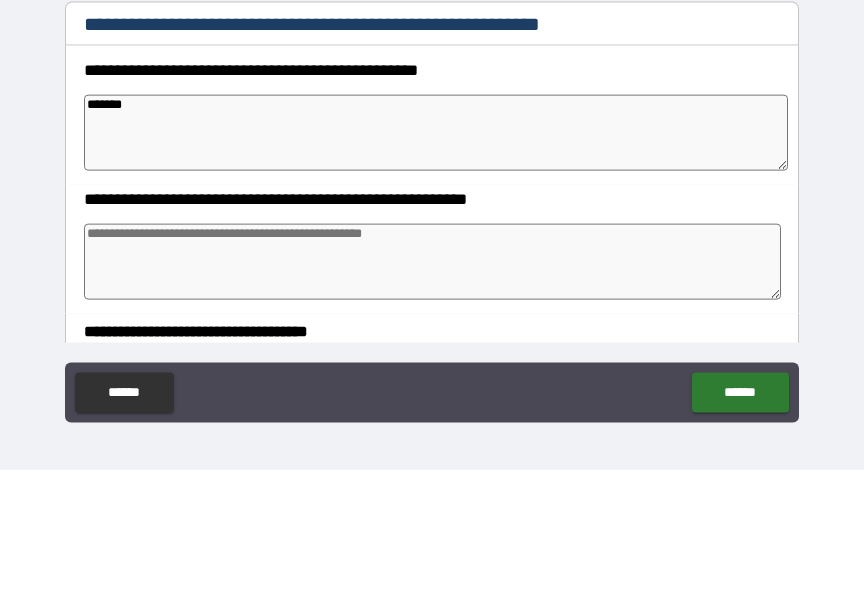 type on "********" 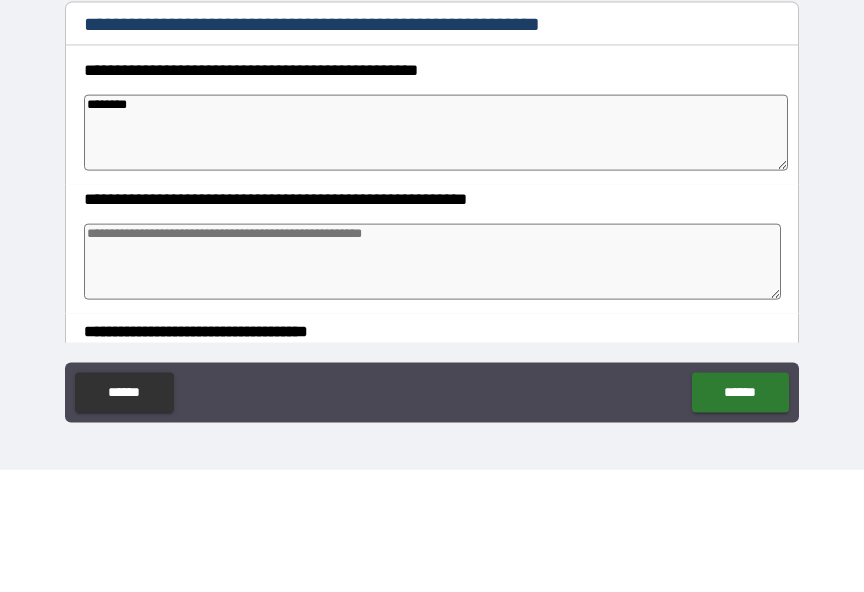 type on "*" 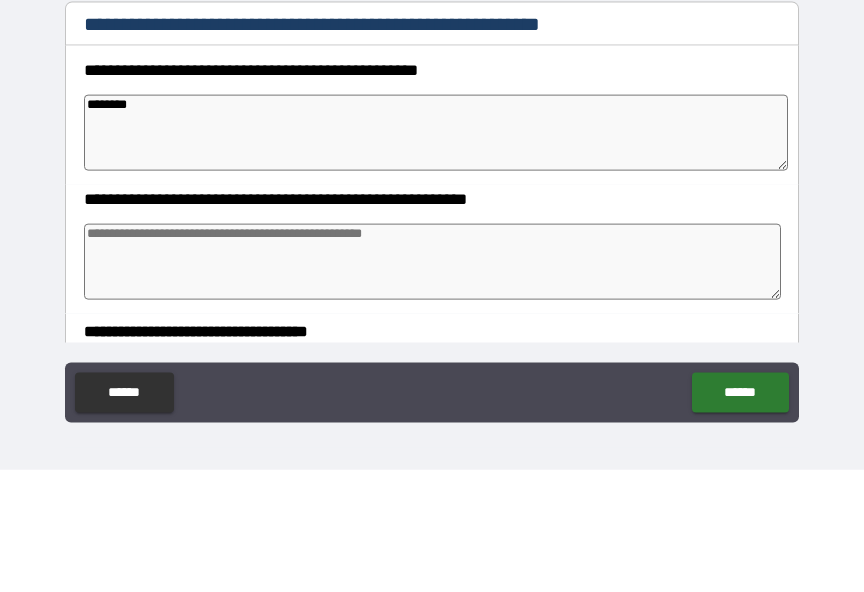 type on "*" 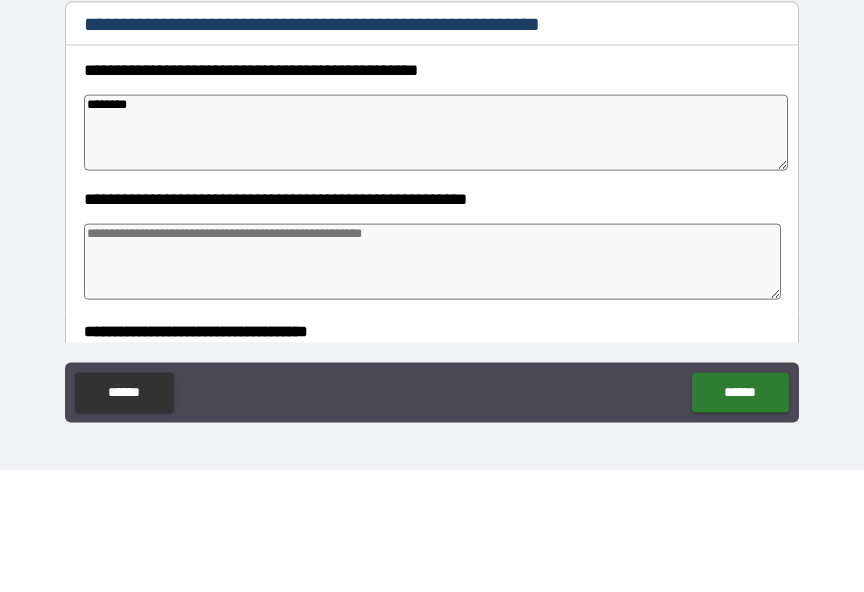type on "*" 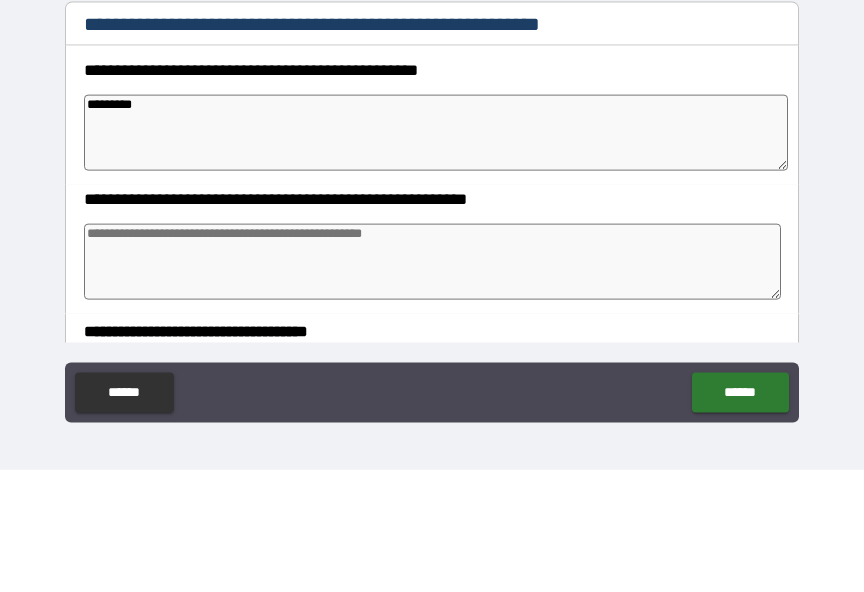 type on "*" 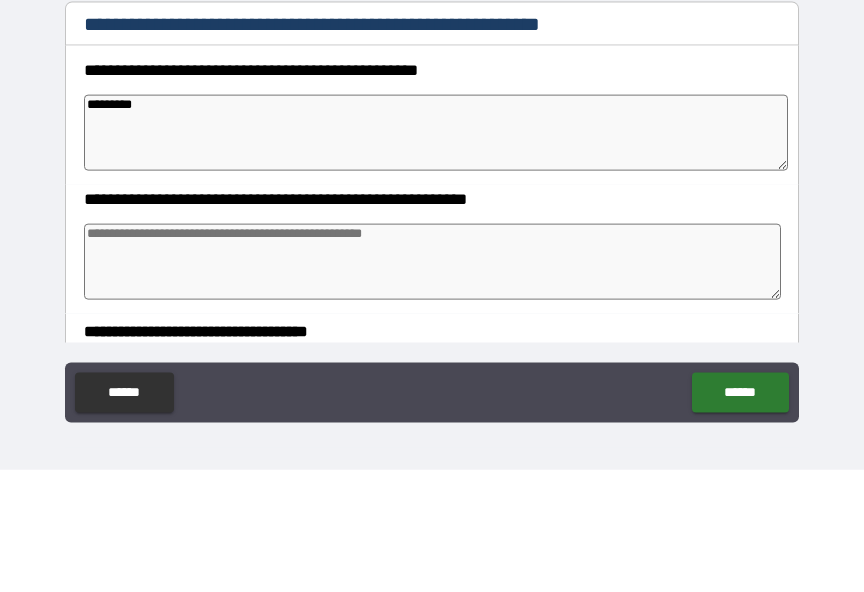 type on "**********" 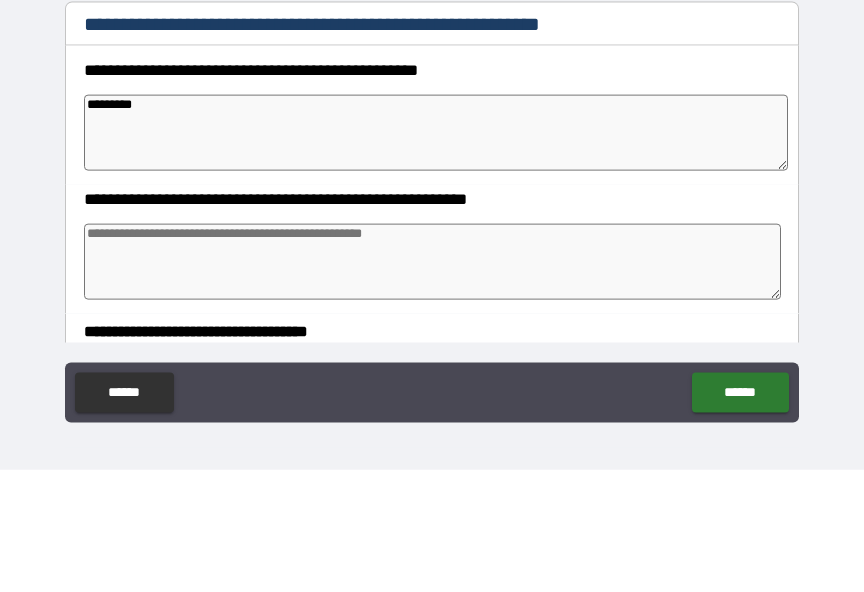 type on "*" 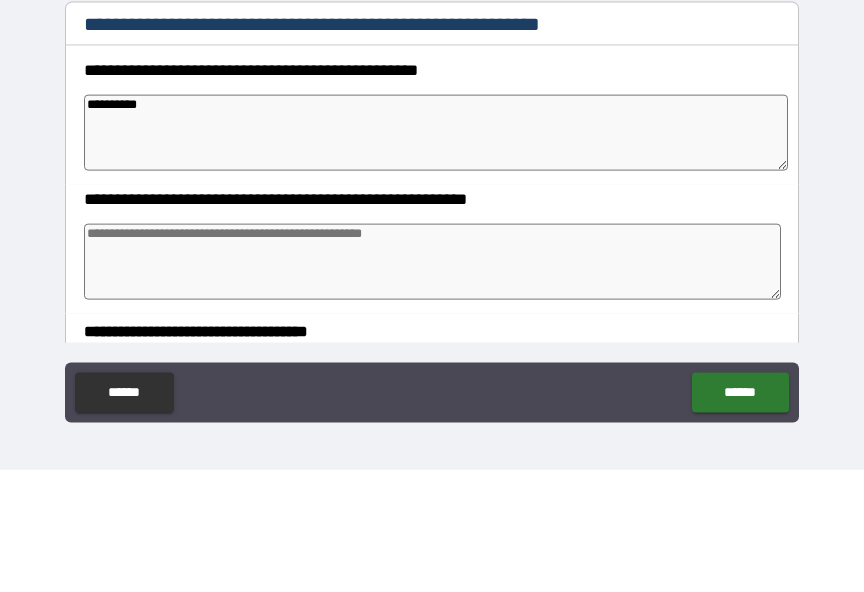 type on "**********" 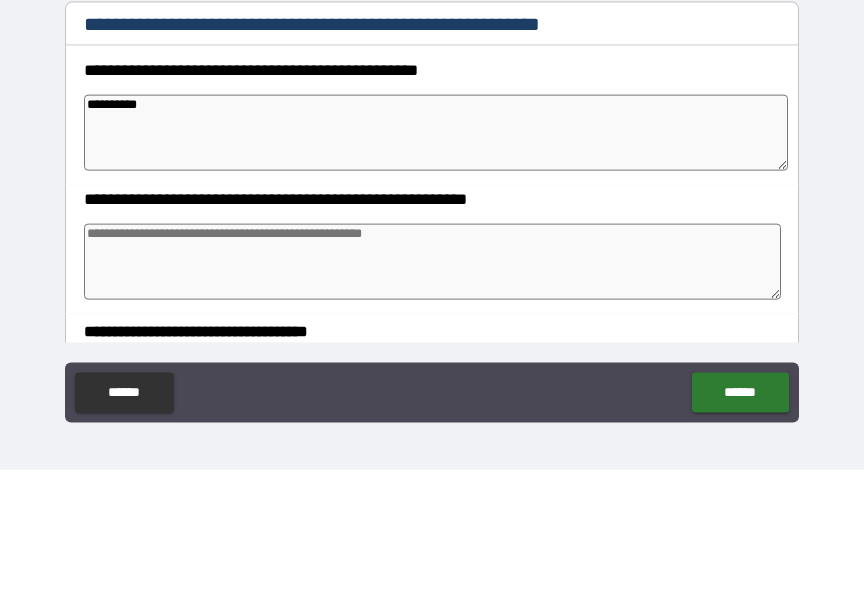 type on "*" 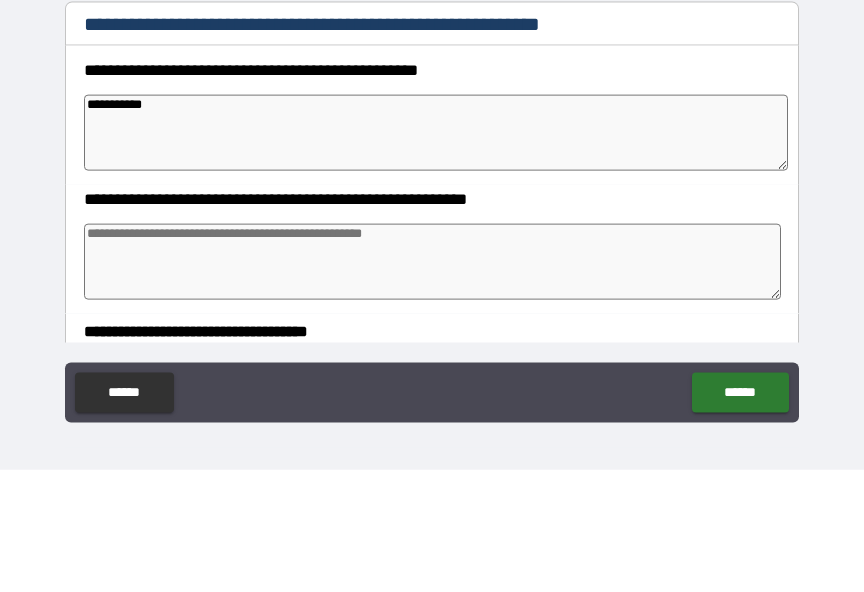 type on "*" 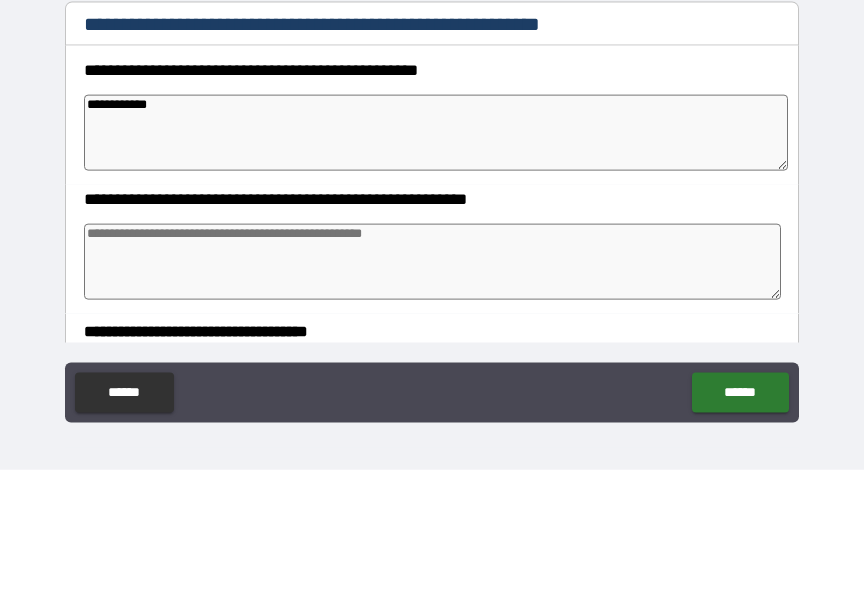 type on "*" 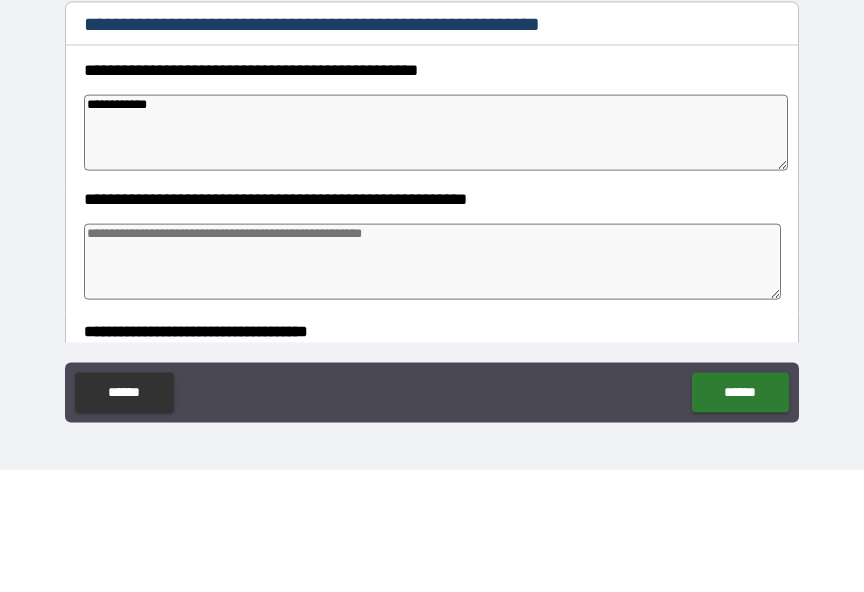 type on "*" 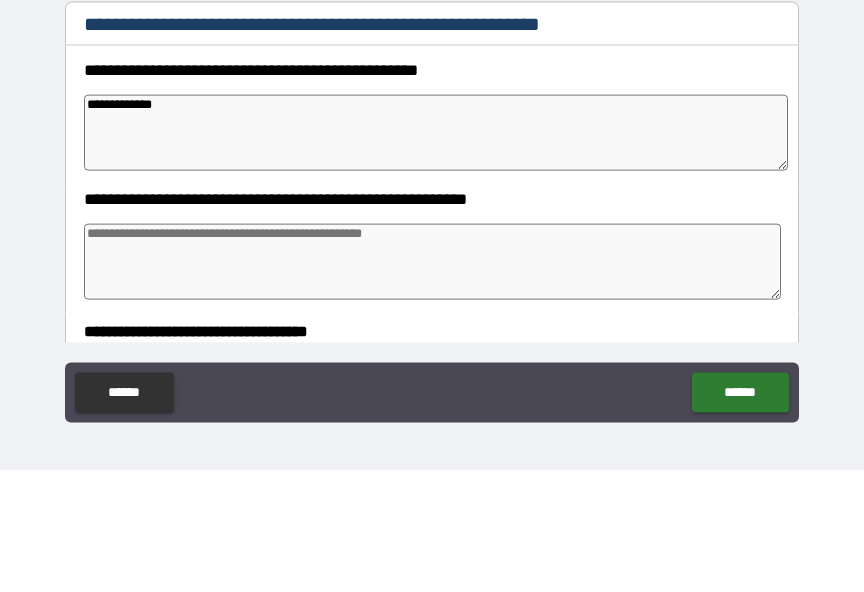 type on "*" 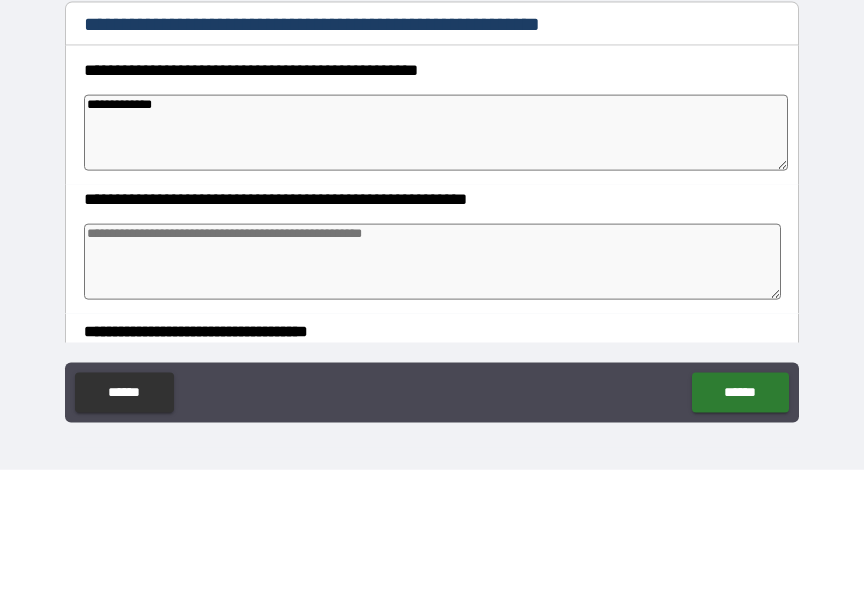 type on "*" 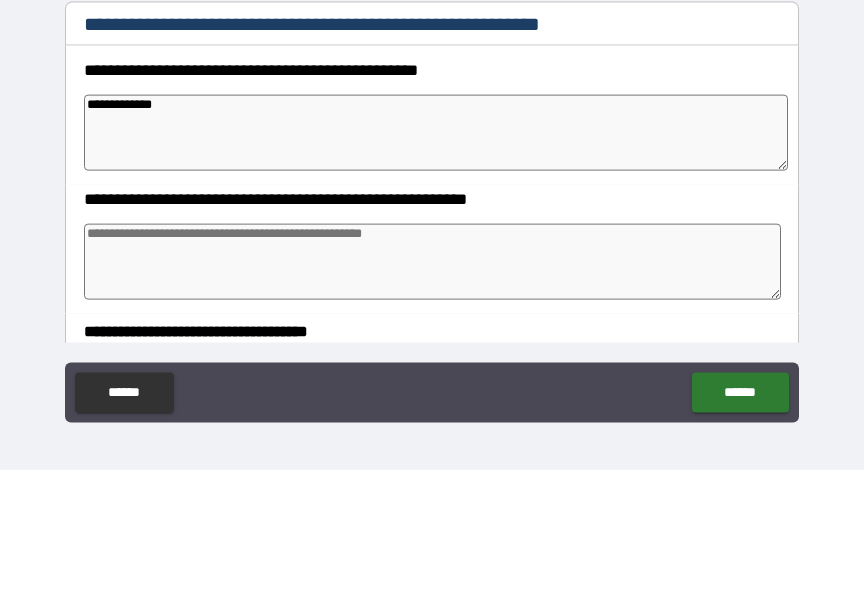 type on "*" 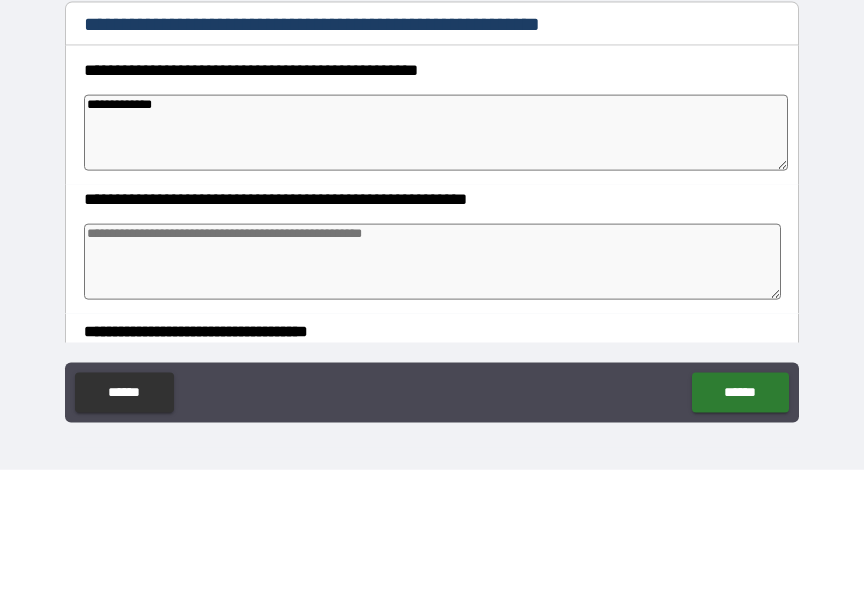 type on "**********" 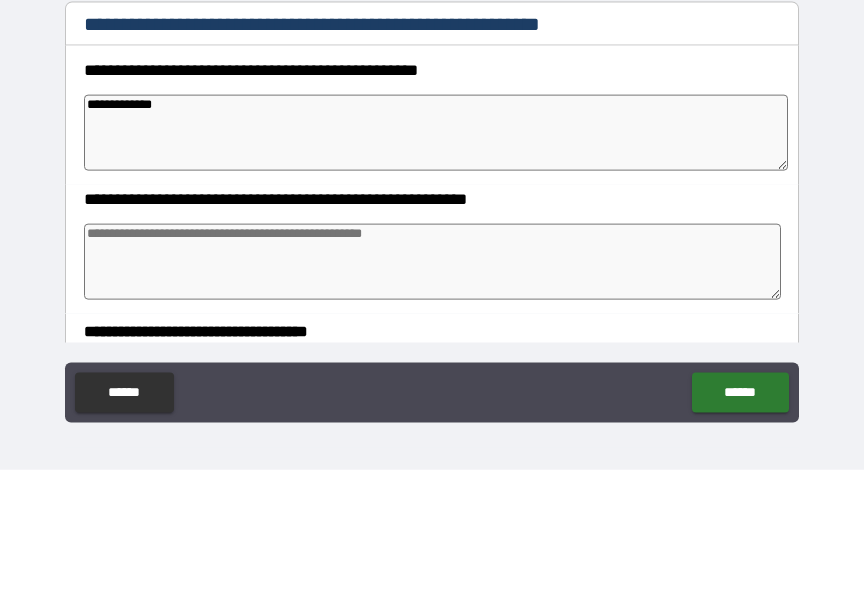 type on "*" 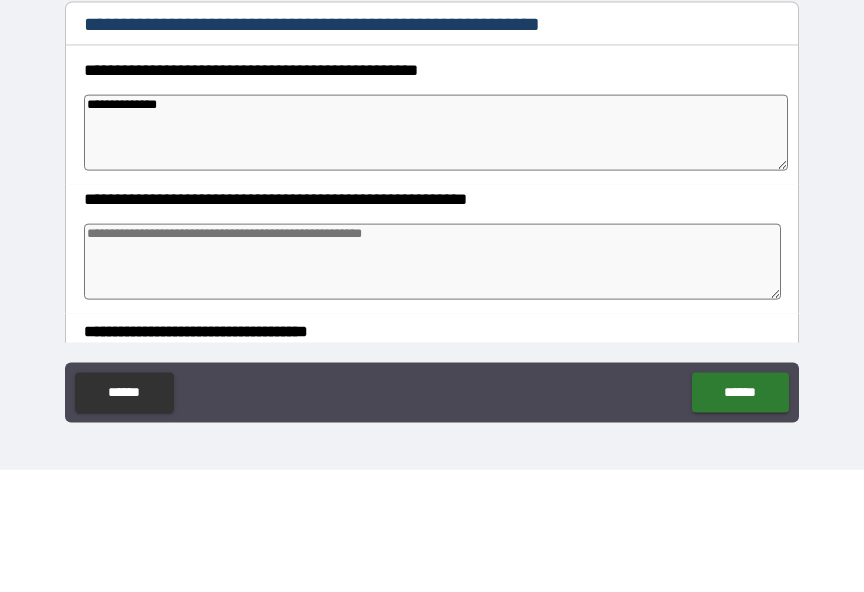 type on "*" 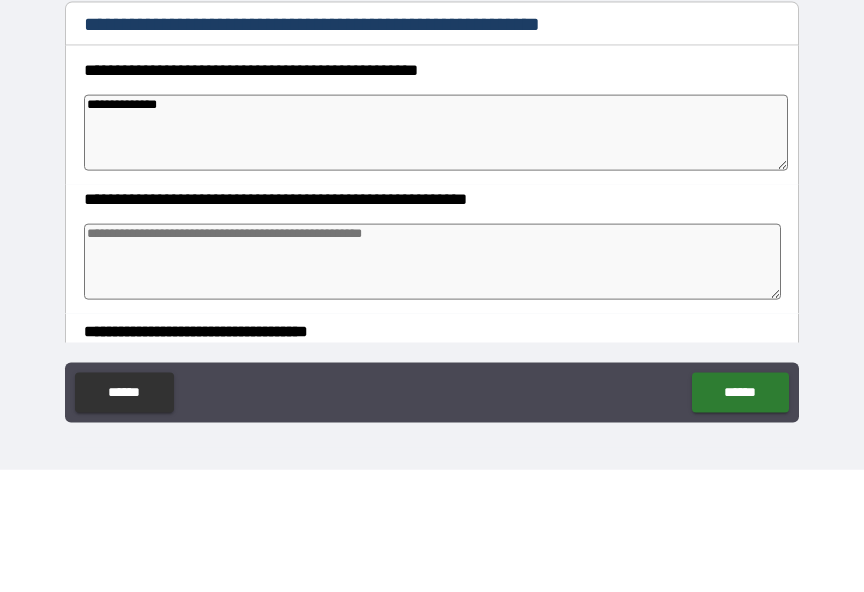 type on "*" 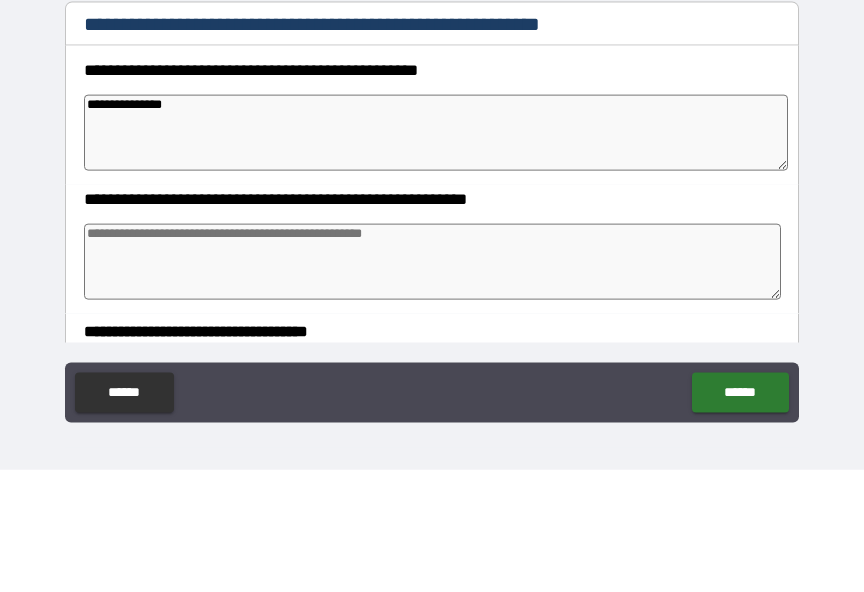 type on "*" 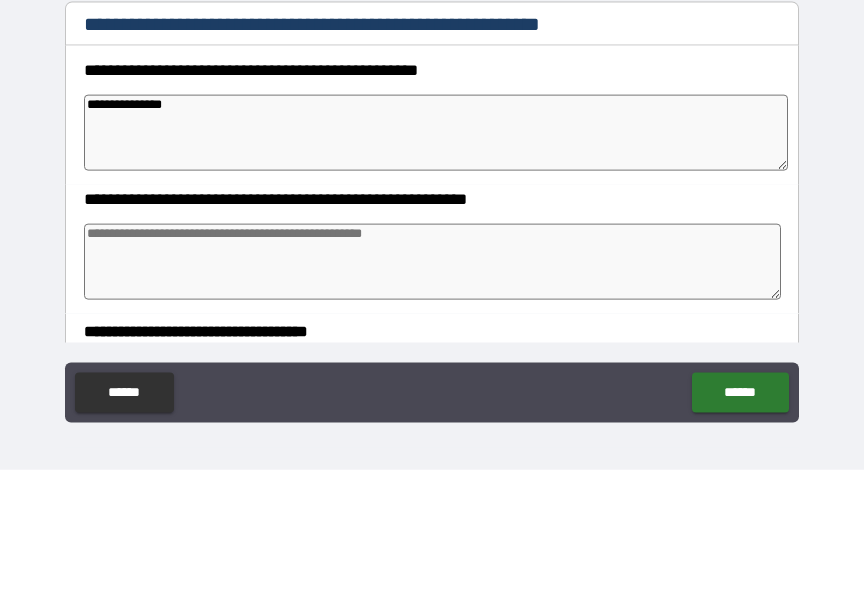 type on "*" 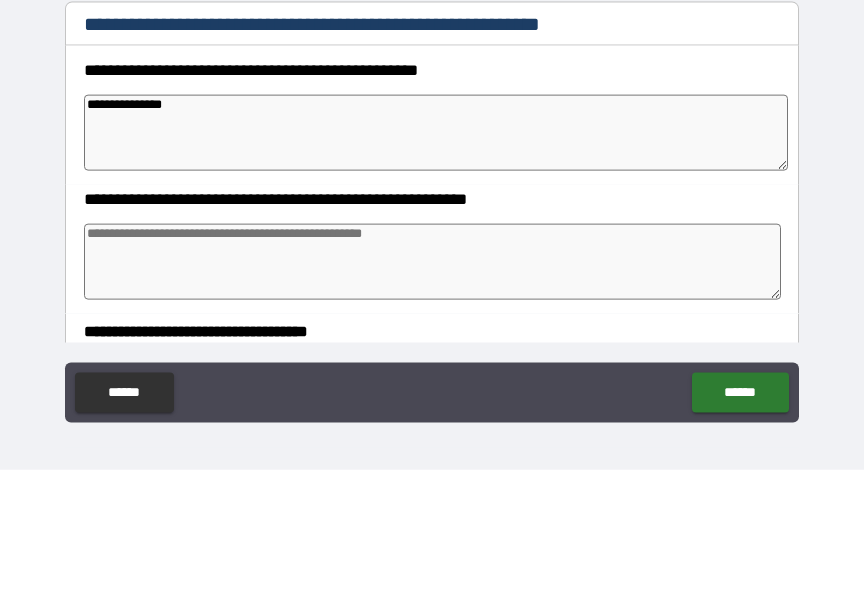 type on "*" 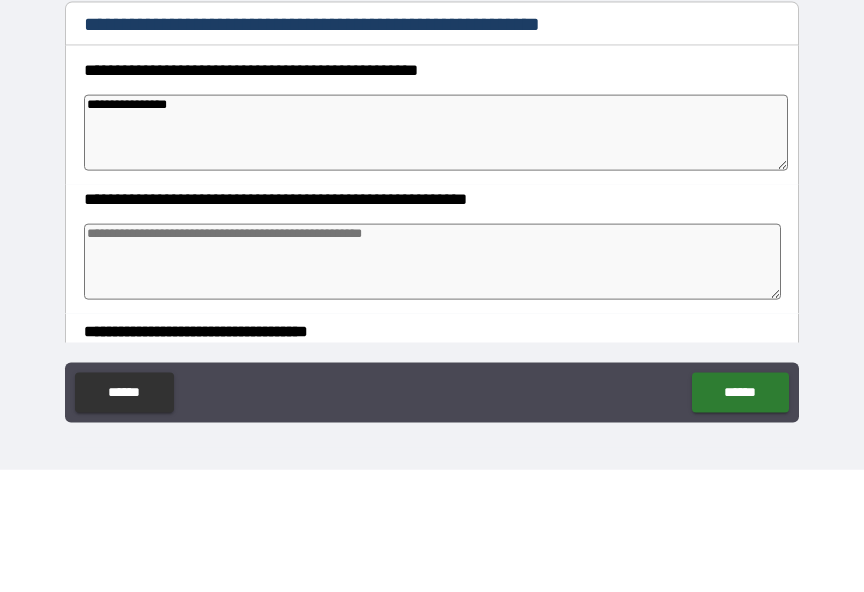type on "*" 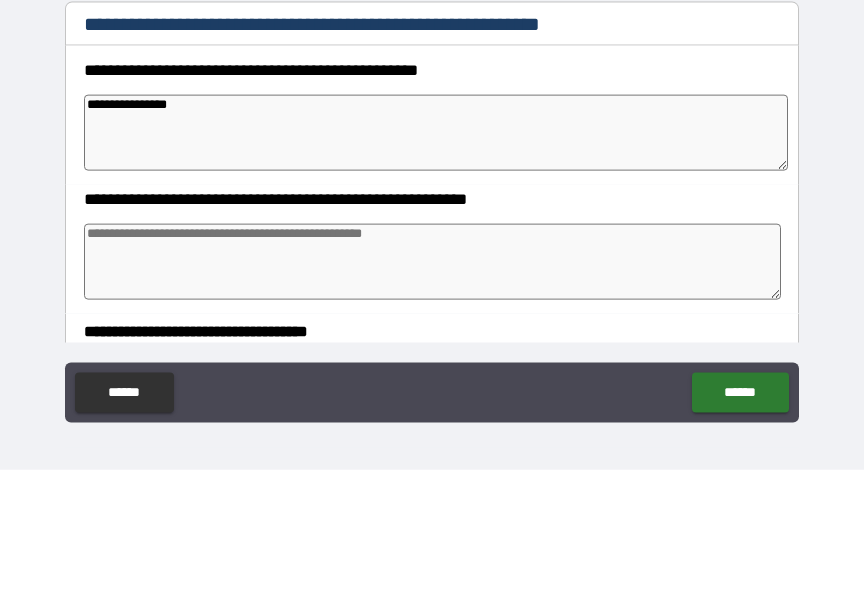 type on "*" 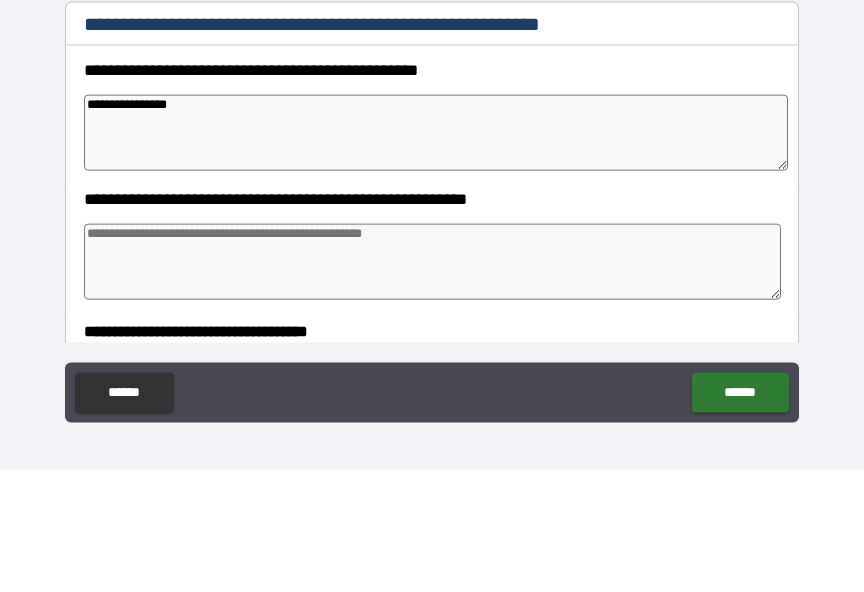 type on "*" 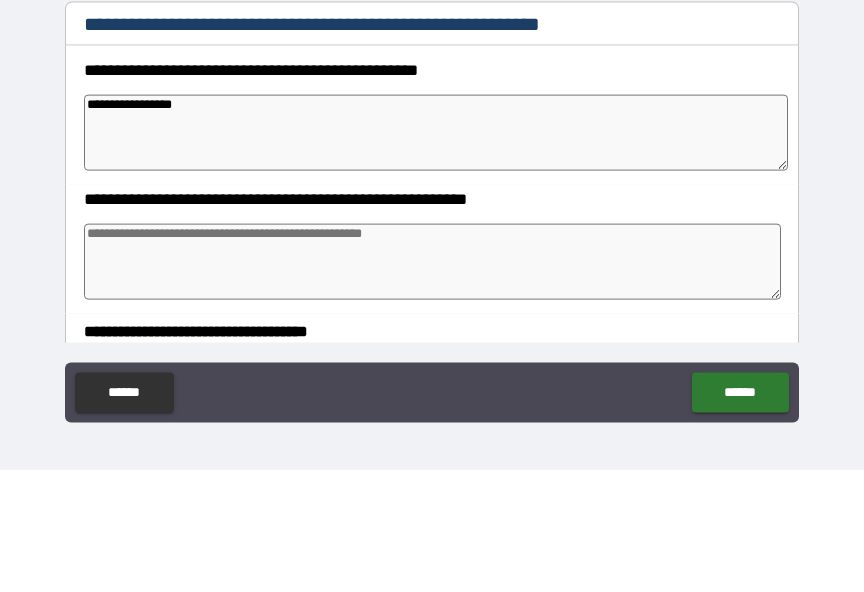 type on "*" 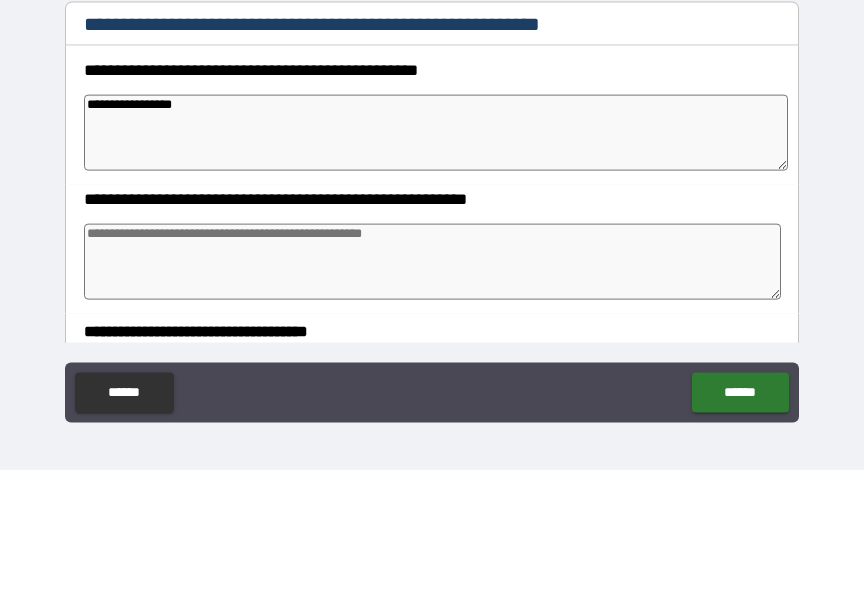 type on "**********" 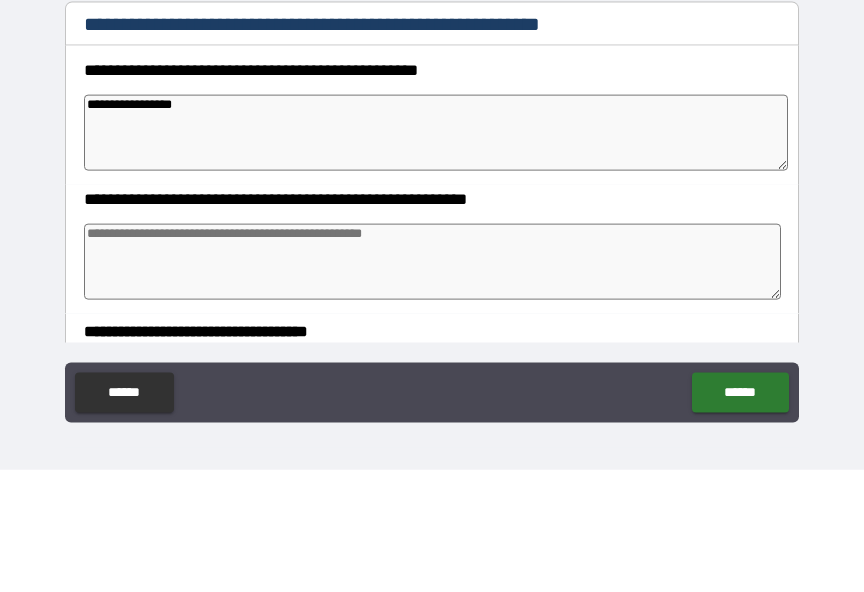type on "*" 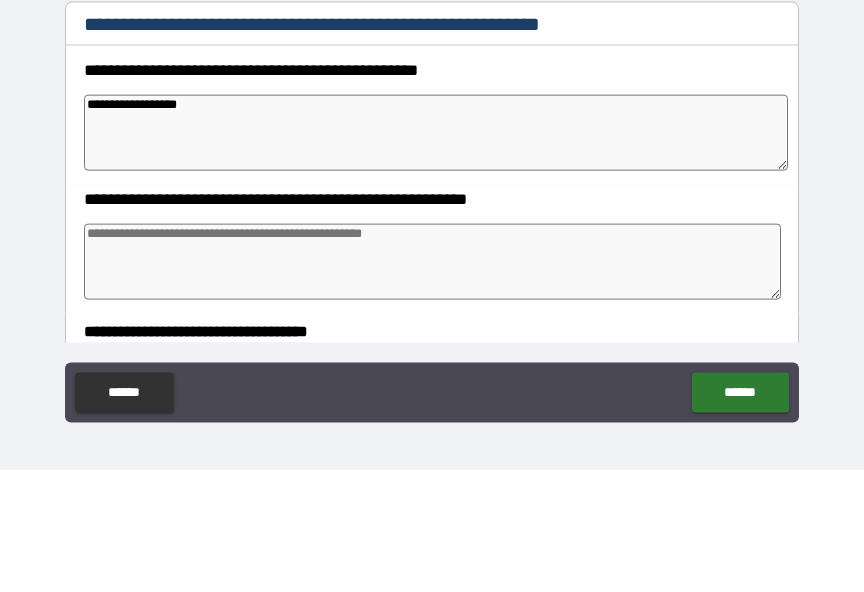 type on "*" 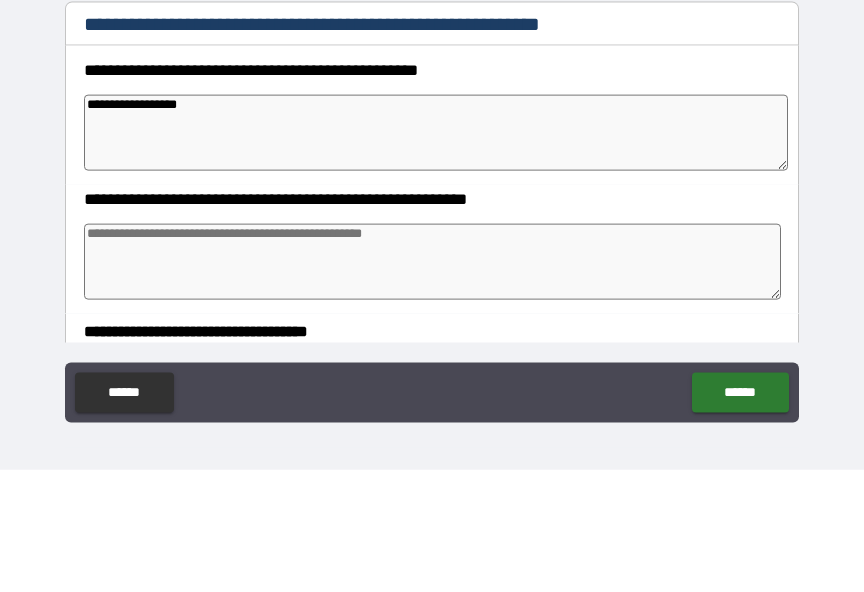 type on "*" 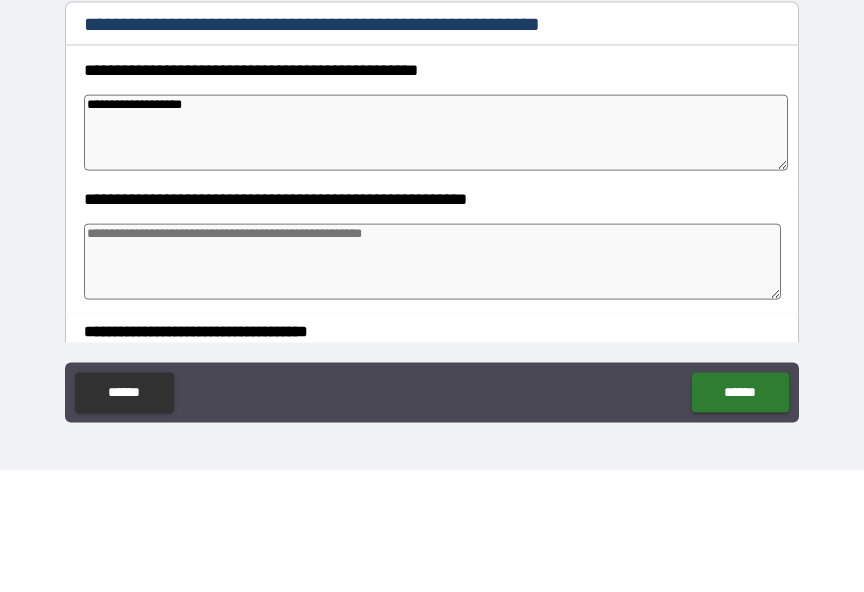 type on "*" 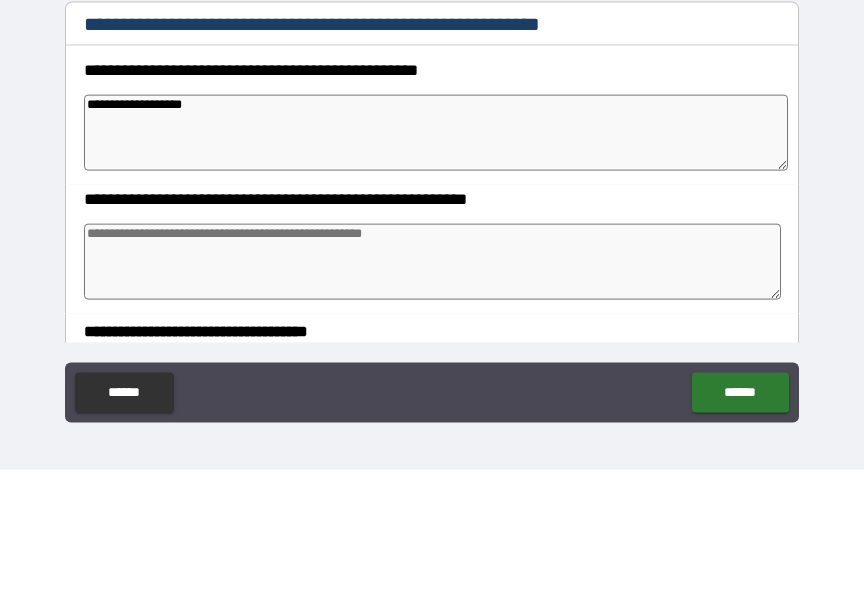 type on "*" 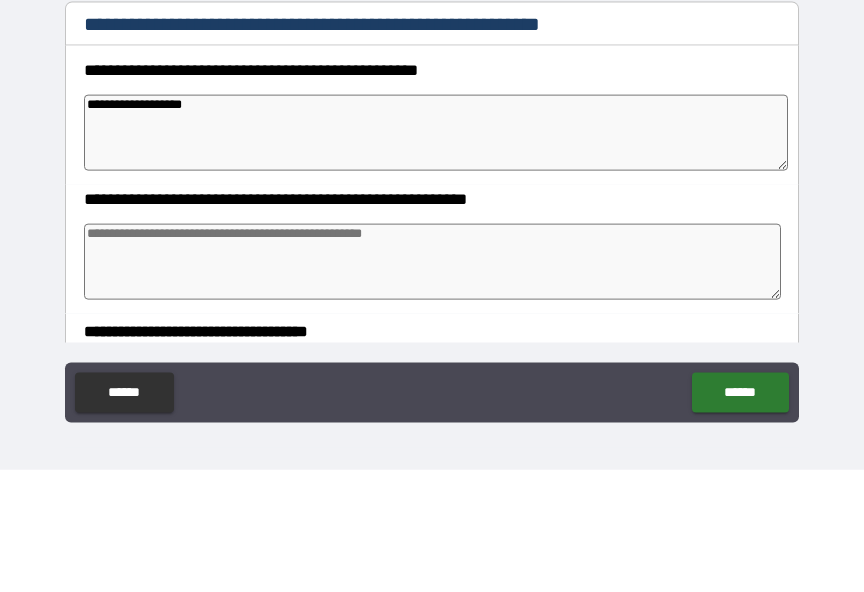 type on "*" 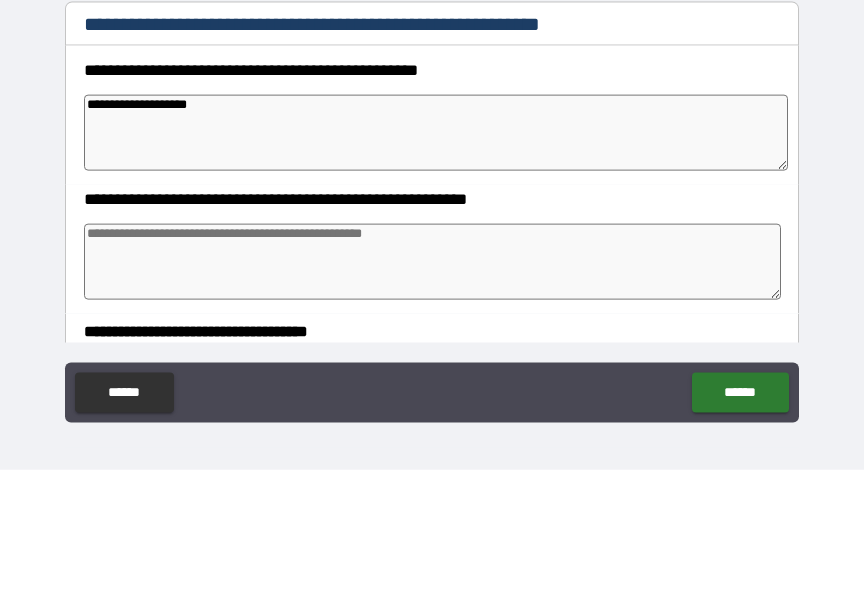 type on "*" 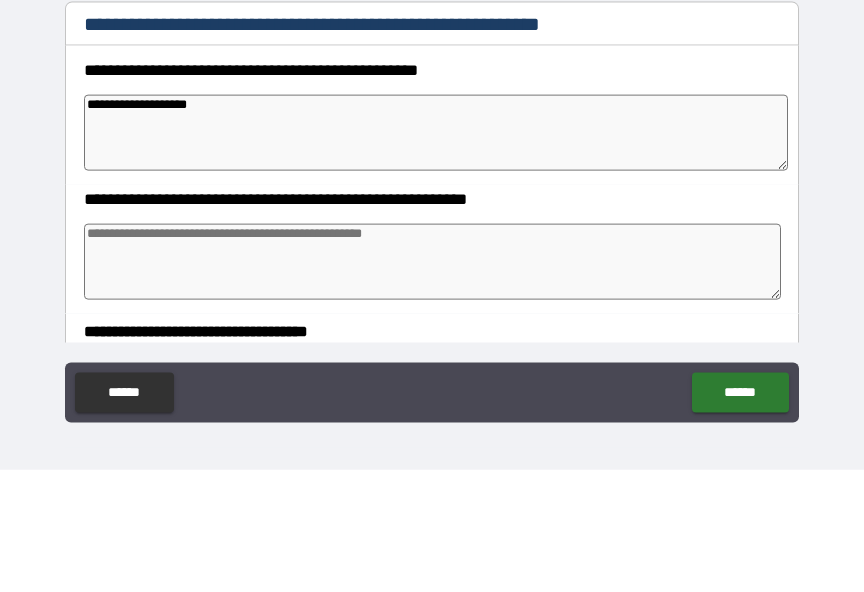 type on "**********" 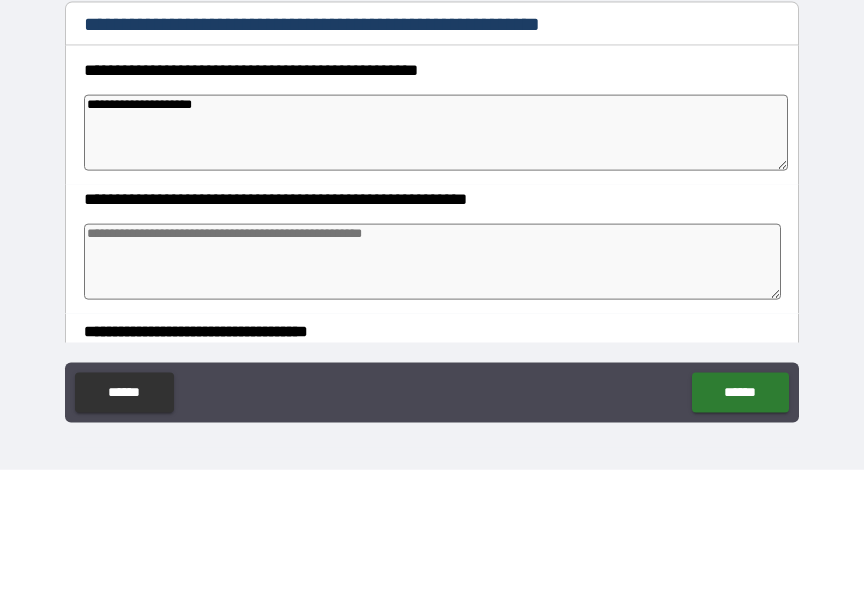 type on "*" 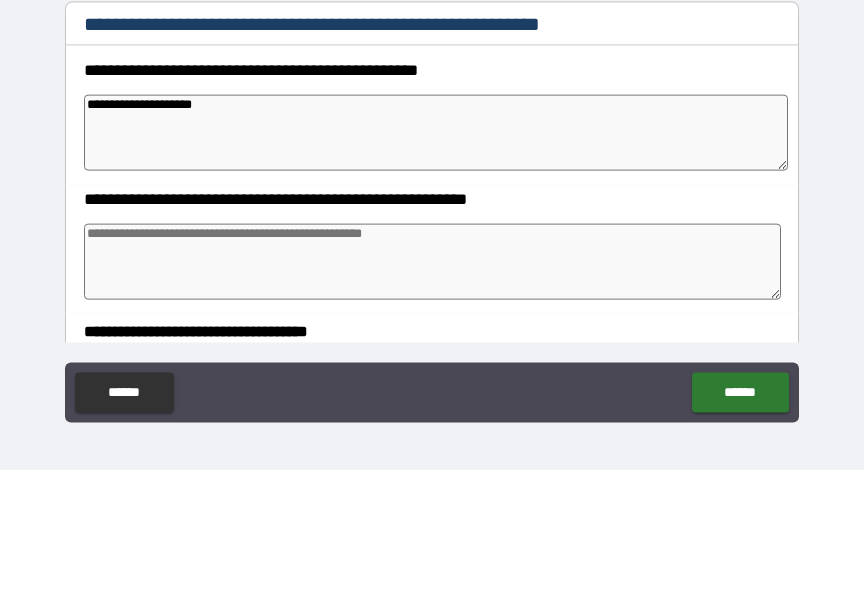 type on "*" 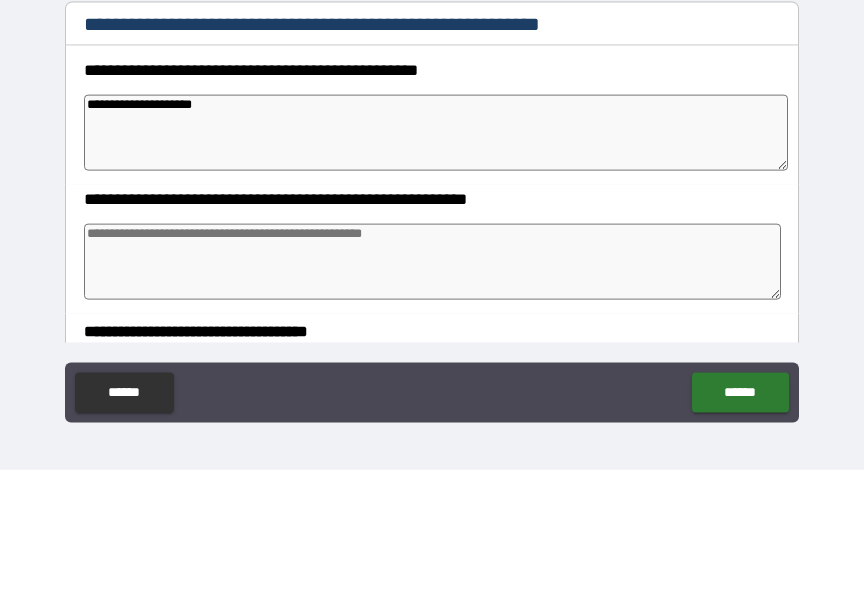 type on "*" 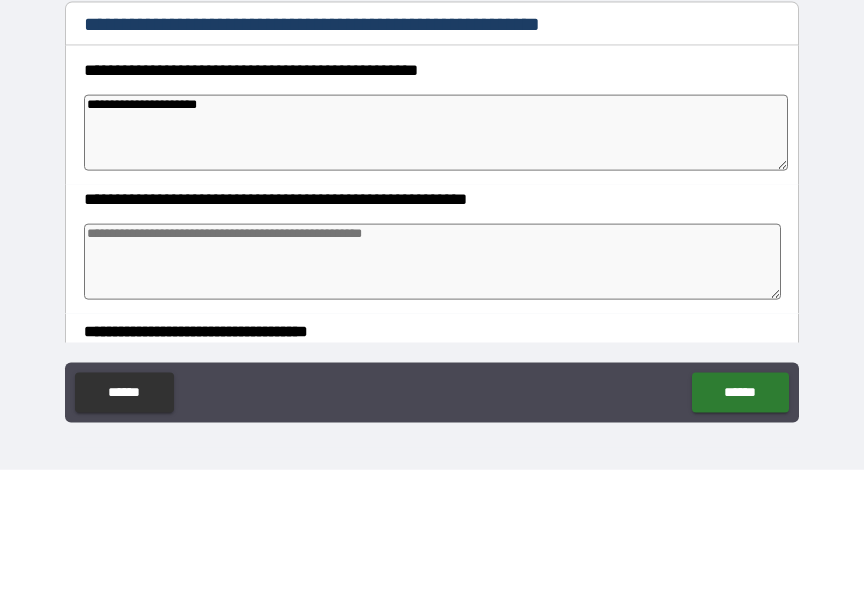 type on "*" 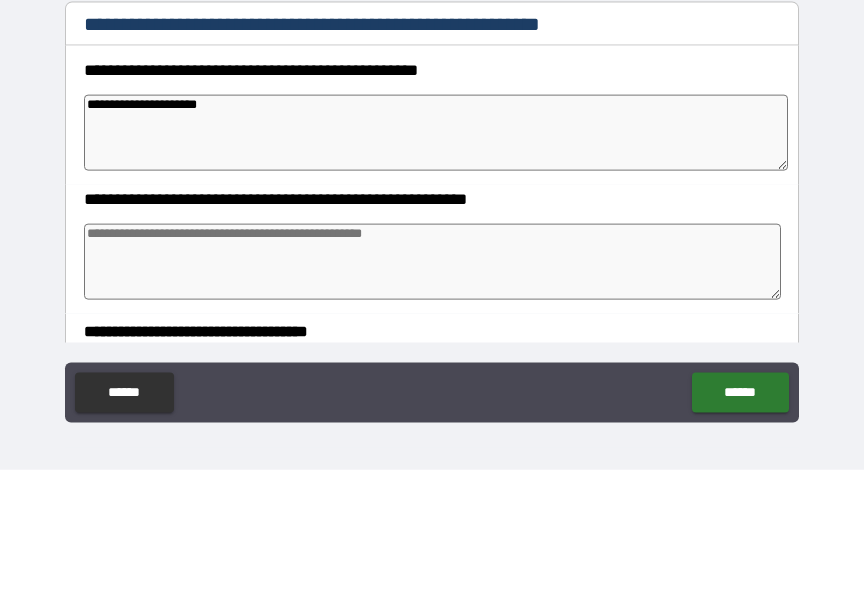 type on "*" 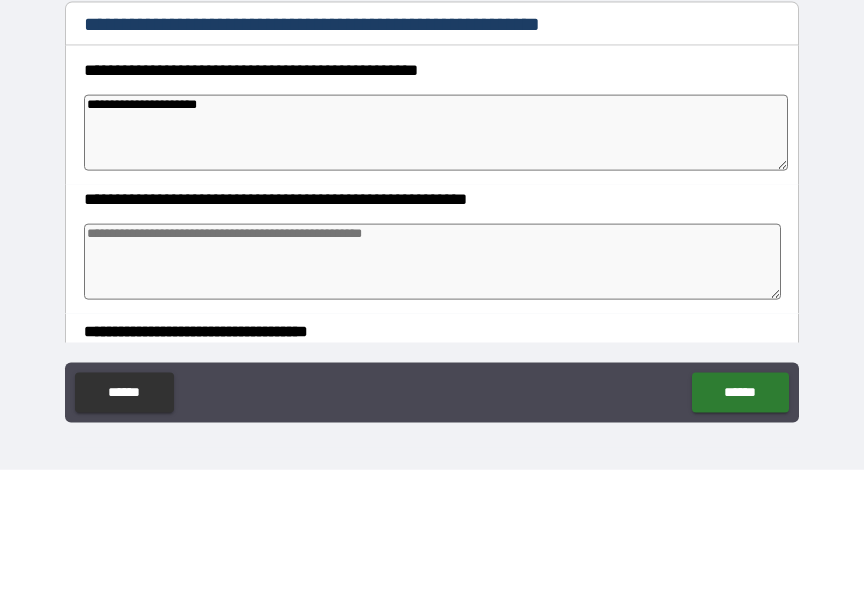type on "*" 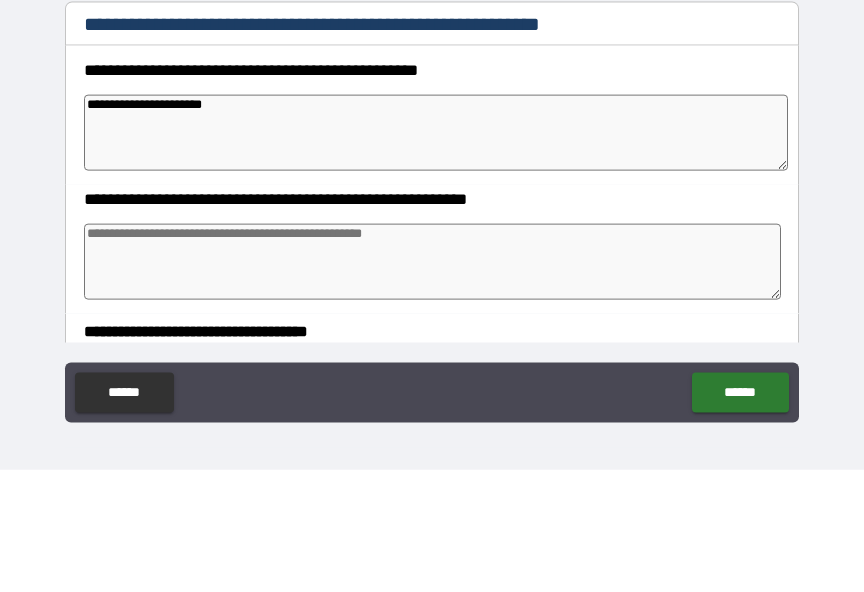 type on "*" 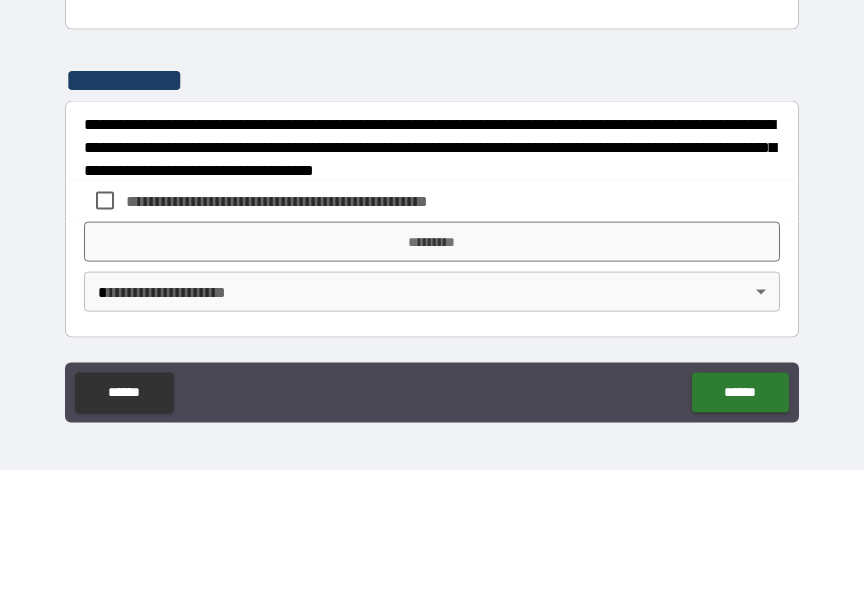 scroll, scrollTop: 743, scrollLeft: 0, axis: vertical 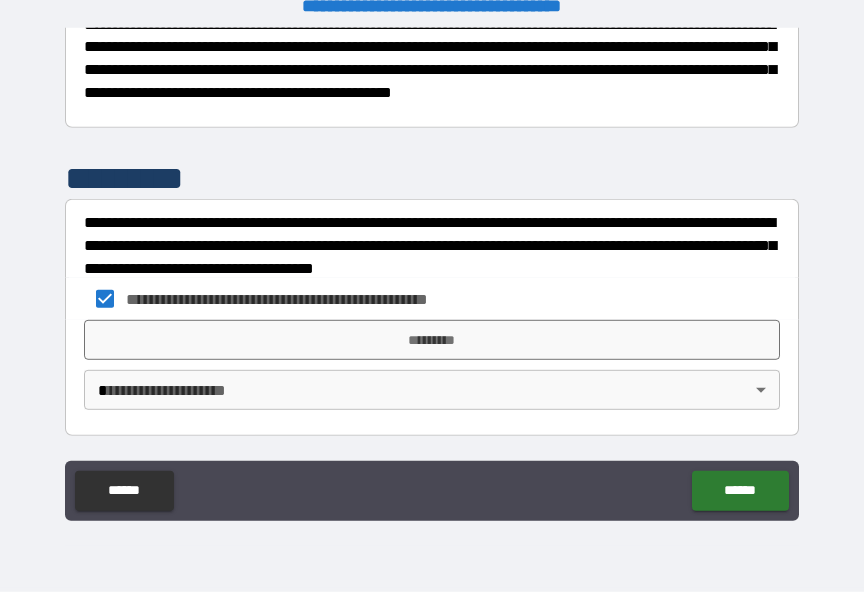 type on "*" 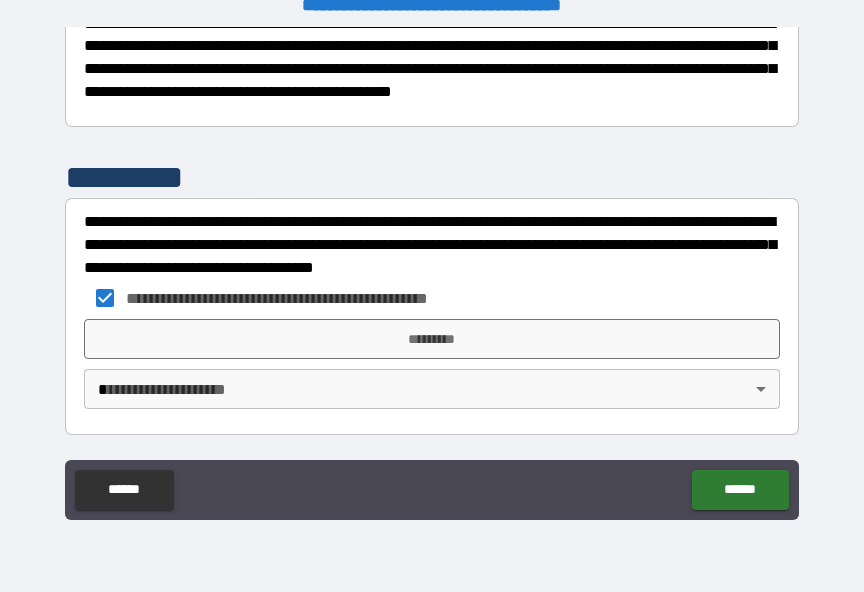 click on "*********" at bounding box center (432, 339) 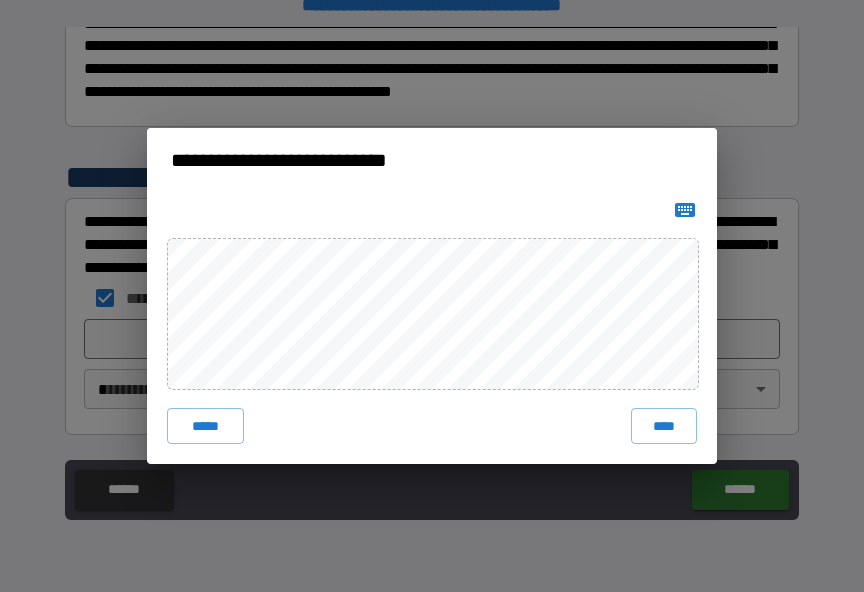 click on "****" at bounding box center [664, 426] 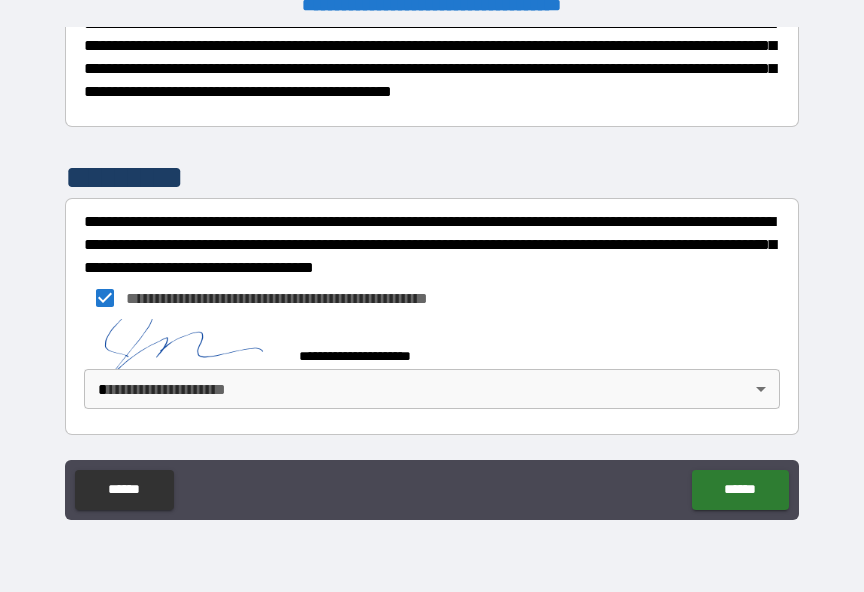 type on "*" 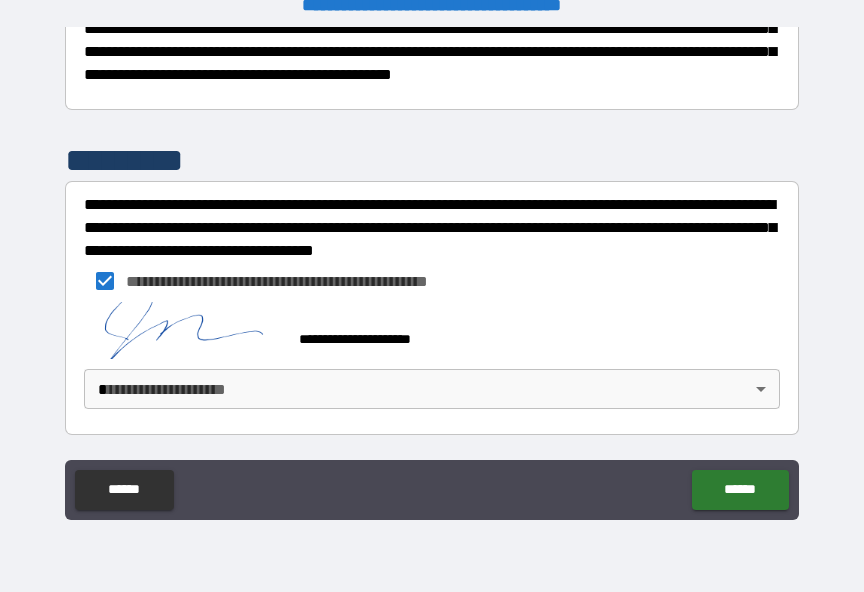 click on "**********" at bounding box center (432, 283) 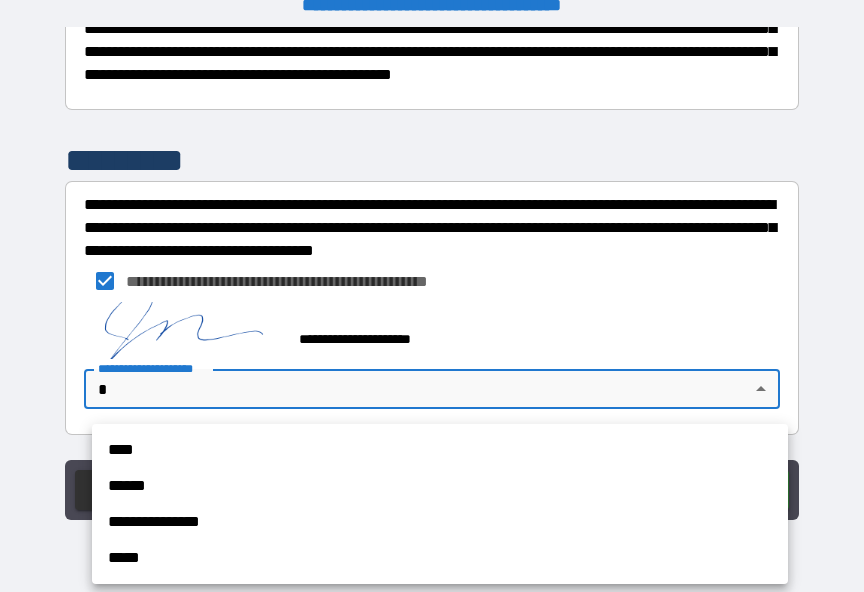 click on "****" at bounding box center (440, 450) 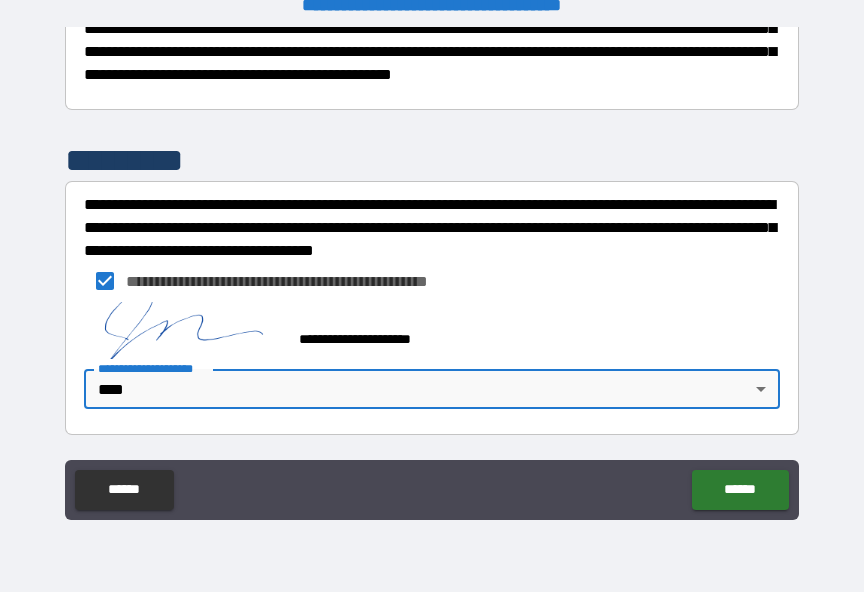 type on "*" 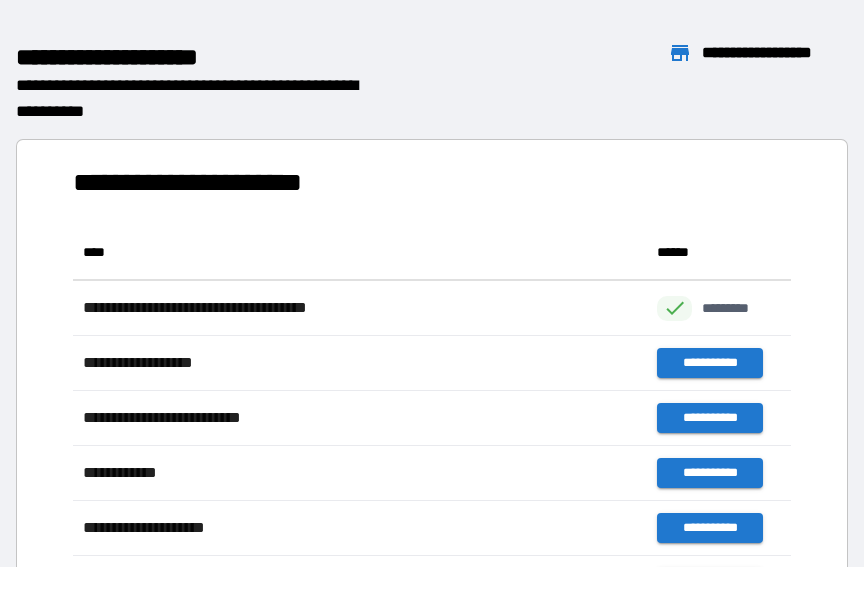 scroll, scrollTop: 386, scrollLeft: 718, axis: both 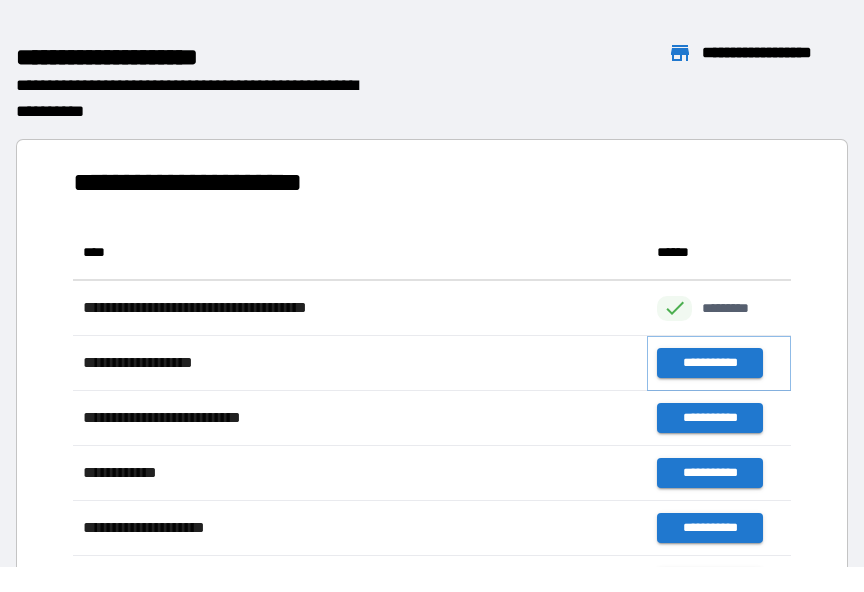 click on "**********" at bounding box center [709, 363] 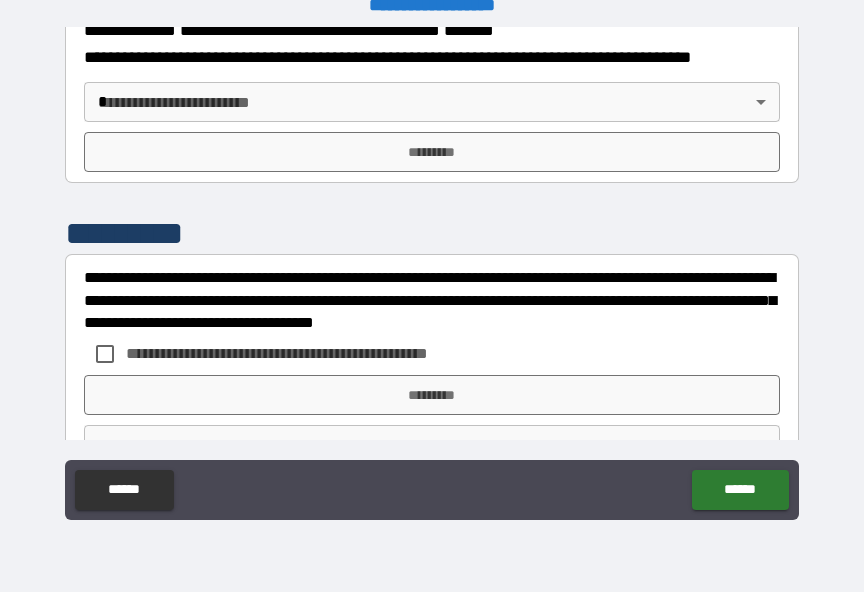 scroll, scrollTop: 2473, scrollLeft: 0, axis: vertical 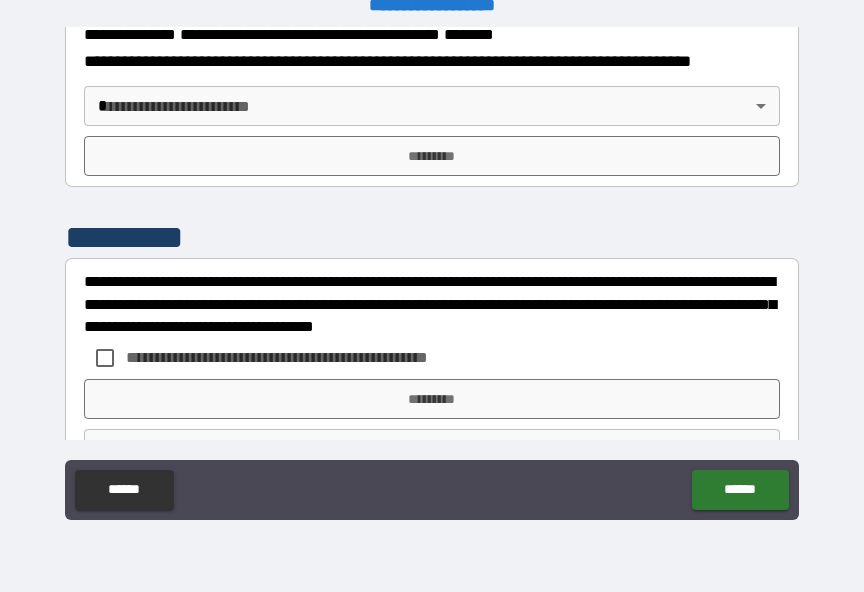 click on "**********" at bounding box center (432, 283) 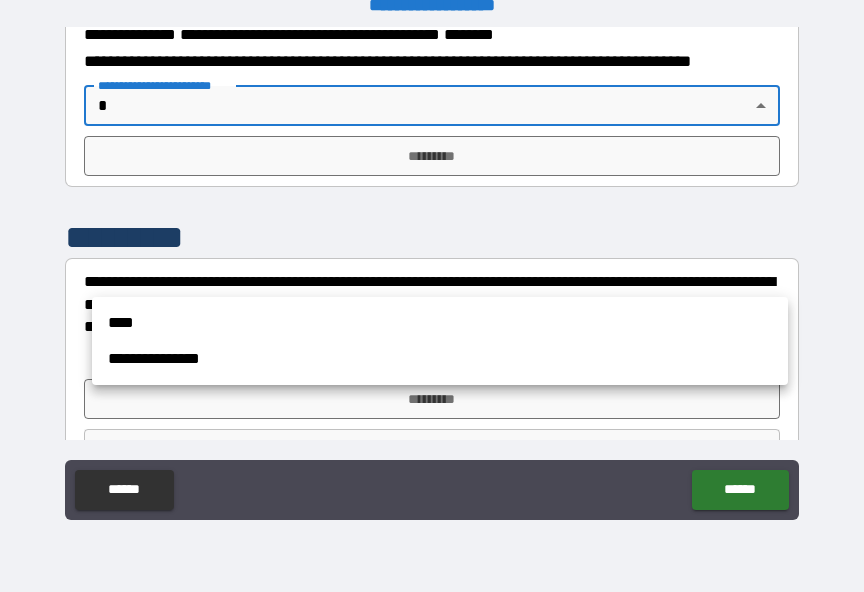 click on "****" at bounding box center (440, 323) 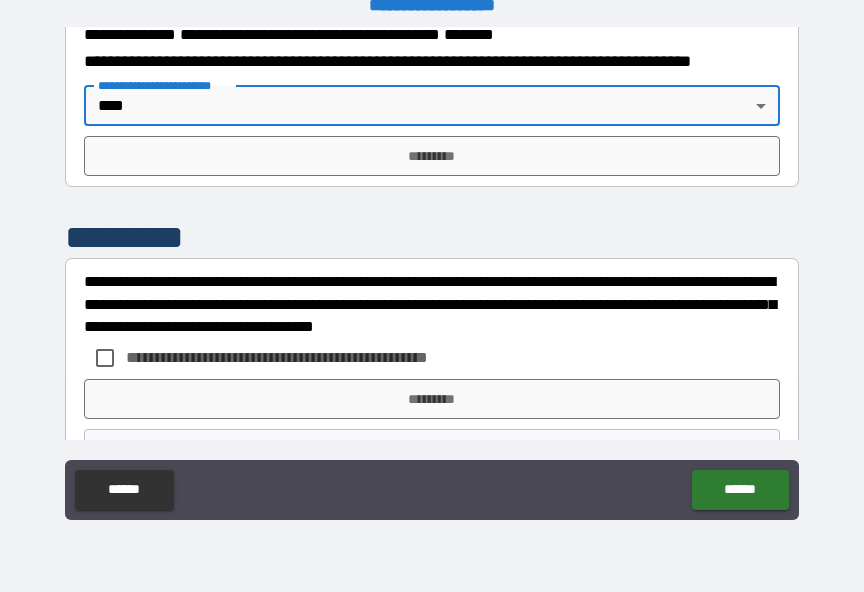 click on "*********" at bounding box center (432, 156) 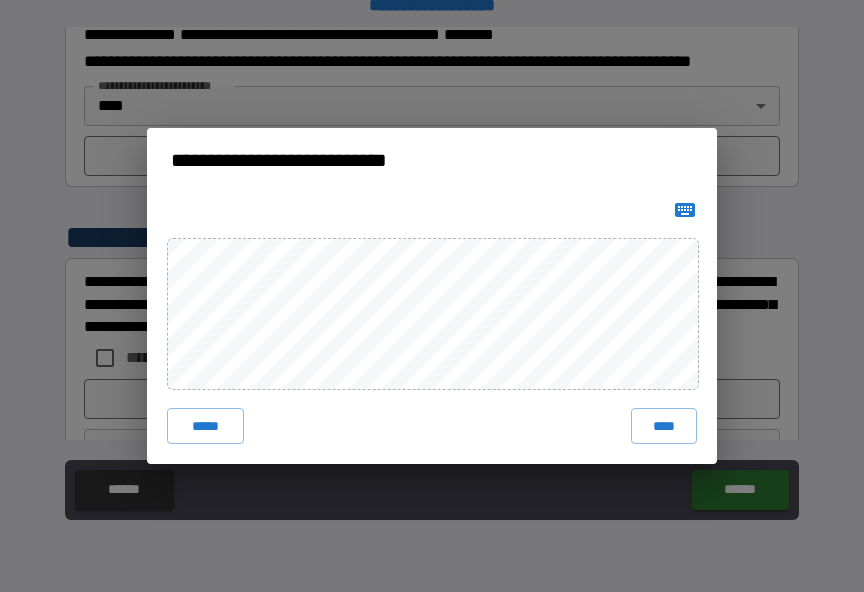 click on "****" at bounding box center (664, 426) 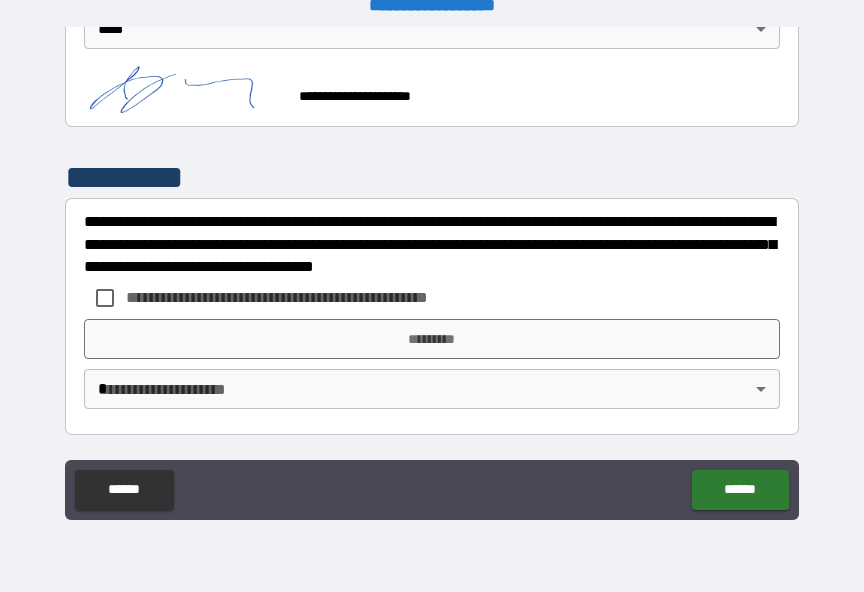 scroll, scrollTop: 2713, scrollLeft: 0, axis: vertical 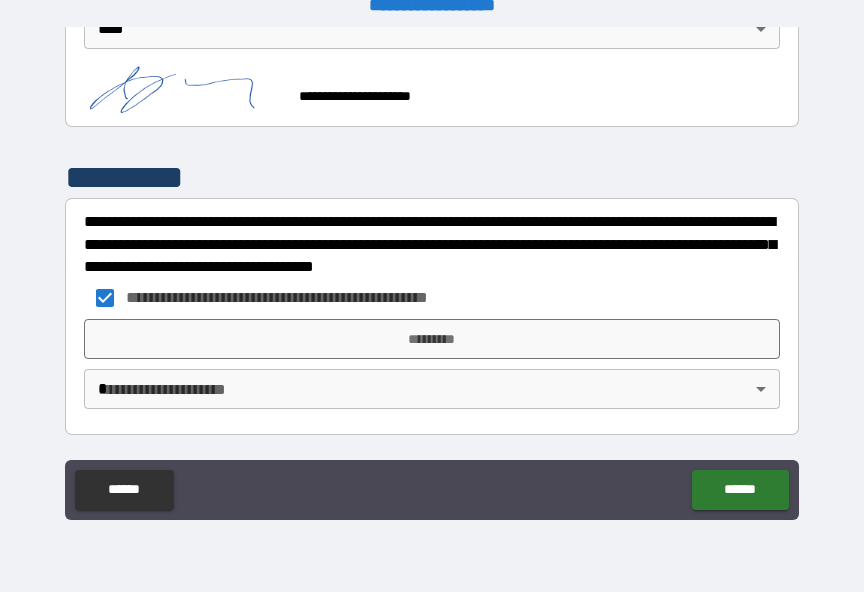 click on "*********" at bounding box center [432, 339] 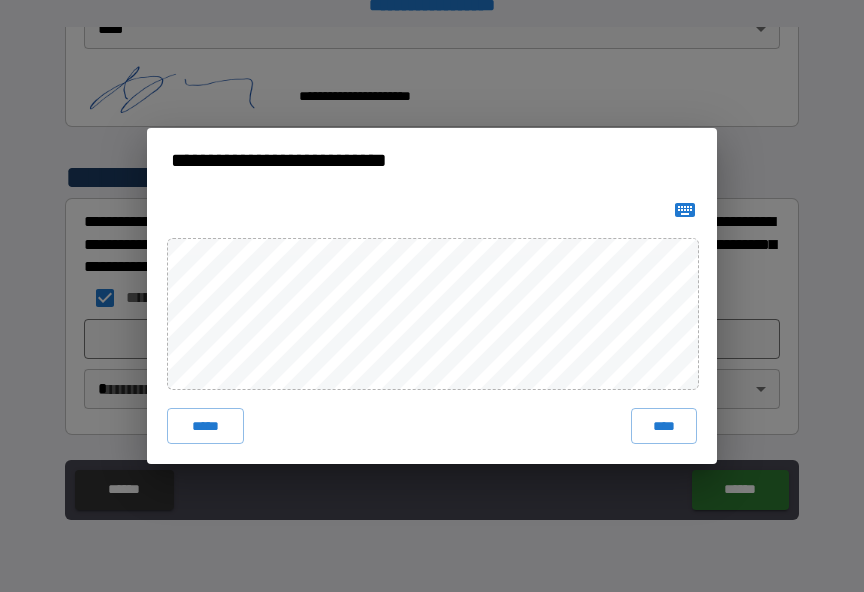 click on "****" at bounding box center (664, 426) 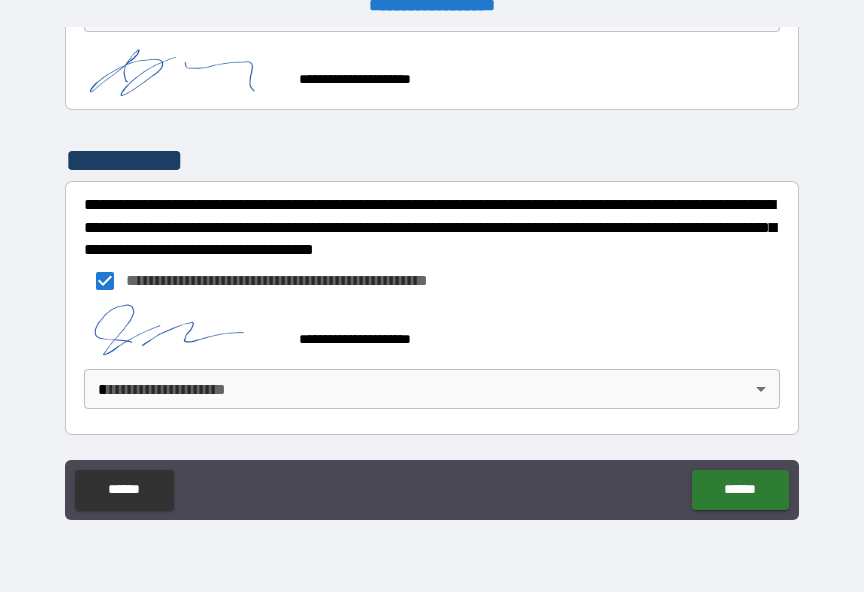 click on "**********" at bounding box center [432, 283] 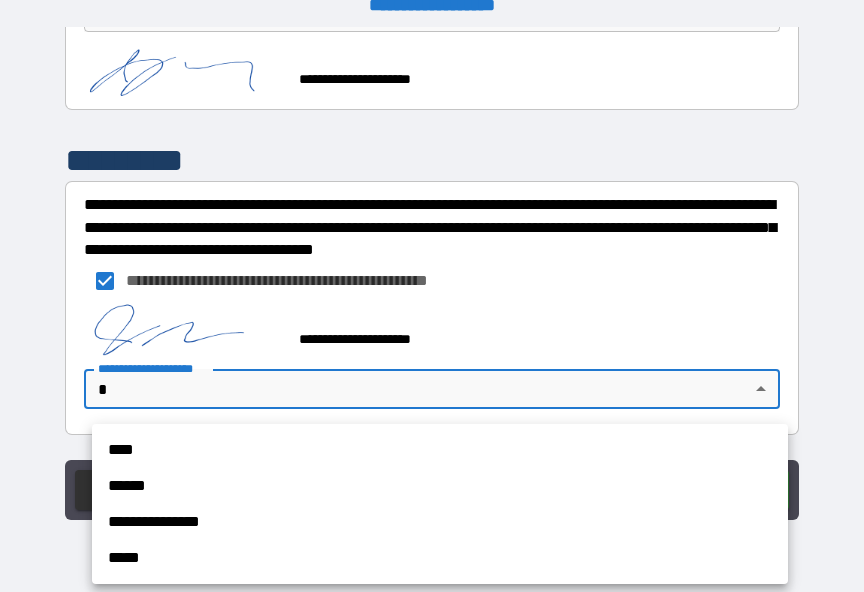 click on "****" at bounding box center [440, 450] 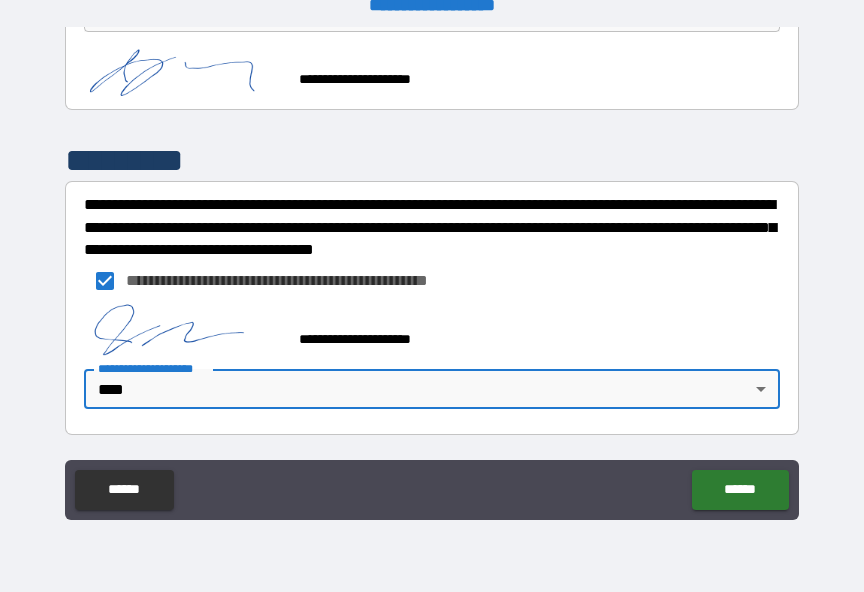 click on "******" at bounding box center [740, 490] 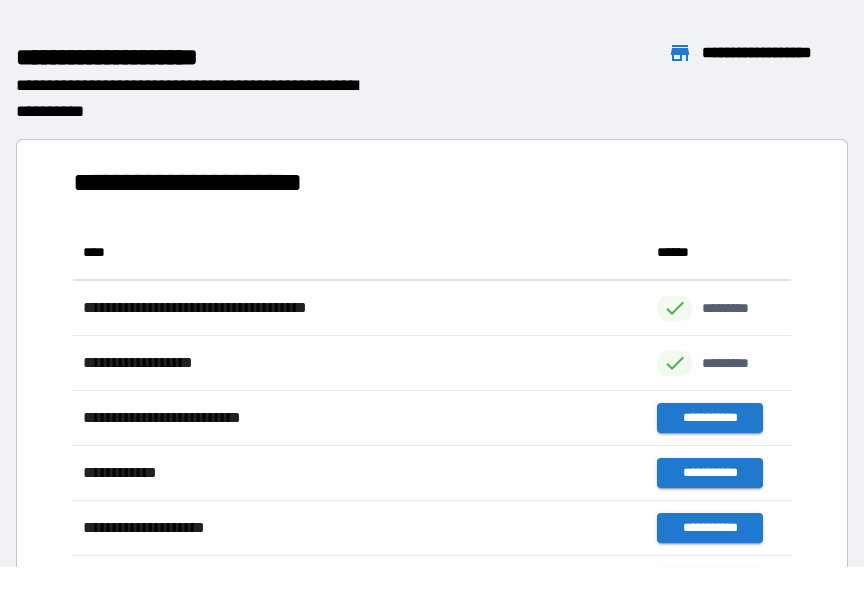 scroll, scrollTop: 386, scrollLeft: 718, axis: both 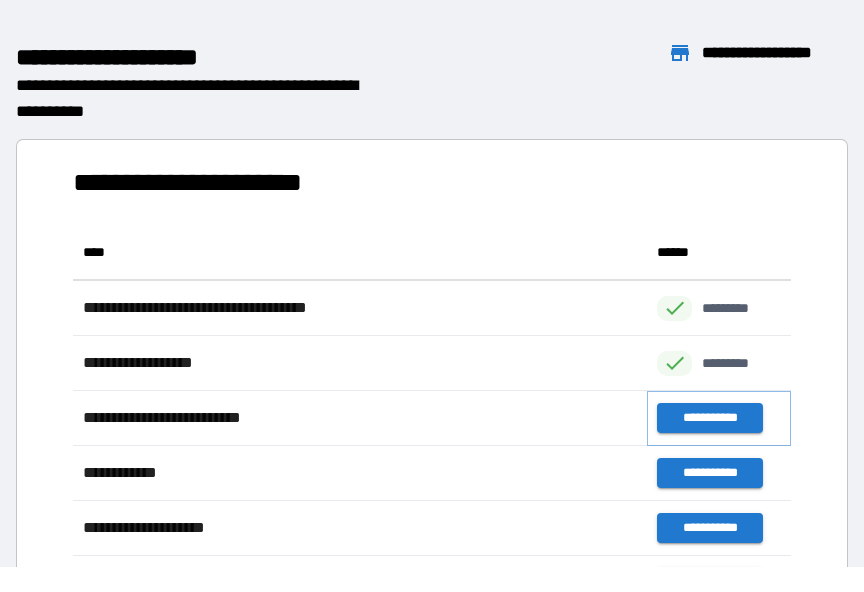 click on "**********" at bounding box center (709, 418) 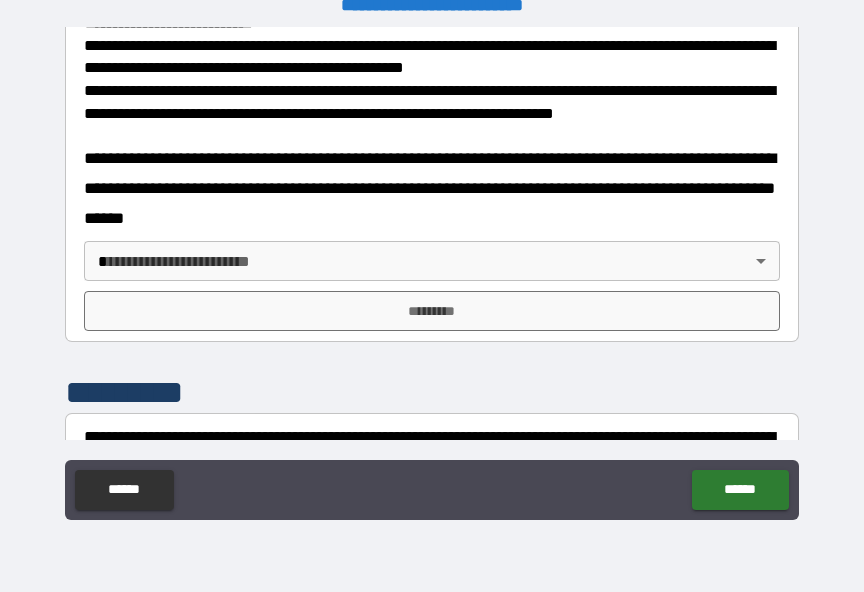 scroll, scrollTop: 807, scrollLeft: 0, axis: vertical 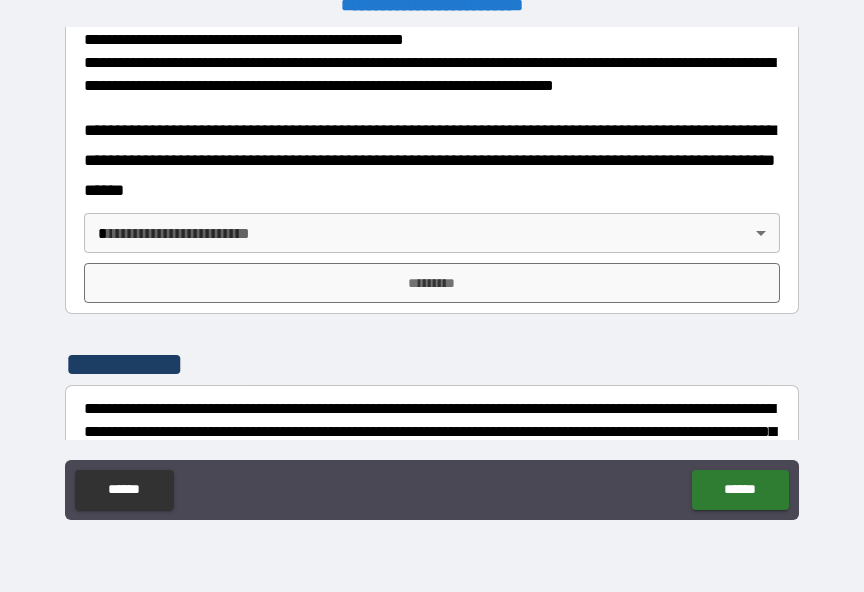 click on "**********" at bounding box center (432, 283) 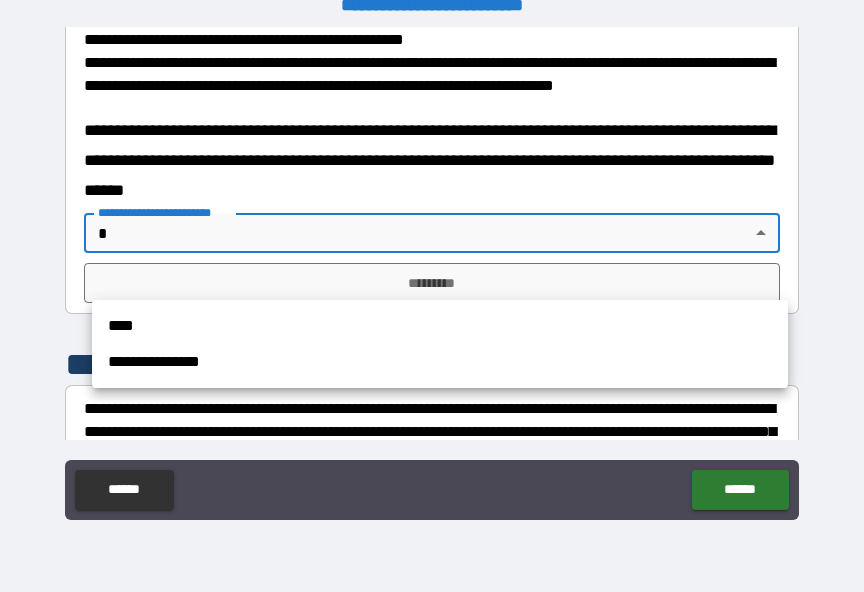 click on "****" at bounding box center [440, 326] 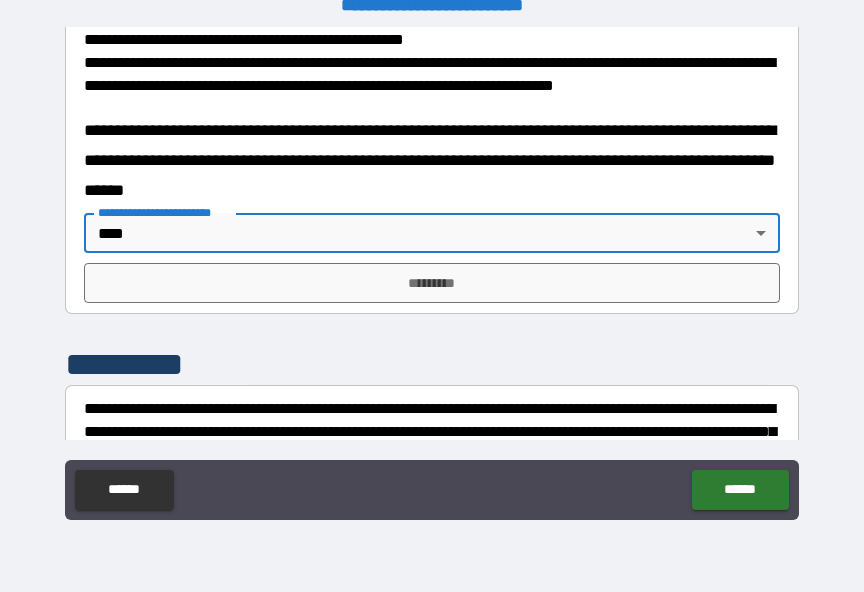 type on "****" 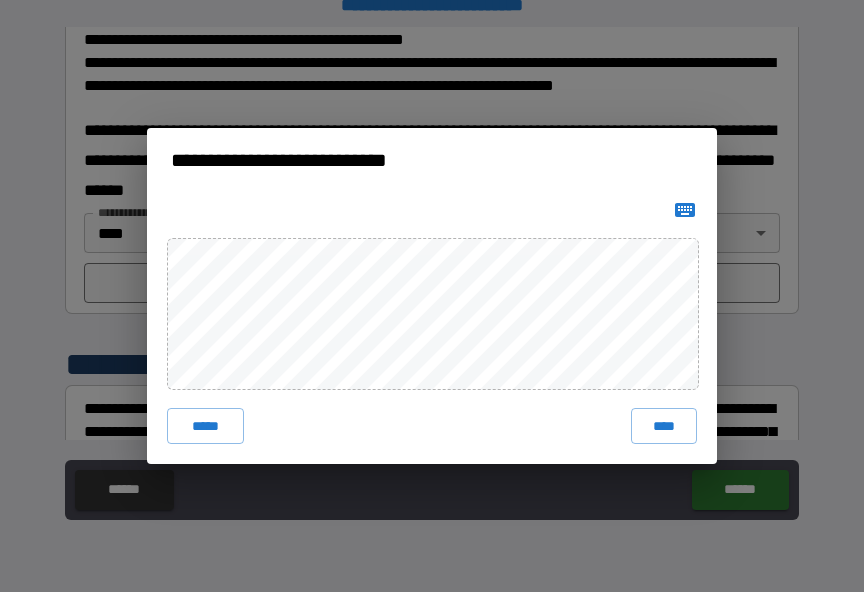 click on "****" at bounding box center (664, 426) 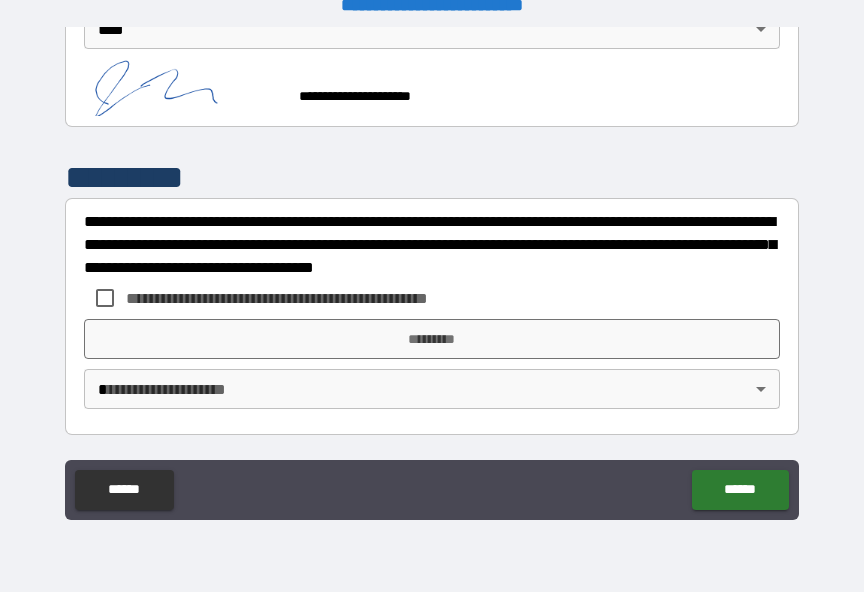scroll, scrollTop: 1031, scrollLeft: 0, axis: vertical 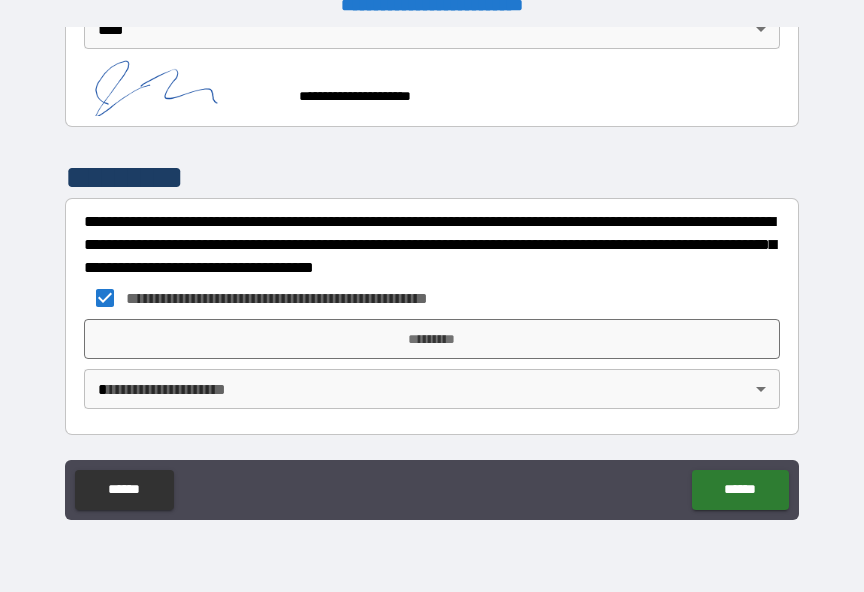 click on "*********" at bounding box center [432, 339] 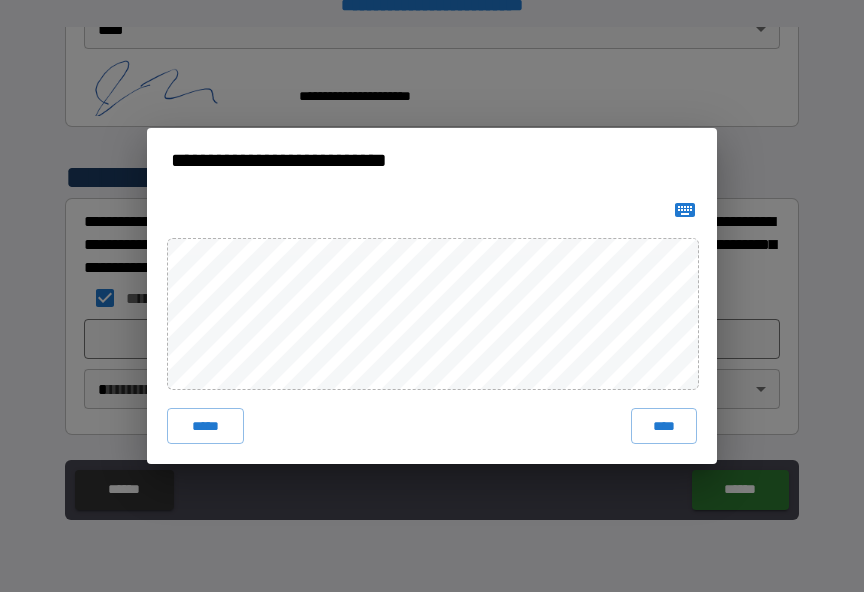 click on "****" at bounding box center [664, 426] 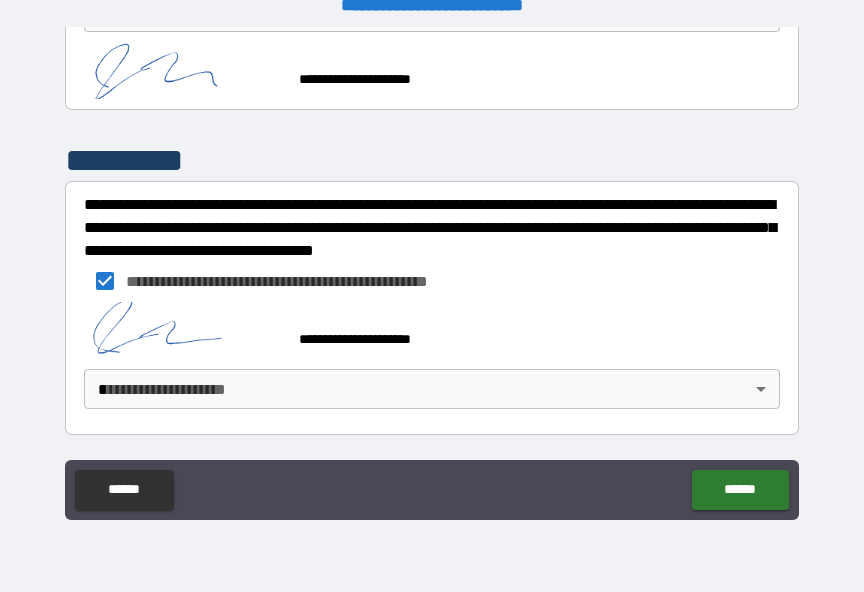 click on "**********" at bounding box center (432, 283) 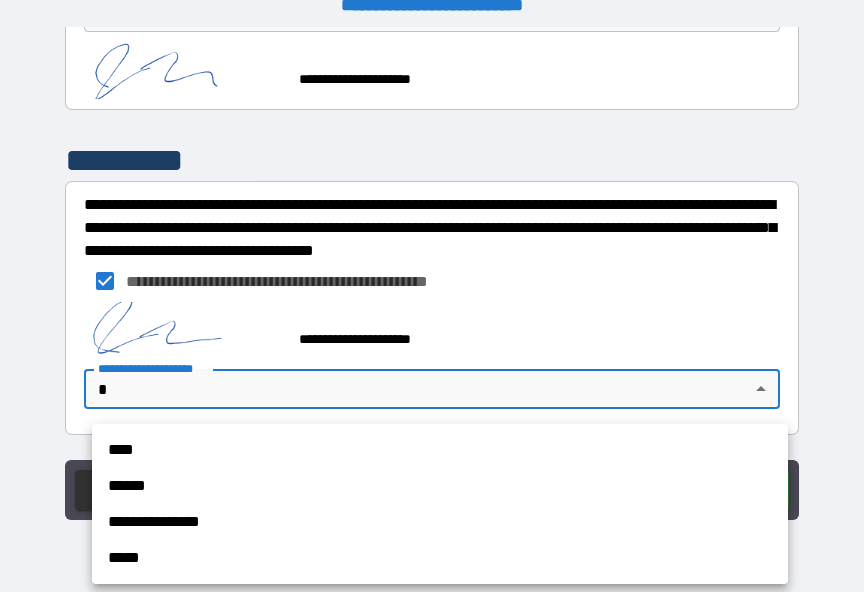 click on "****" at bounding box center [440, 450] 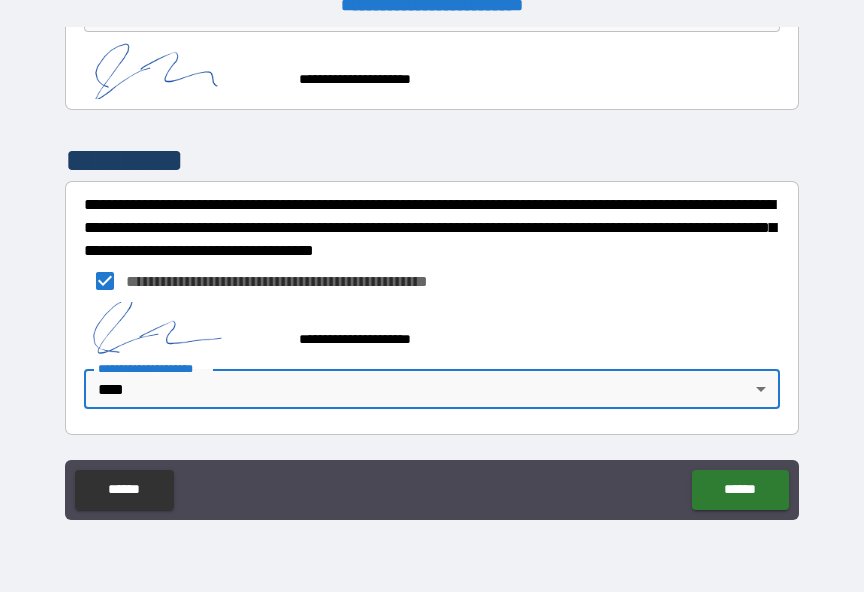 scroll, scrollTop: 1037, scrollLeft: 0, axis: vertical 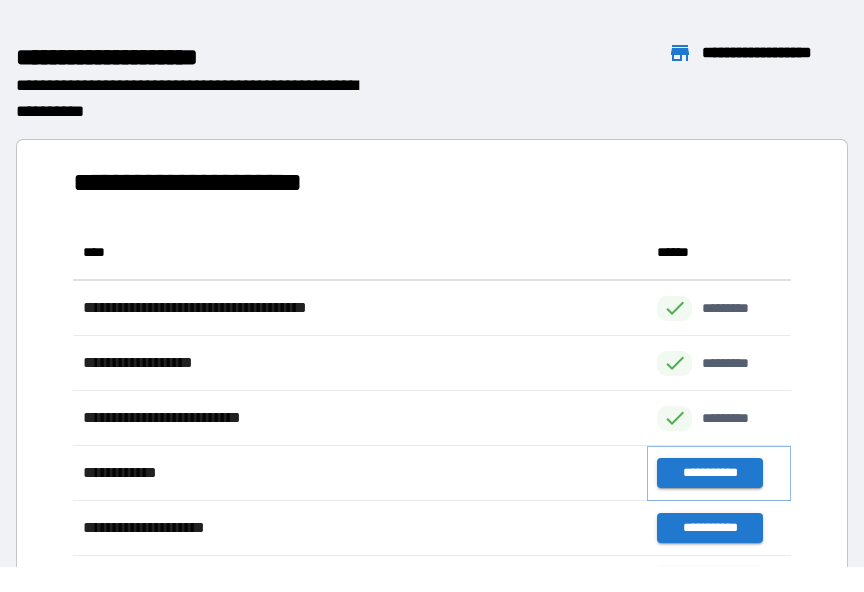 click on "**********" at bounding box center [709, 473] 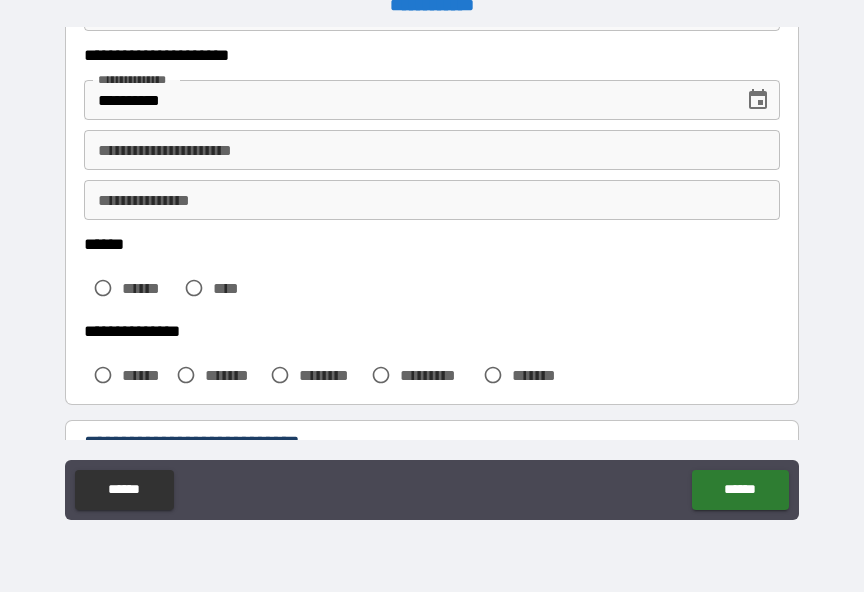 scroll, scrollTop: 342, scrollLeft: 0, axis: vertical 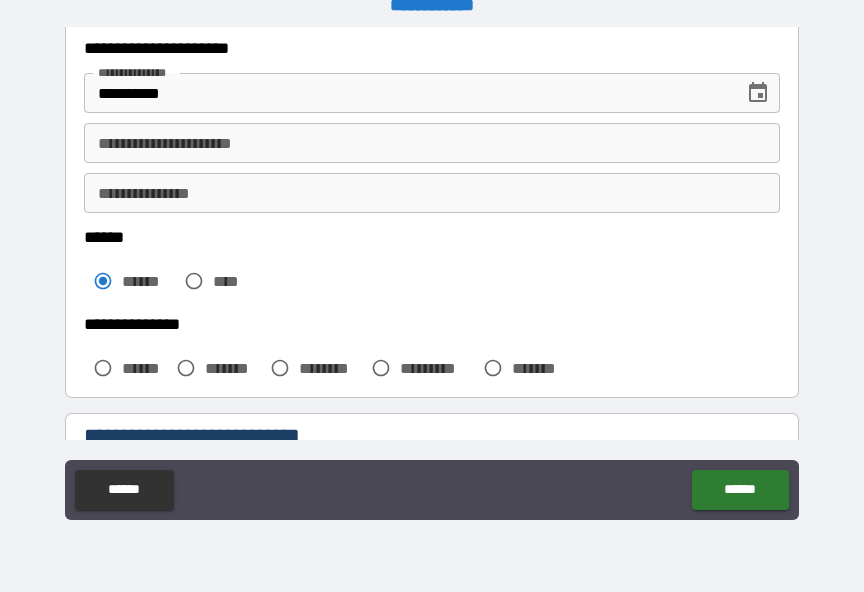 click on "**********" at bounding box center (432, 143) 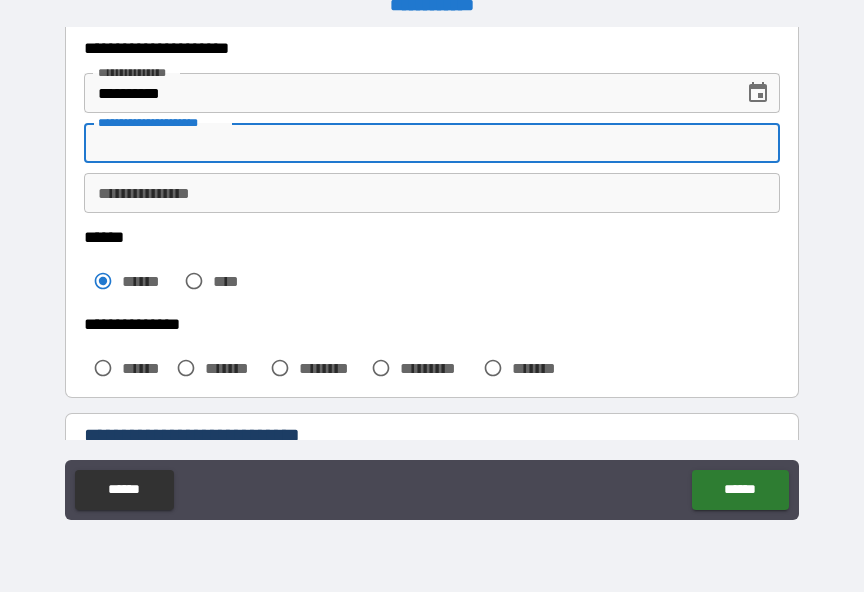 scroll, scrollTop: 24, scrollLeft: 0, axis: vertical 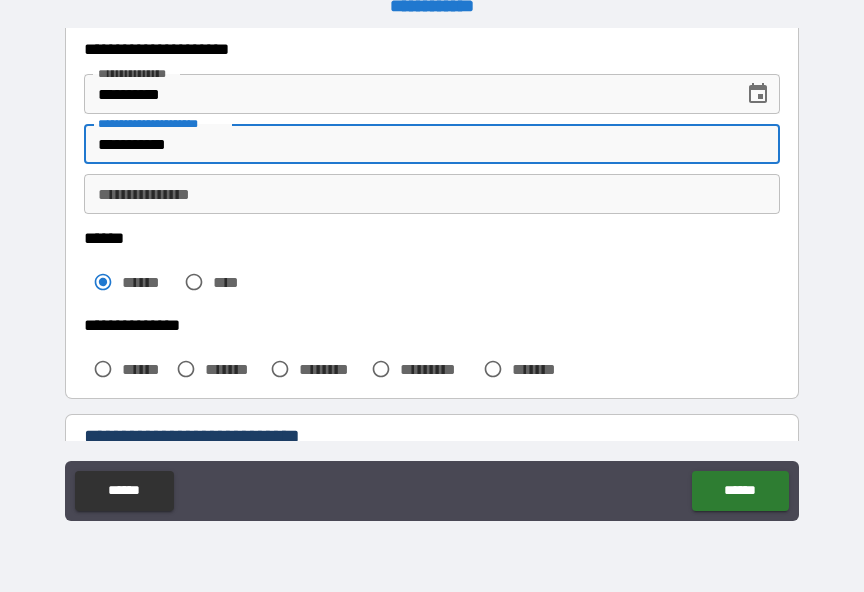 type on "**********" 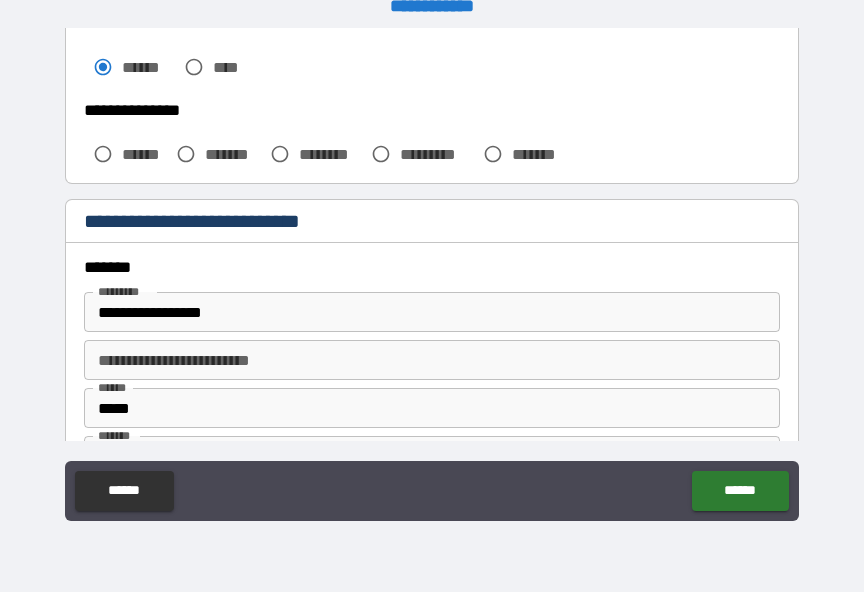 scroll, scrollTop: 558, scrollLeft: 0, axis: vertical 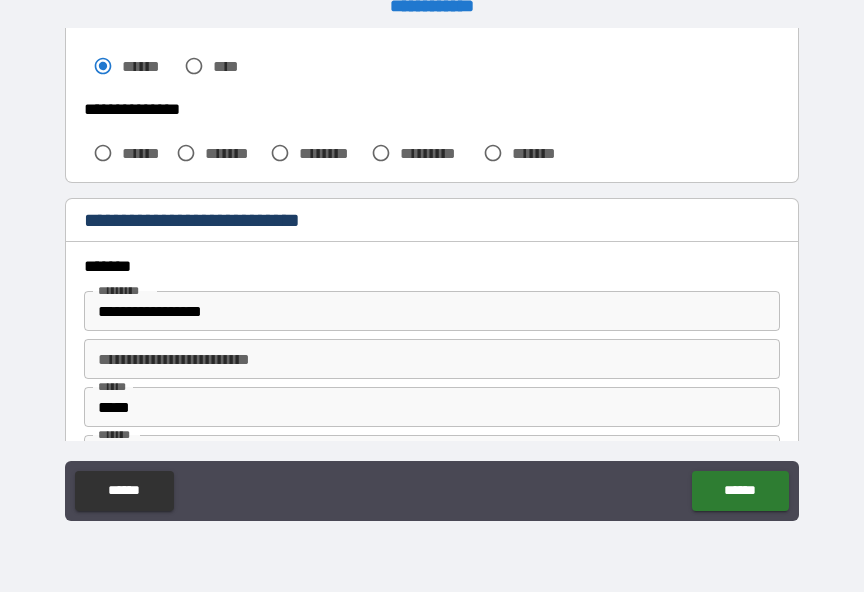 type on "**********" 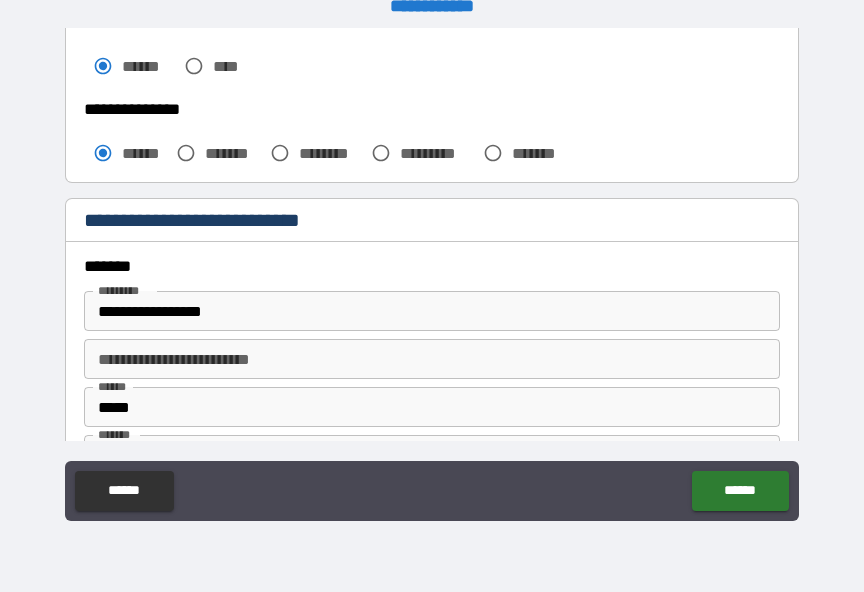 scroll, scrollTop: 25, scrollLeft: 0, axis: vertical 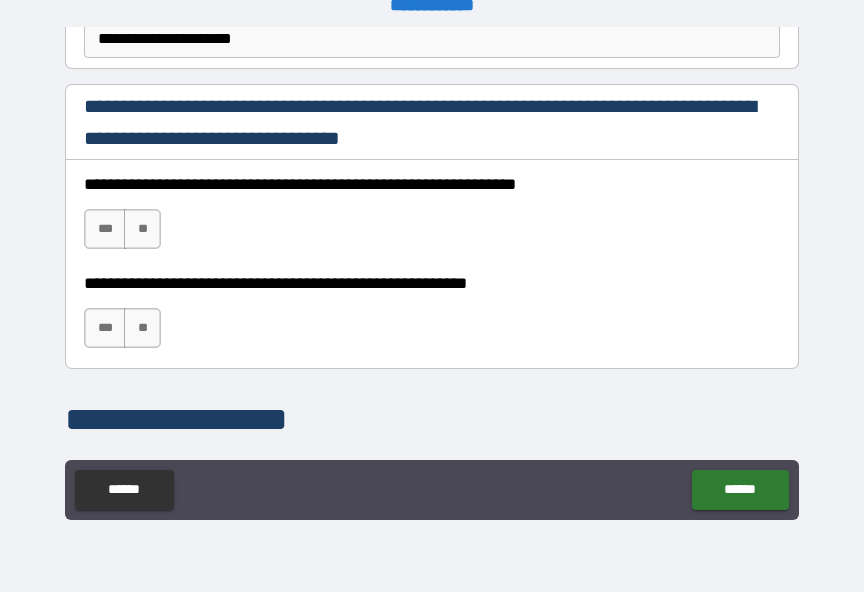 click on "***" at bounding box center (105, 229) 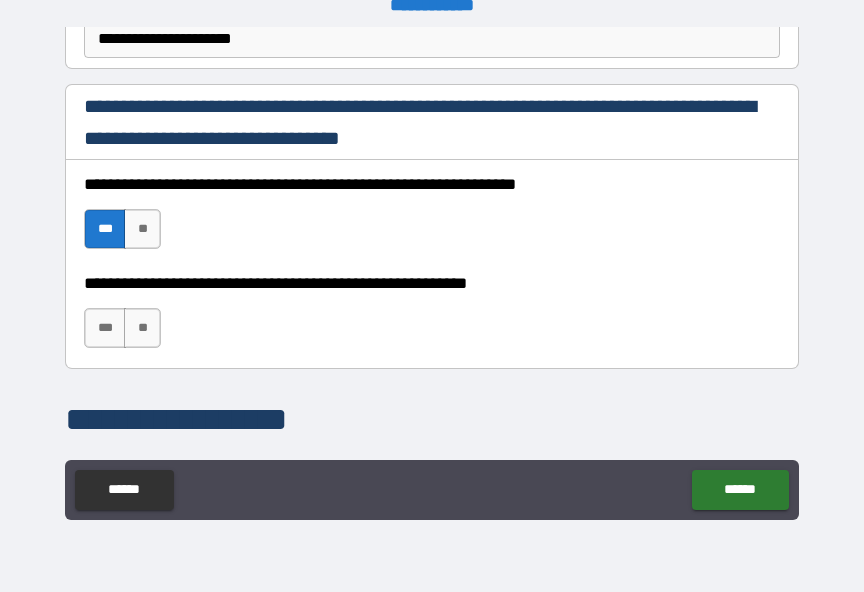 click on "***" at bounding box center [105, 328] 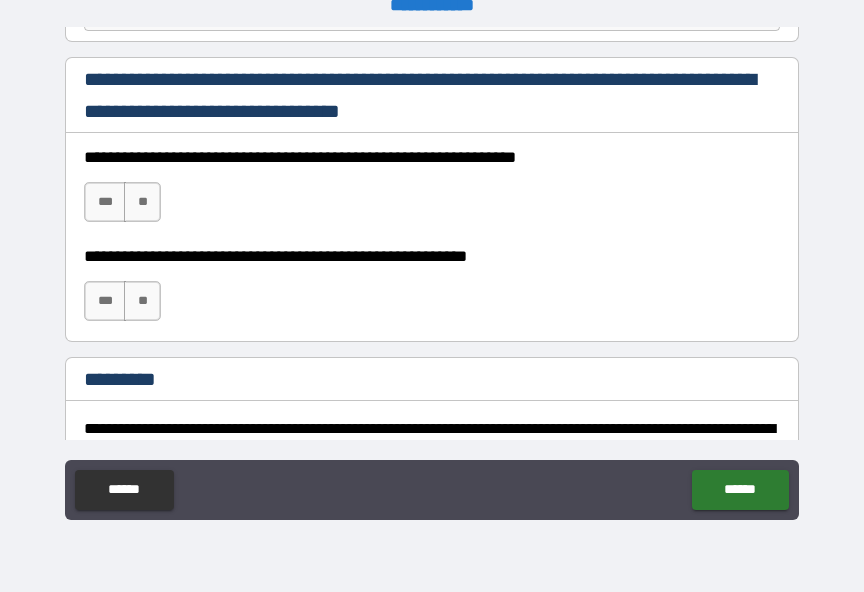 scroll, scrollTop: 2989, scrollLeft: 0, axis: vertical 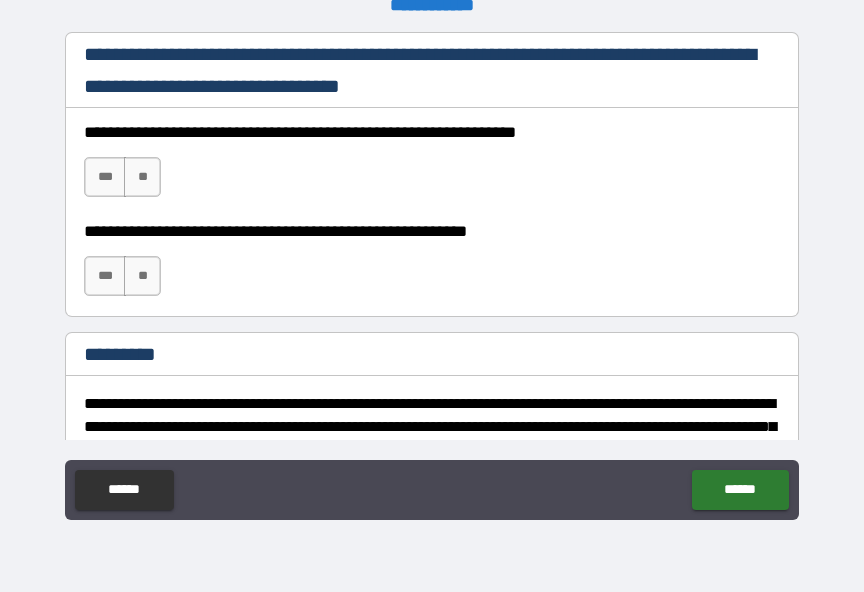 click on "***" at bounding box center [105, 177] 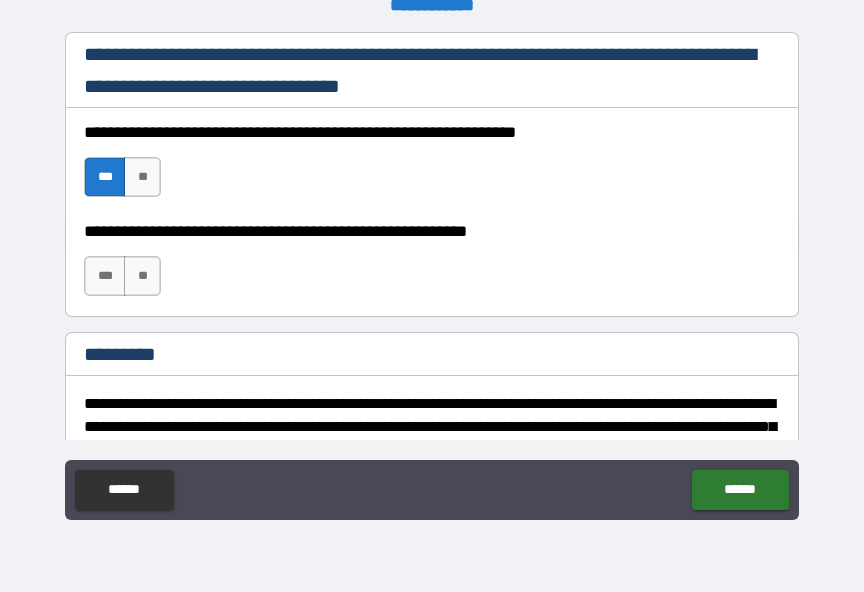 click on "***" at bounding box center [105, 276] 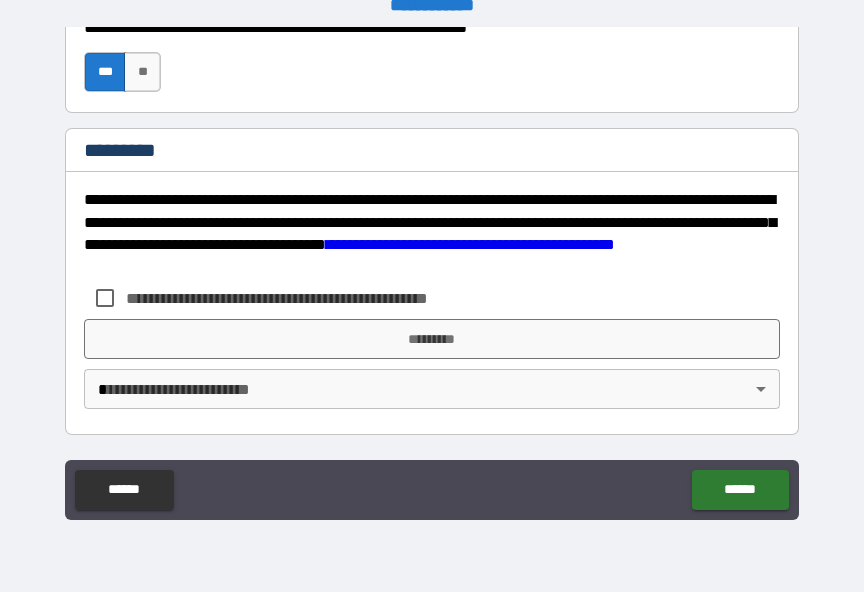 scroll, scrollTop: 3193, scrollLeft: 0, axis: vertical 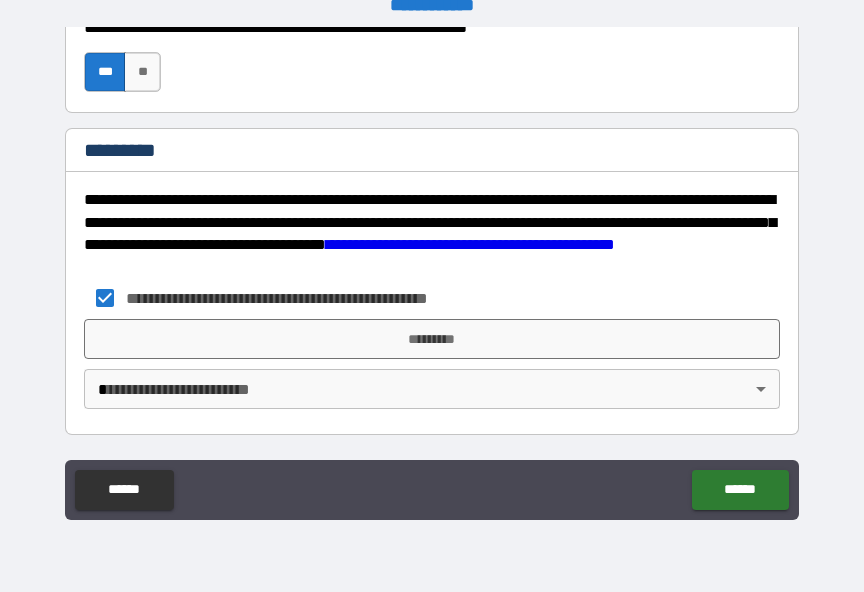 click on "*********" at bounding box center (432, 339) 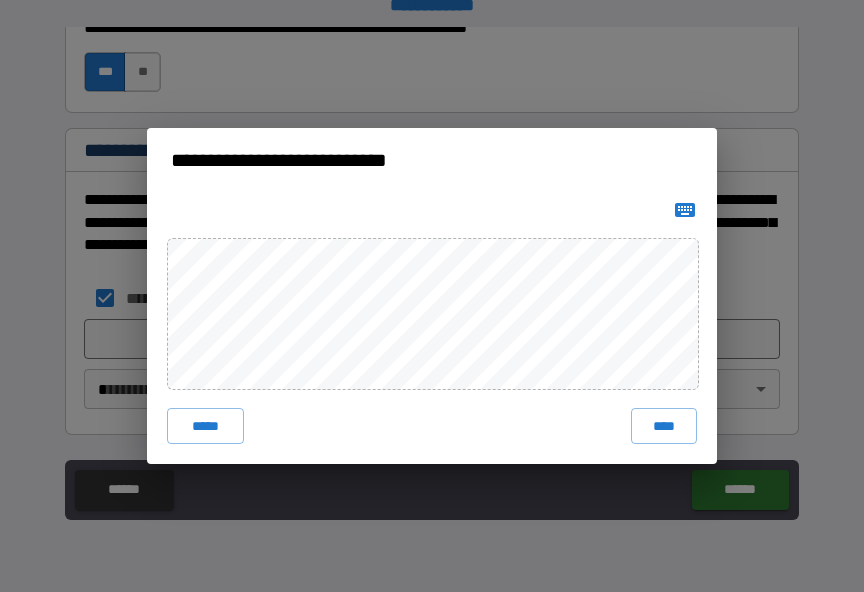 click on "****" at bounding box center (664, 426) 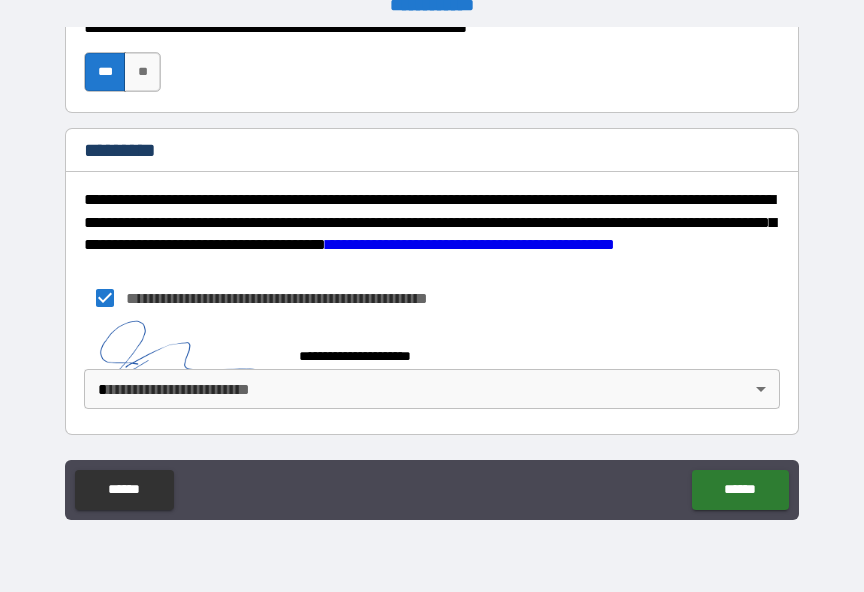 scroll, scrollTop: 3183, scrollLeft: 0, axis: vertical 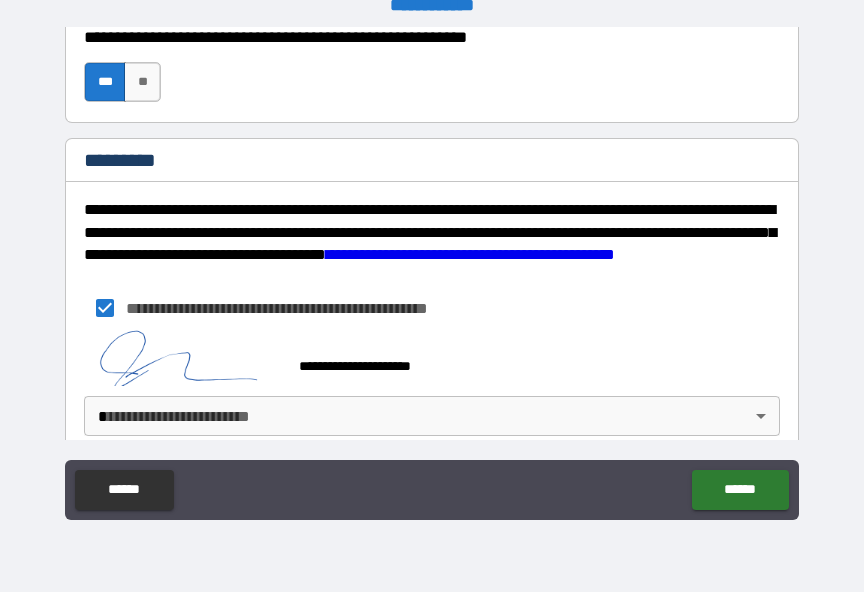 click on "**********" at bounding box center [432, 283] 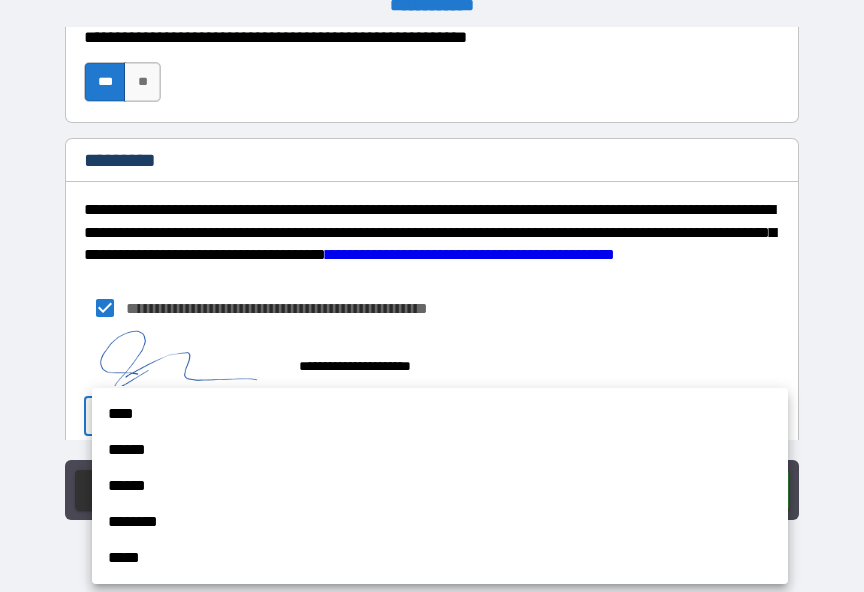 click on "****" at bounding box center (440, 414) 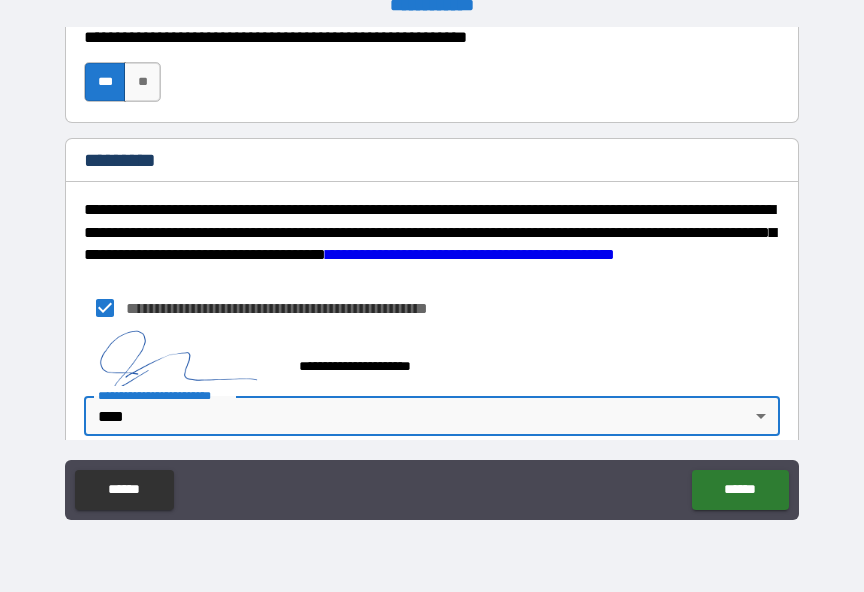 click on "******" at bounding box center [740, 490] 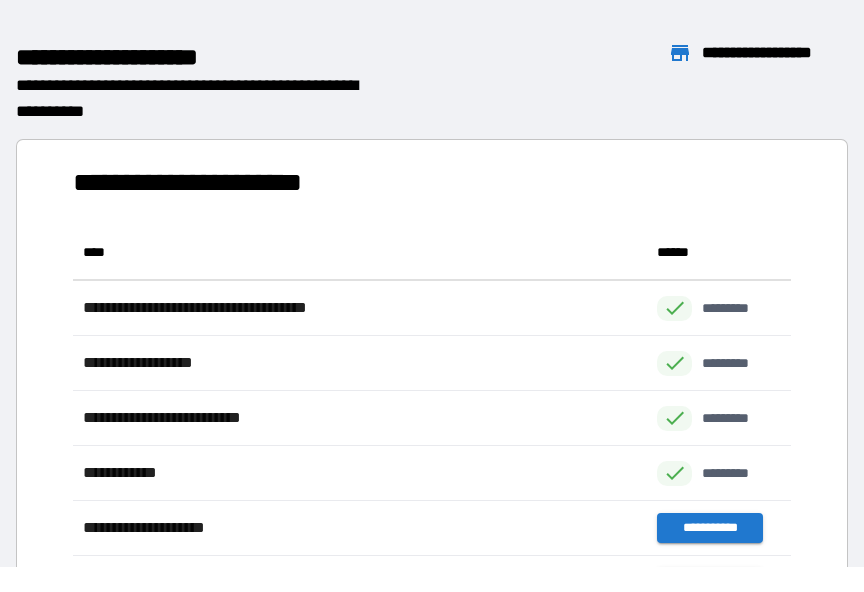 scroll, scrollTop: 1, scrollLeft: 1, axis: both 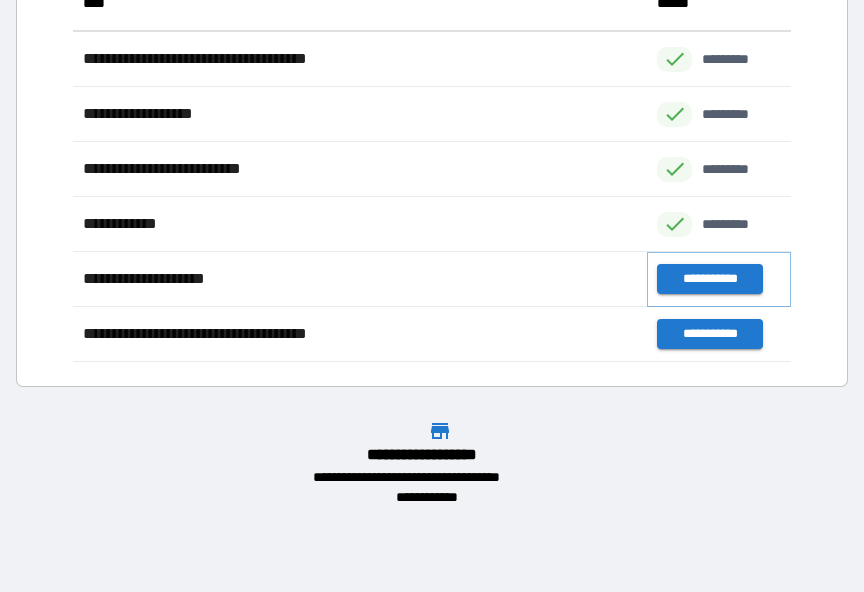 click on "**********" at bounding box center [709, 279] 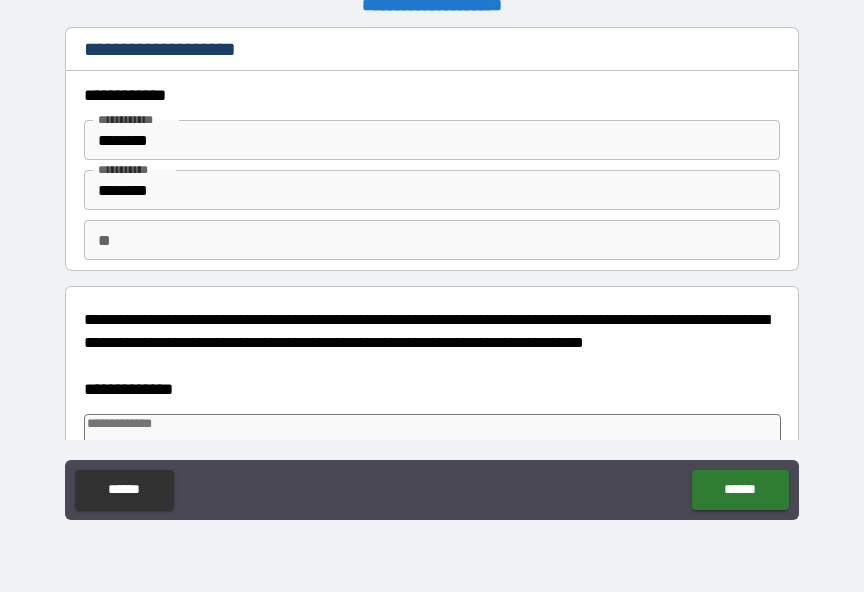 type on "*" 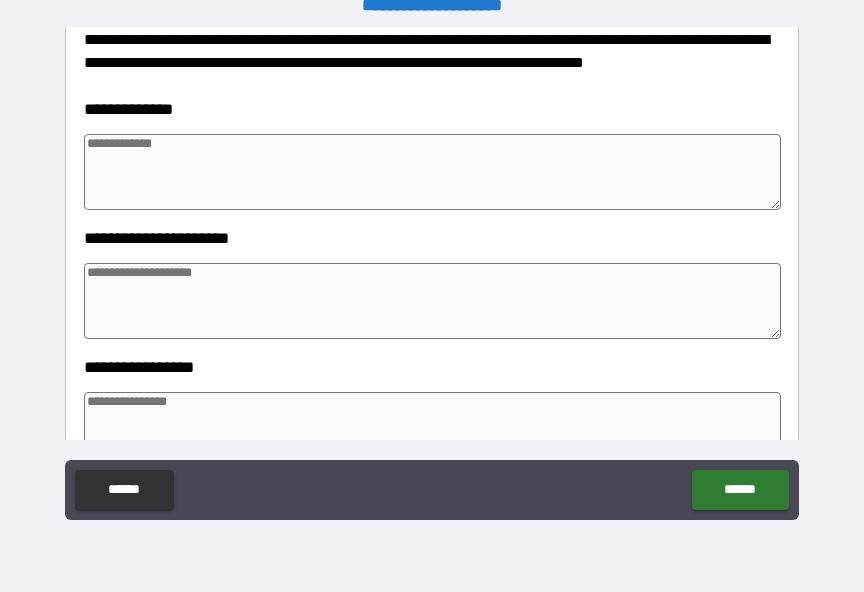 scroll, scrollTop: 260, scrollLeft: 0, axis: vertical 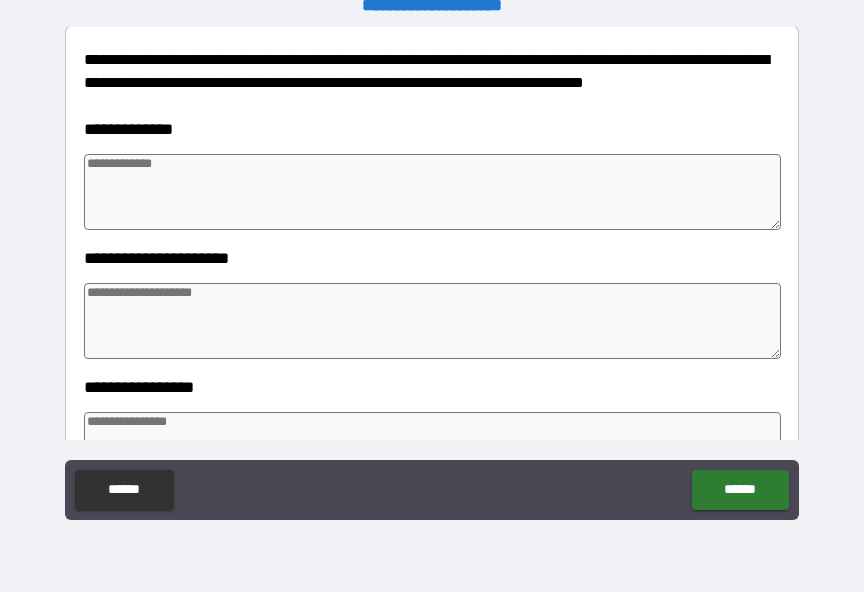 click at bounding box center (432, 192) 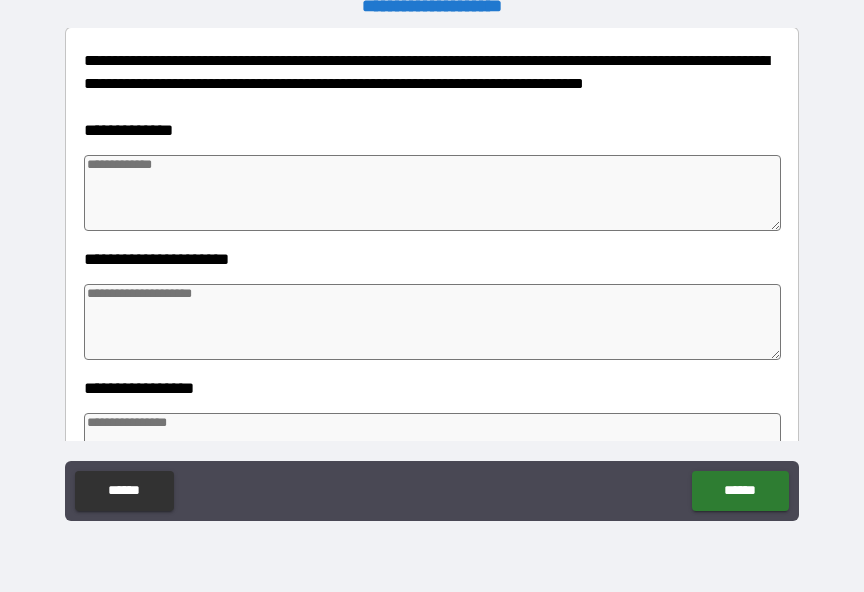 type on "*" 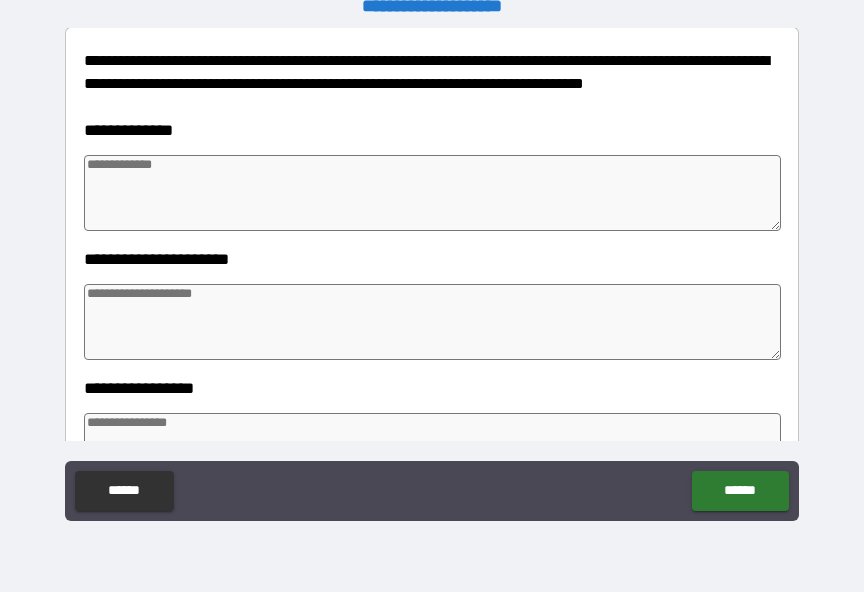 type on "*" 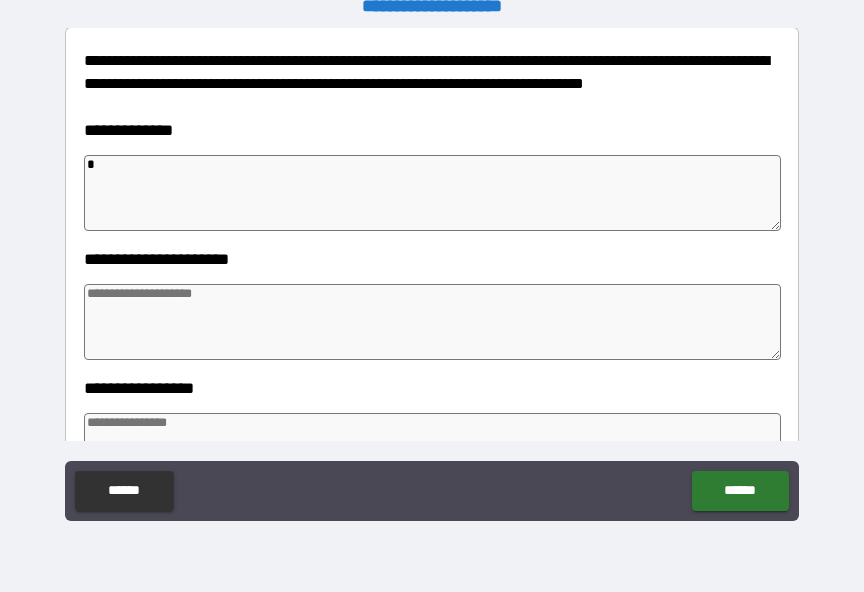 type on "**" 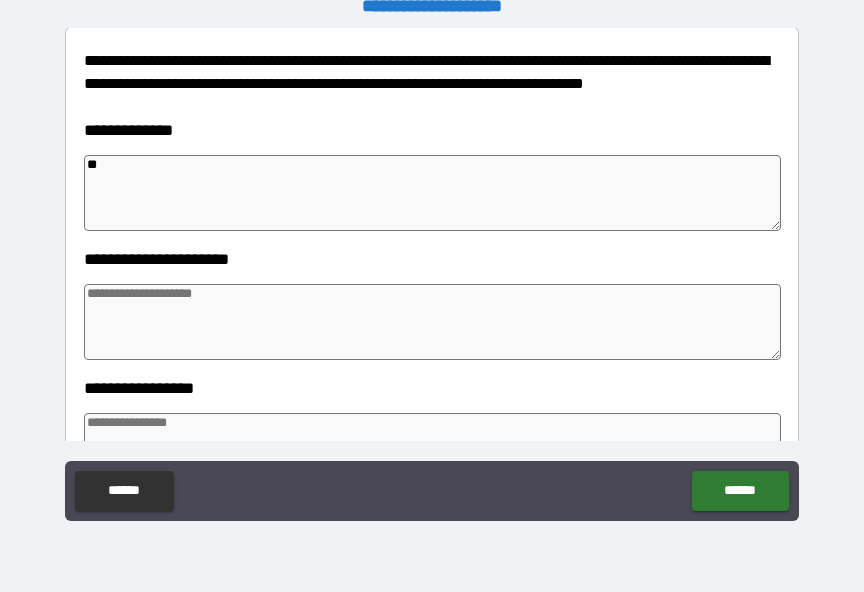 type on "*" 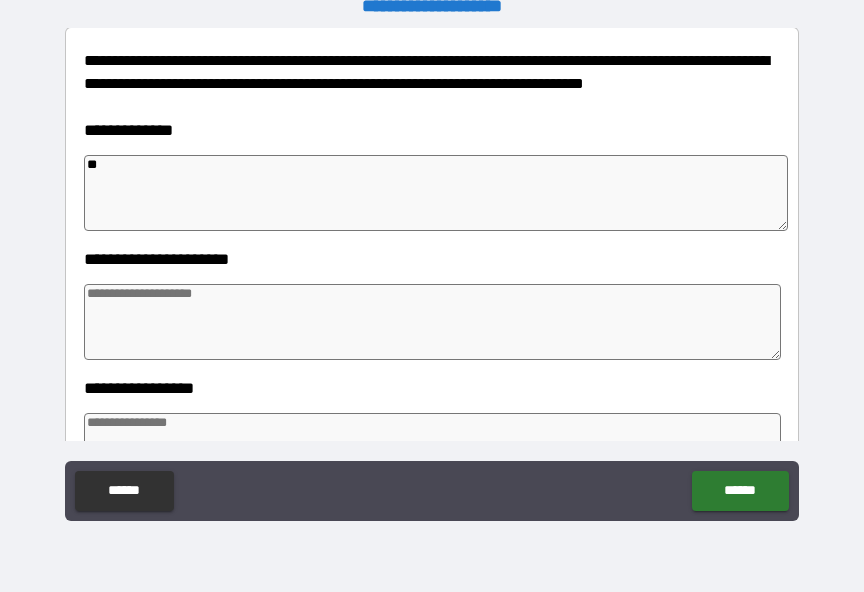 type on "*" 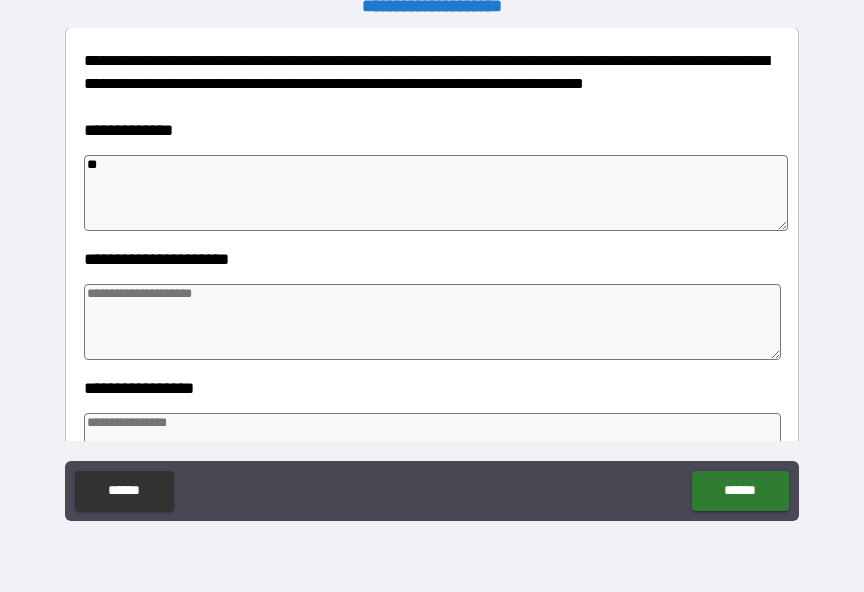 type on "*" 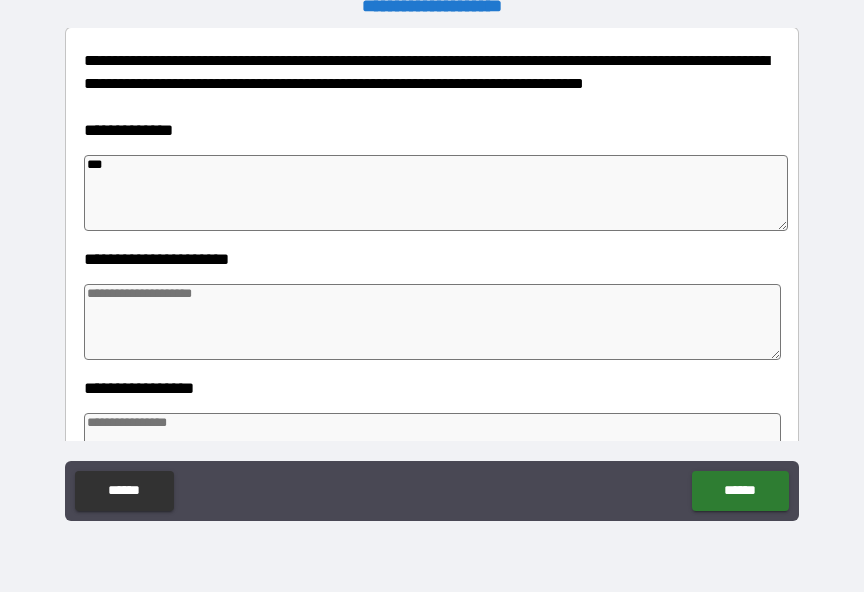 type on "*" 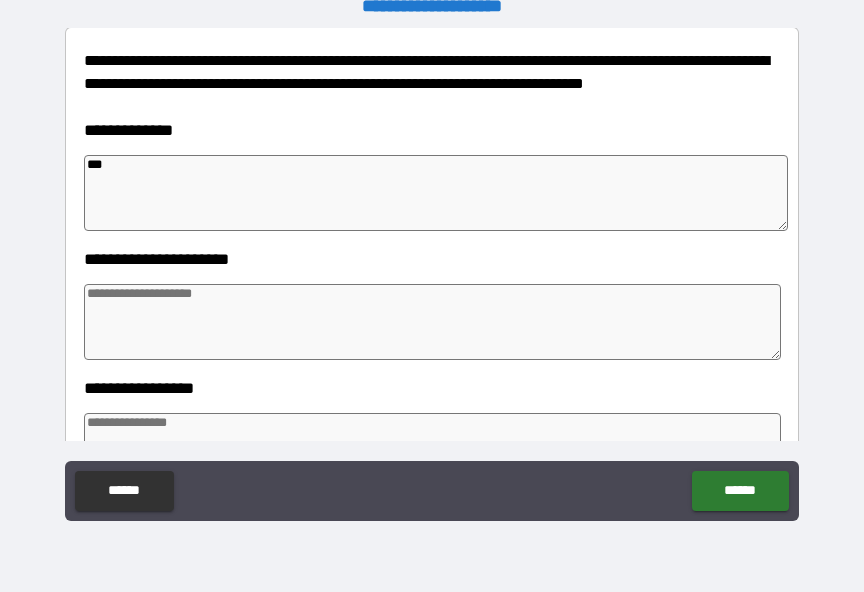 type on "*" 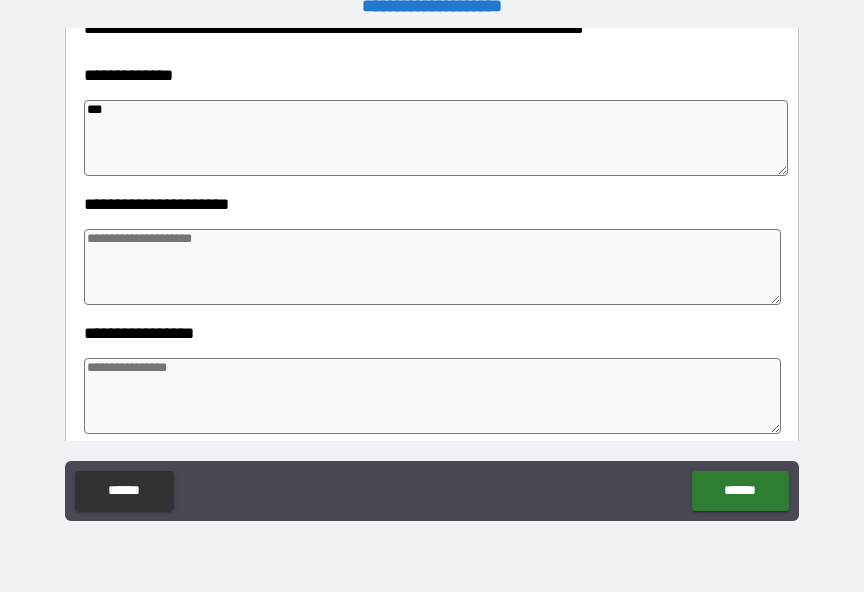 type on "***" 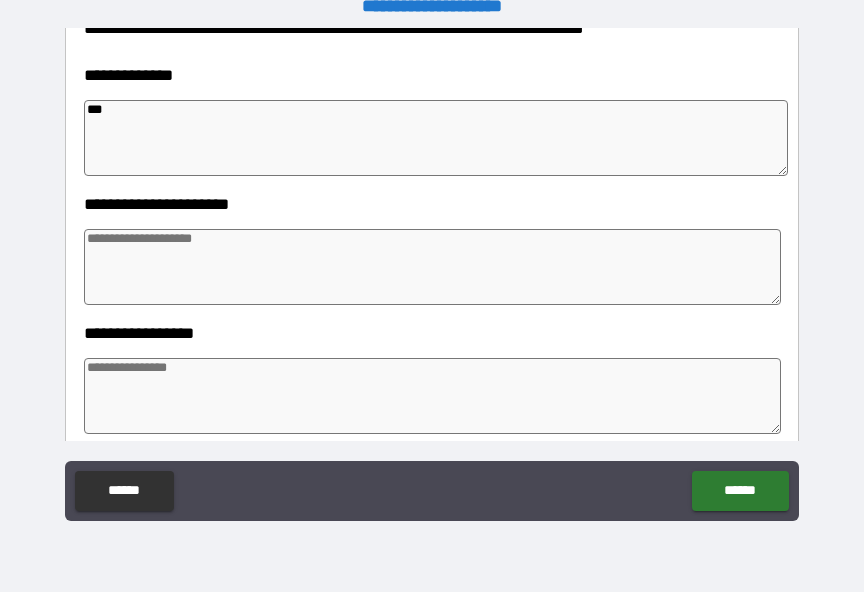 type on "*" 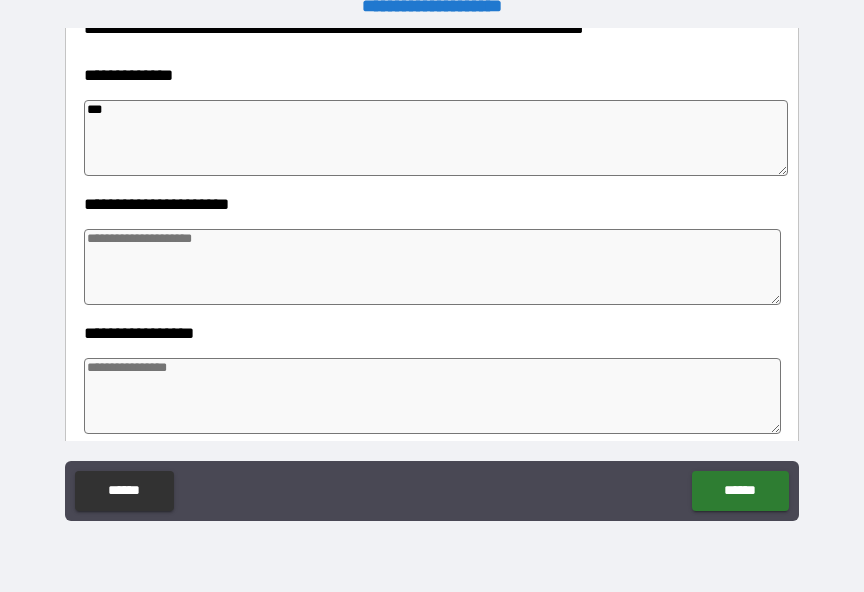 type on "***" 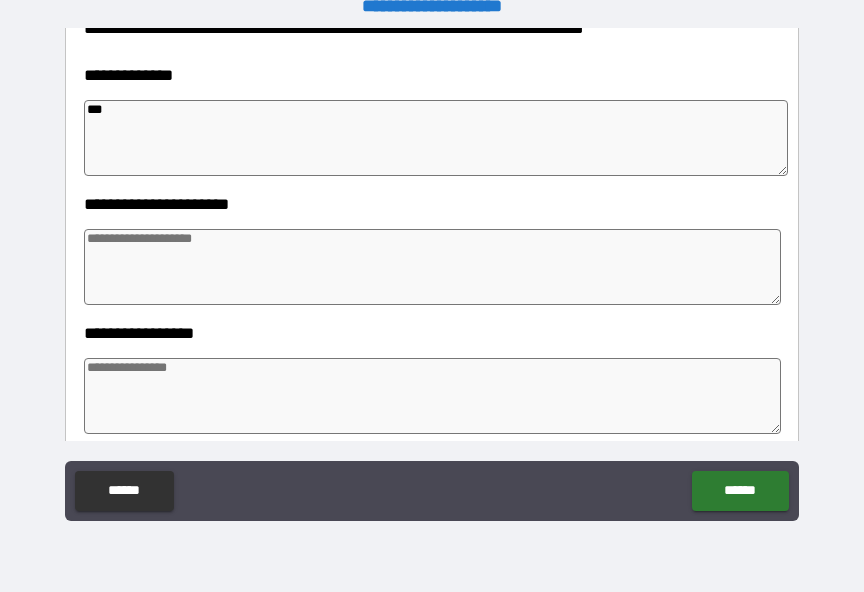 type on "*" 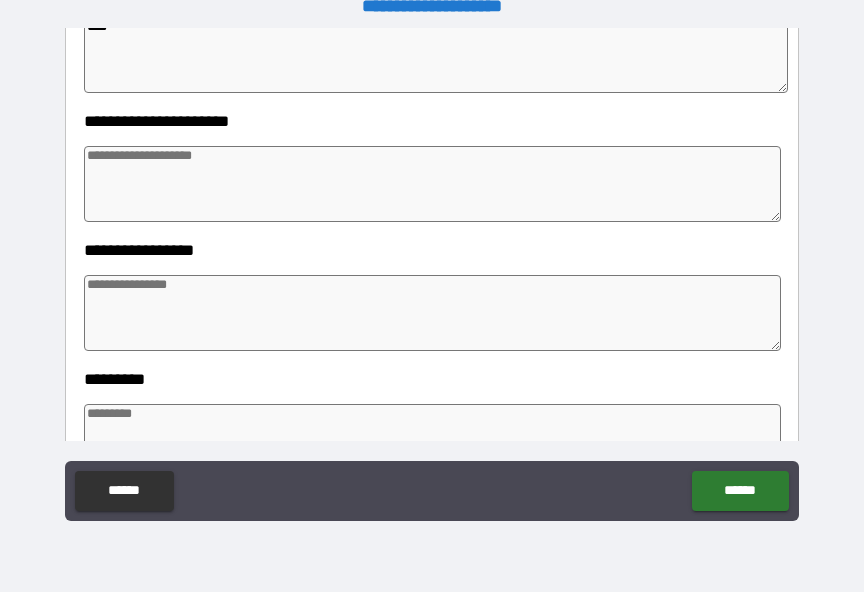 scroll, scrollTop: 408, scrollLeft: 0, axis: vertical 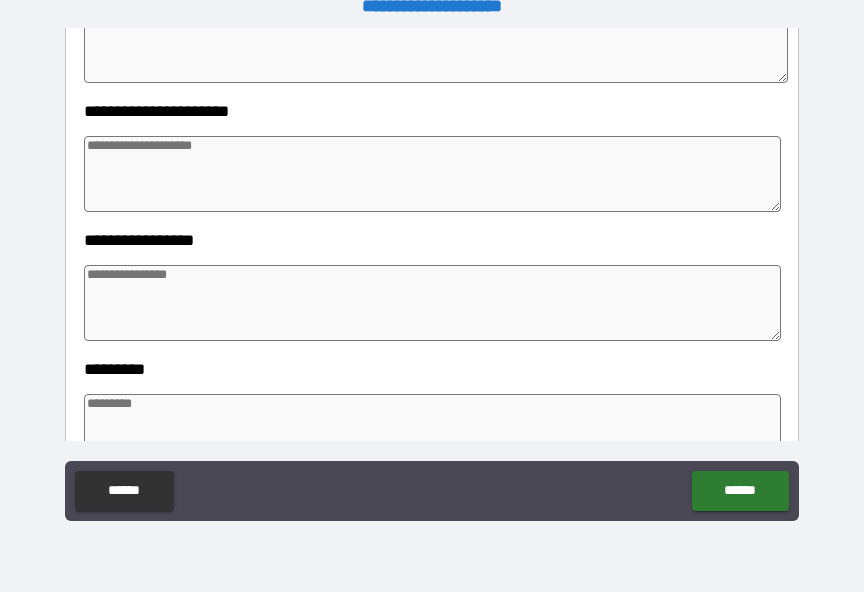 click at bounding box center (432, 174) 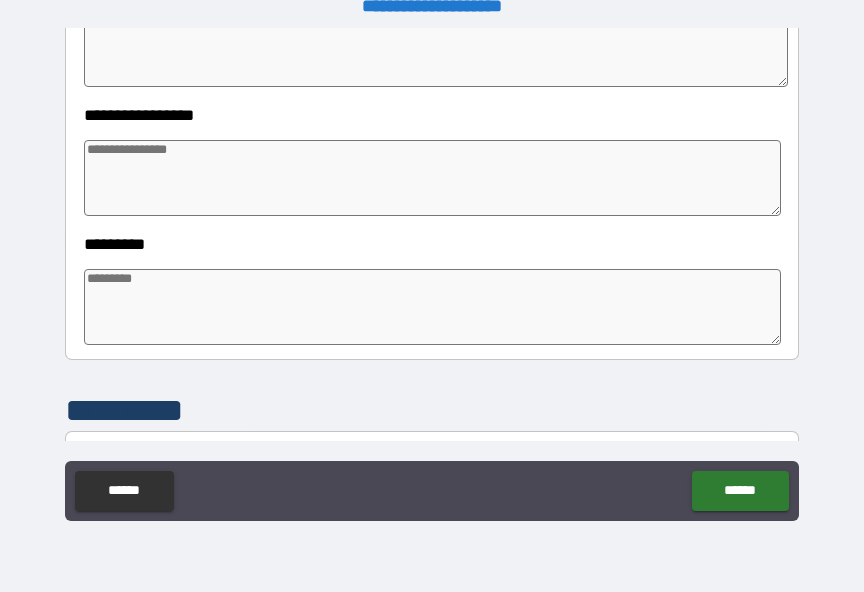 scroll, scrollTop: 536, scrollLeft: 0, axis: vertical 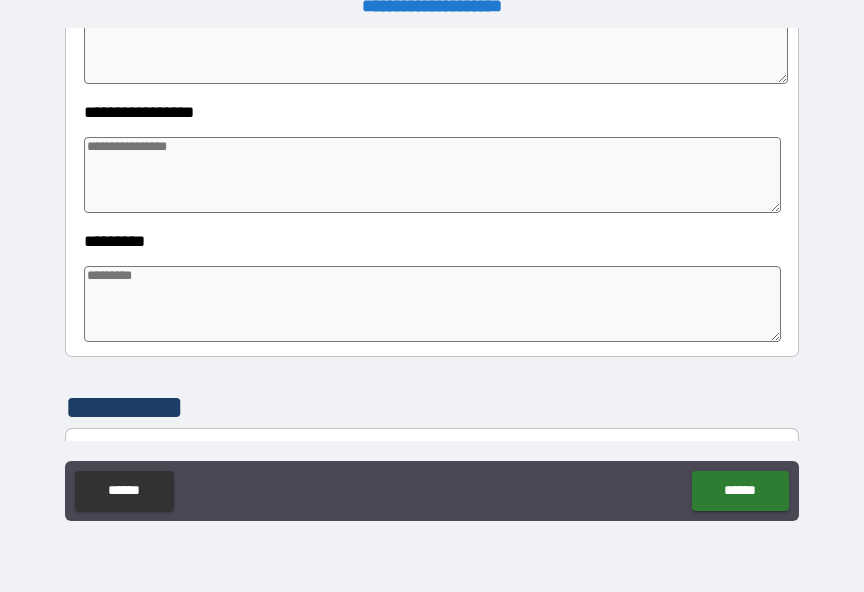 click at bounding box center [432, 175] 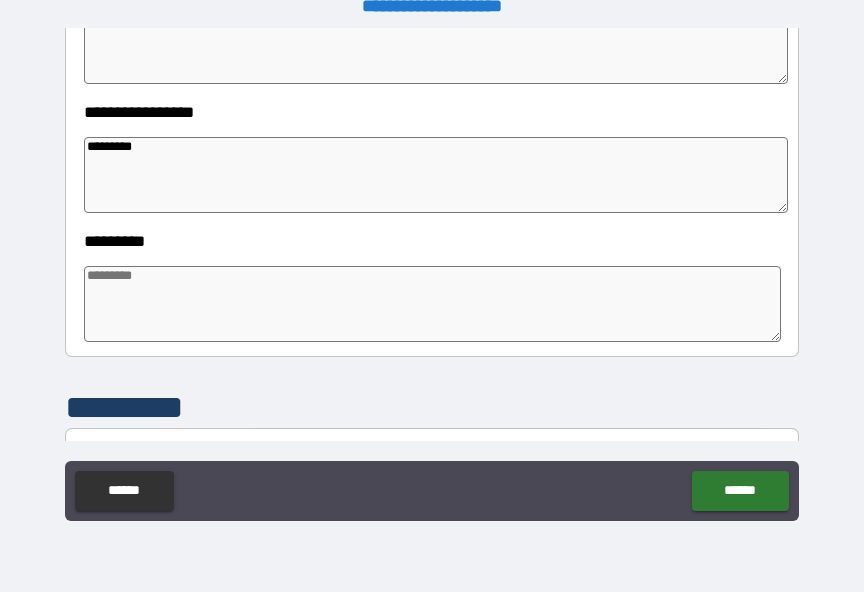 click on "********" at bounding box center [436, 175] 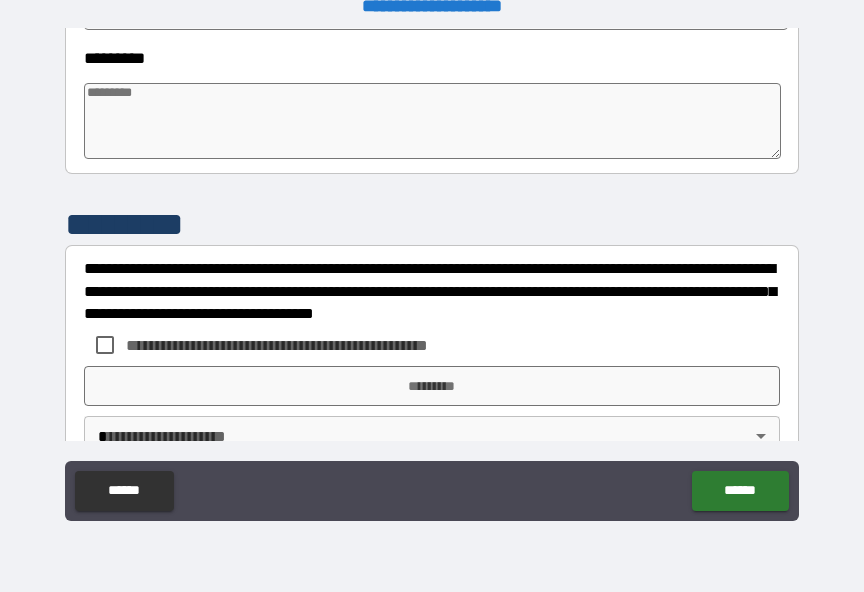 scroll, scrollTop: 754, scrollLeft: 0, axis: vertical 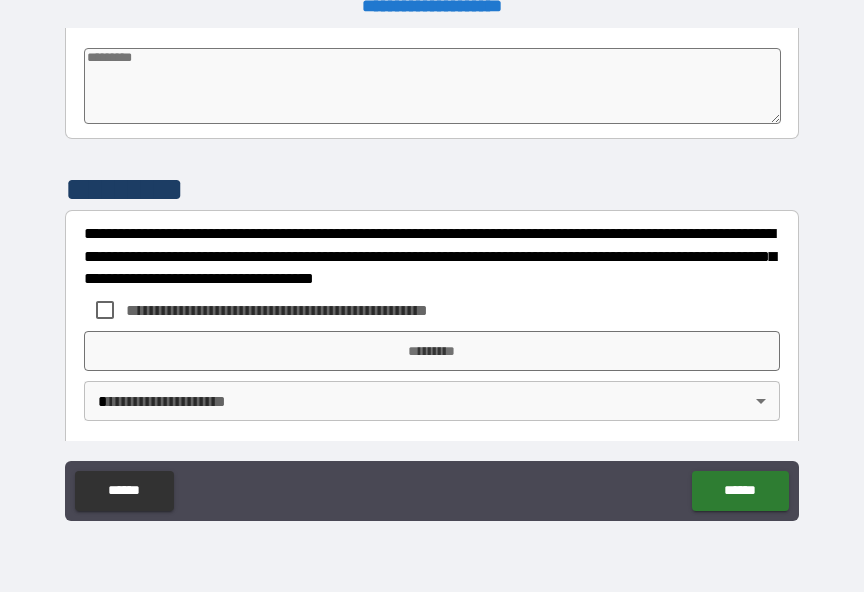 click at bounding box center (432, 86) 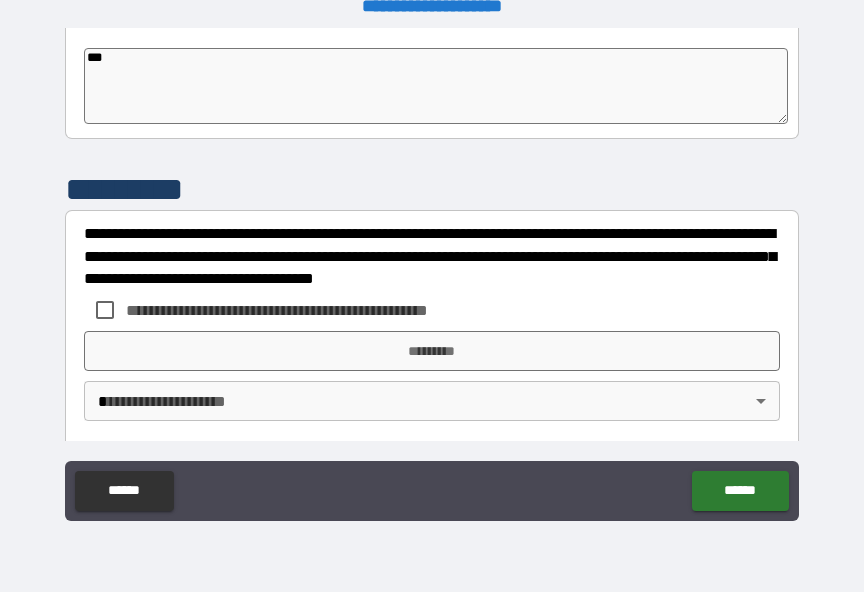 scroll, scrollTop: 25, scrollLeft: 0, axis: vertical 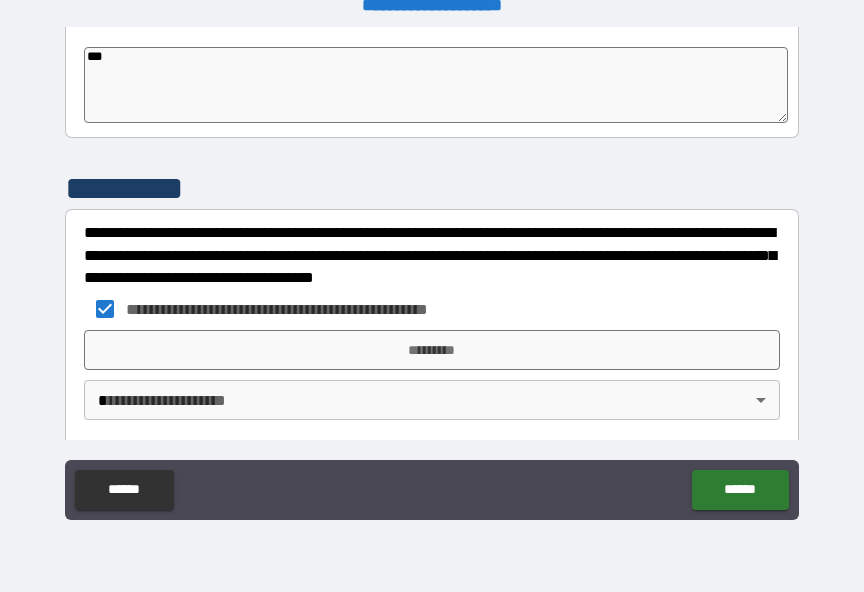 click on "*********" at bounding box center (432, 350) 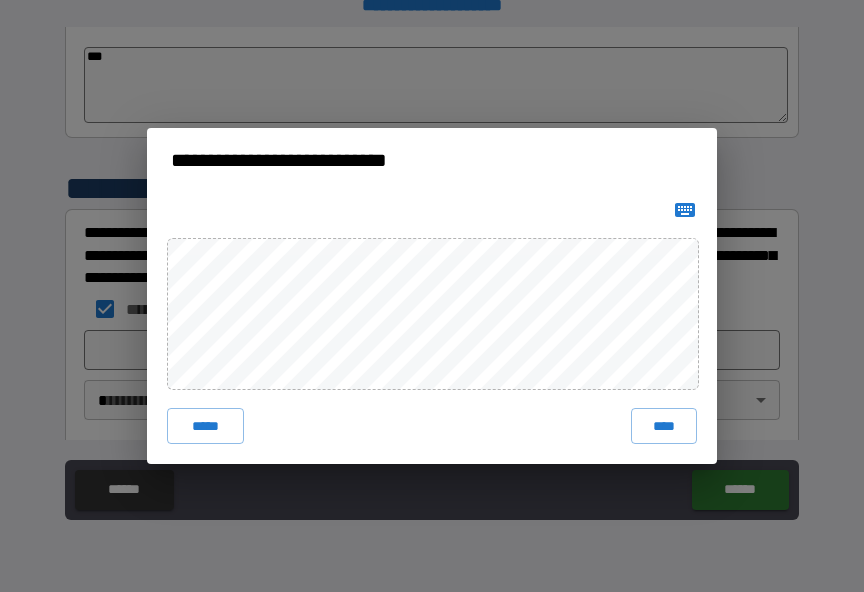click on "****" at bounding box center [664, 426] 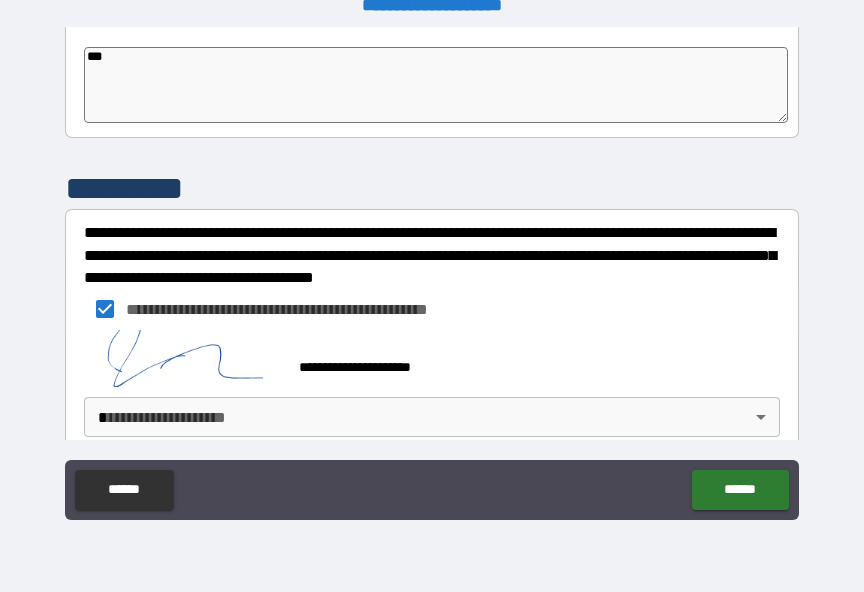 click on "**********" at bounding box center [432, 283] 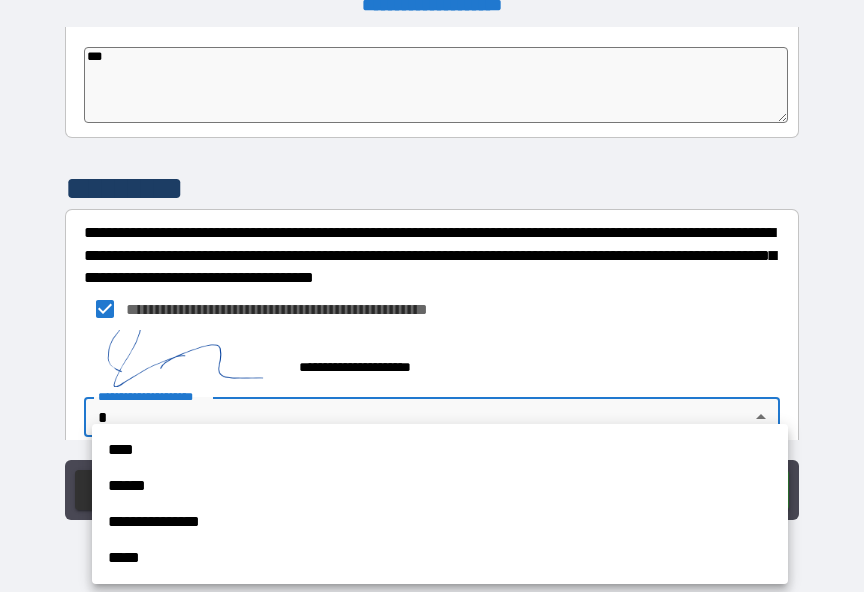 click on "****" at bounding box center [440, 450] 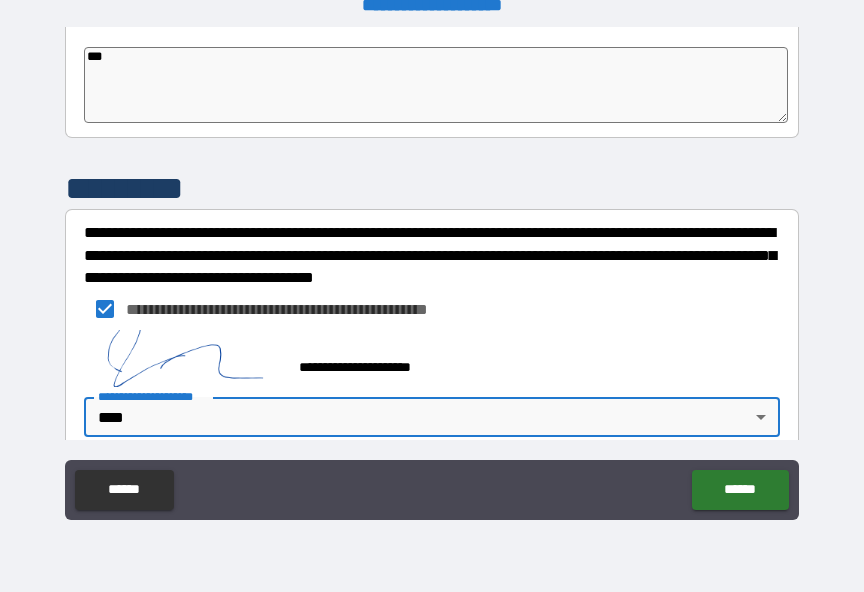 click on "******" at bounding box center (740, 490) 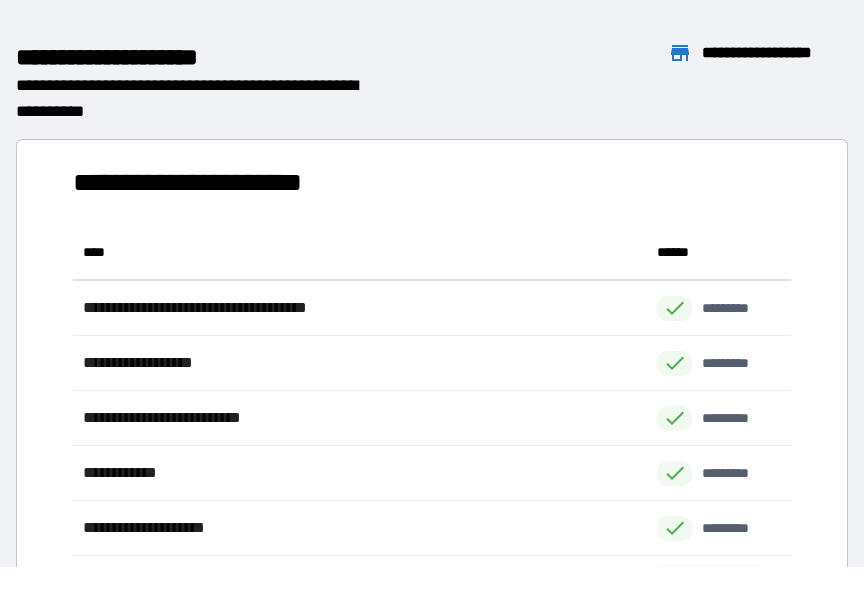 scroll, scrollTop: 1, scrollLeft: 1, axis: both 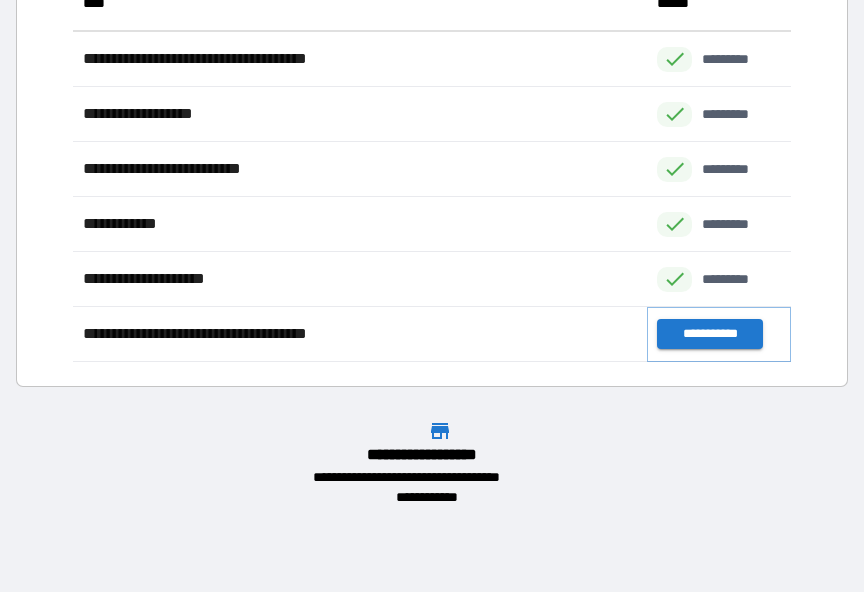 click on "**********" at bounding box center [709, 334] 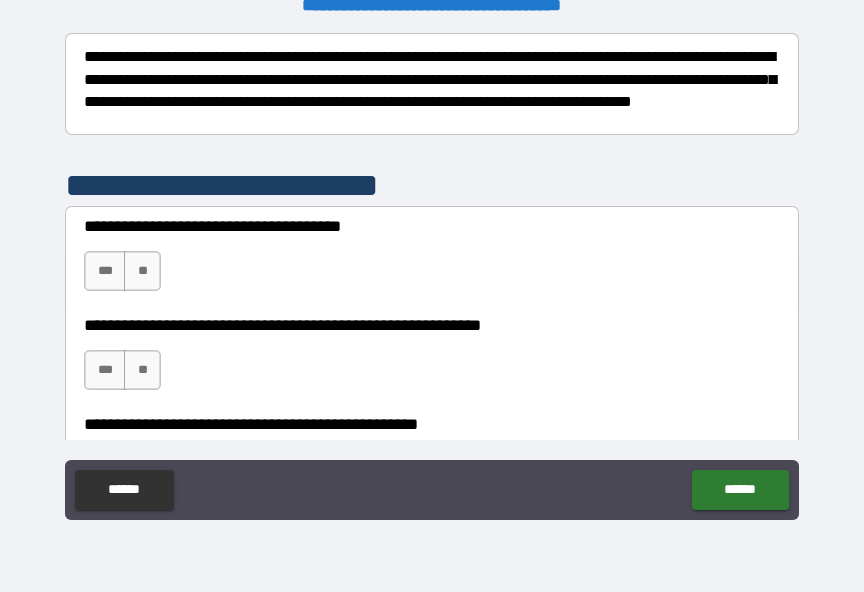 scroll, scrollTop: 311, scrollLeft: 0, axis: vertical 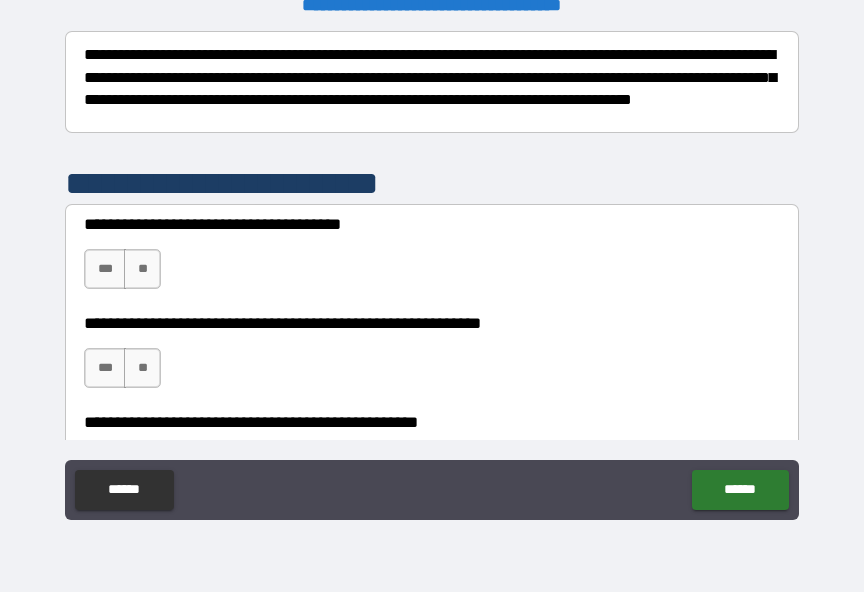 click on "**" at bounding box center (142, 269) 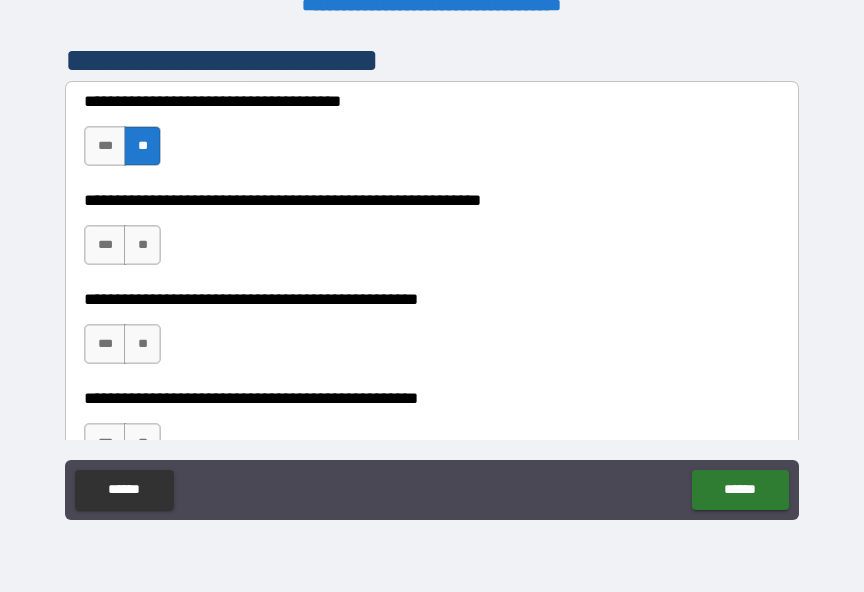 scroll, scrollTop: 452, scrollLeft: 0, axis: vertical 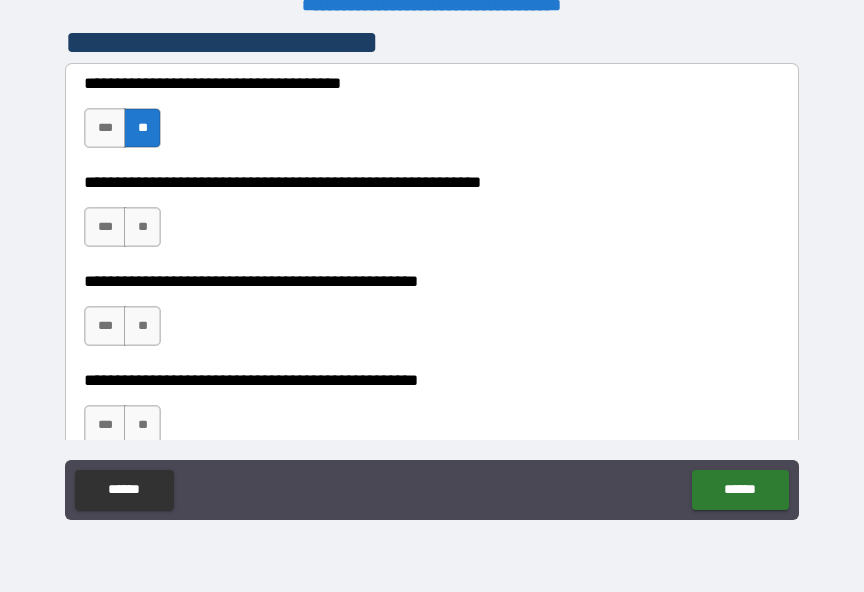 click on "***" at bounding box center (105, 227) 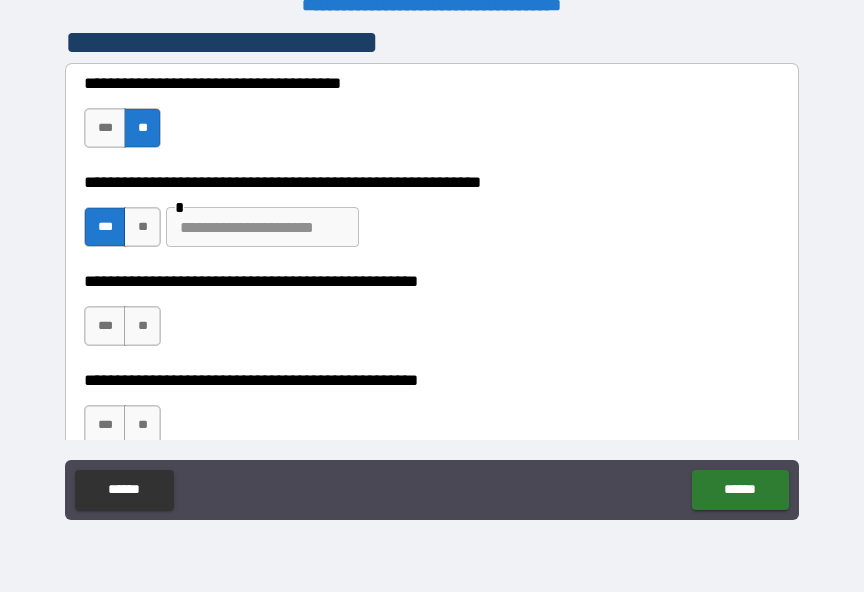 click at bounding box center [262, 227] 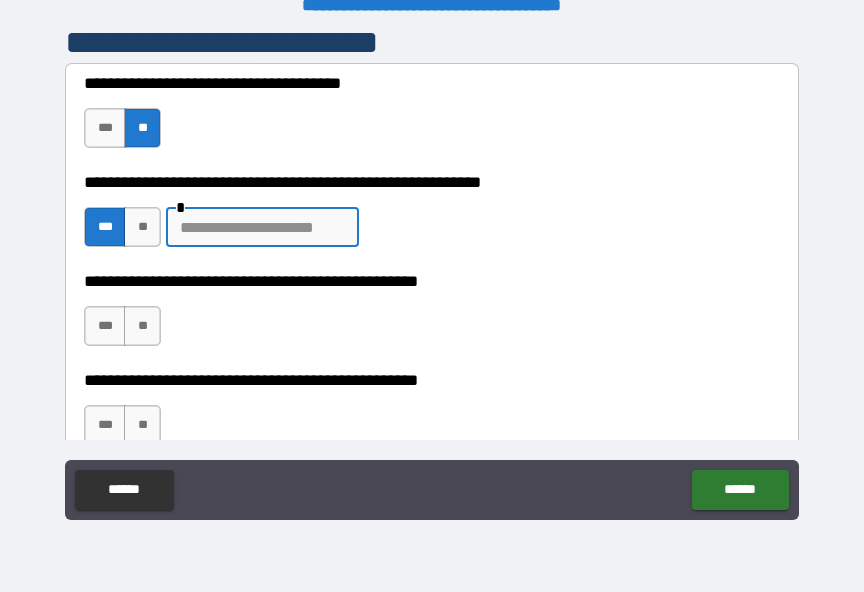scroll, scrollTop: 24, scrollLeft: 0, axis: vertical 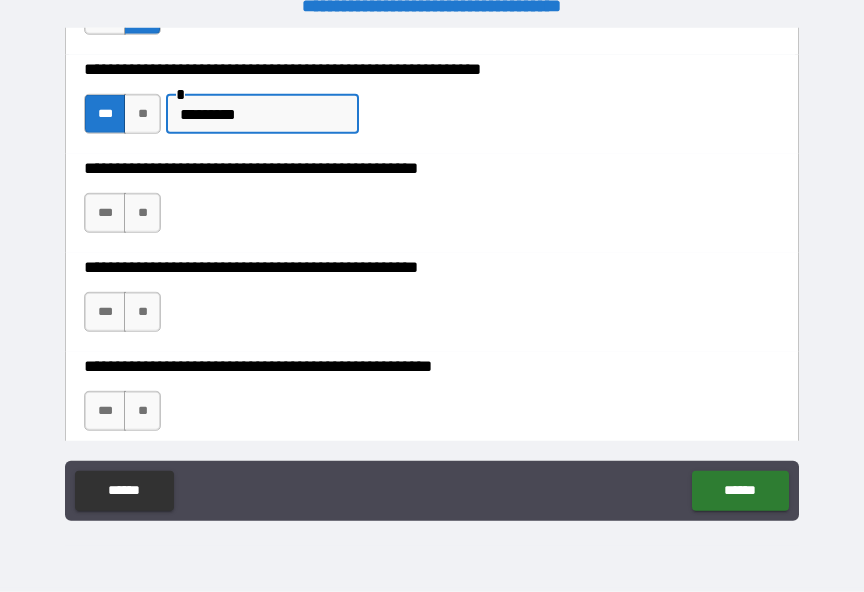 click on "**" at bounding box center [142, 213] 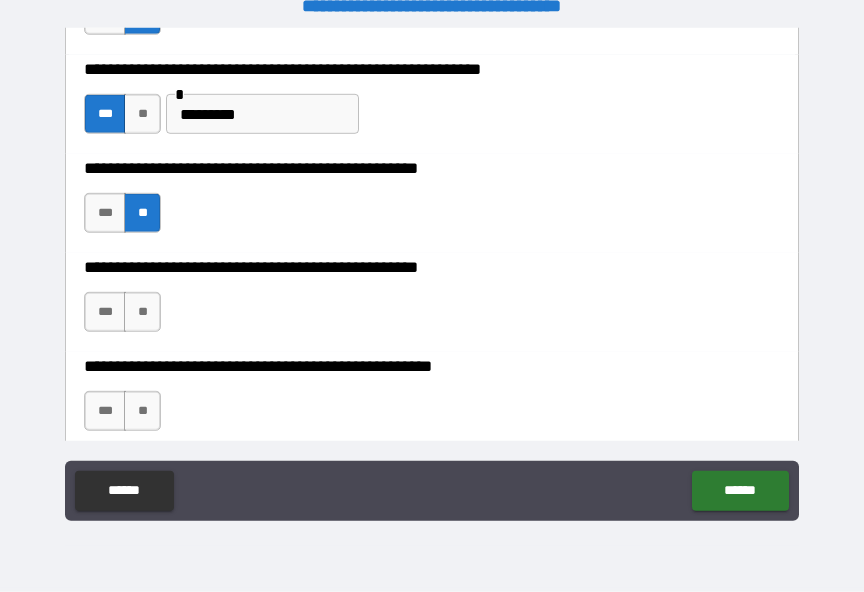 scroll, scrollTop: 25, scrollLeft: 0, axis: vertical 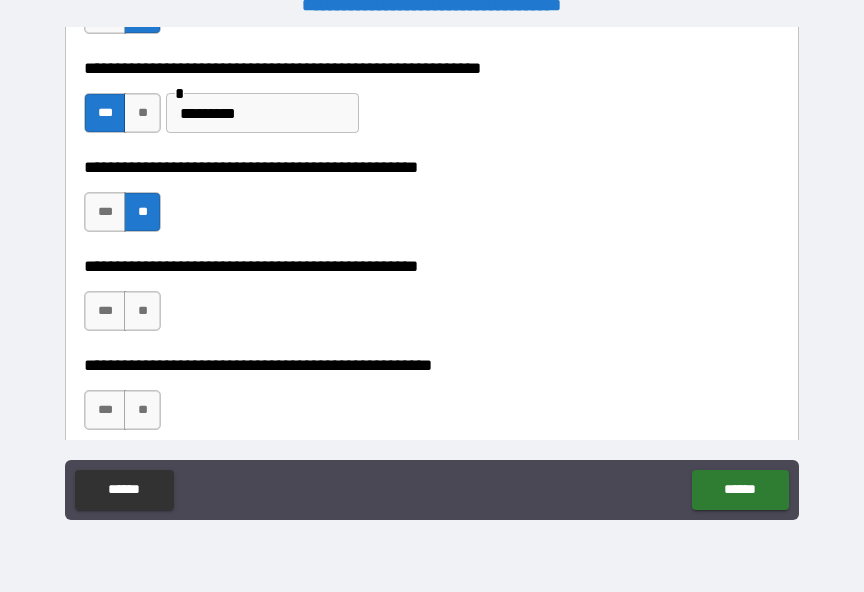 click on "**" at bounding box center (142, 212) 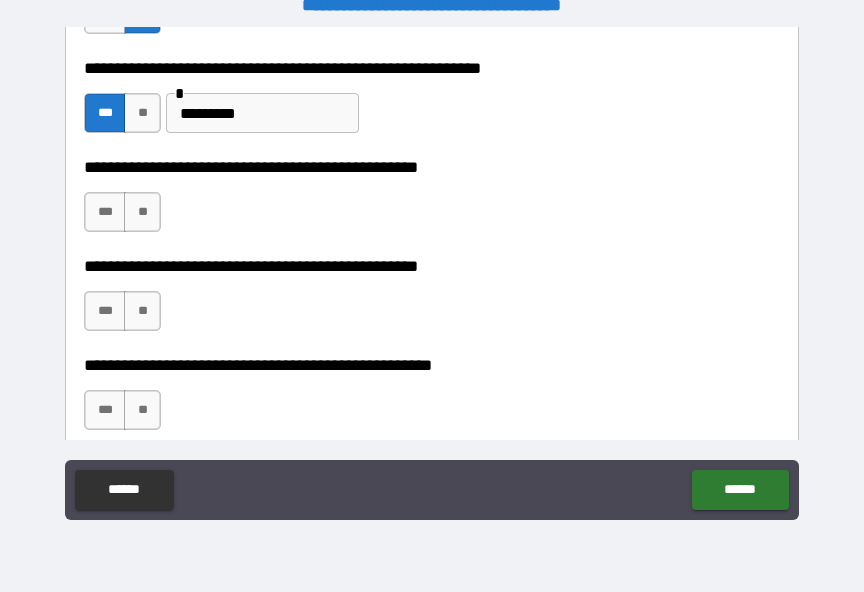 click on "**" at bounding box center (142, 212) 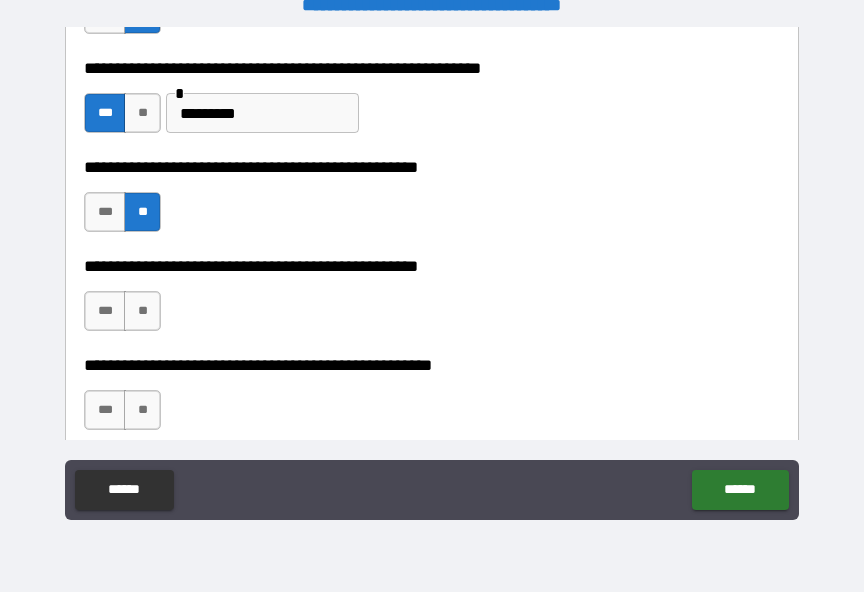 click on "**" at bounding box center (142, 311) 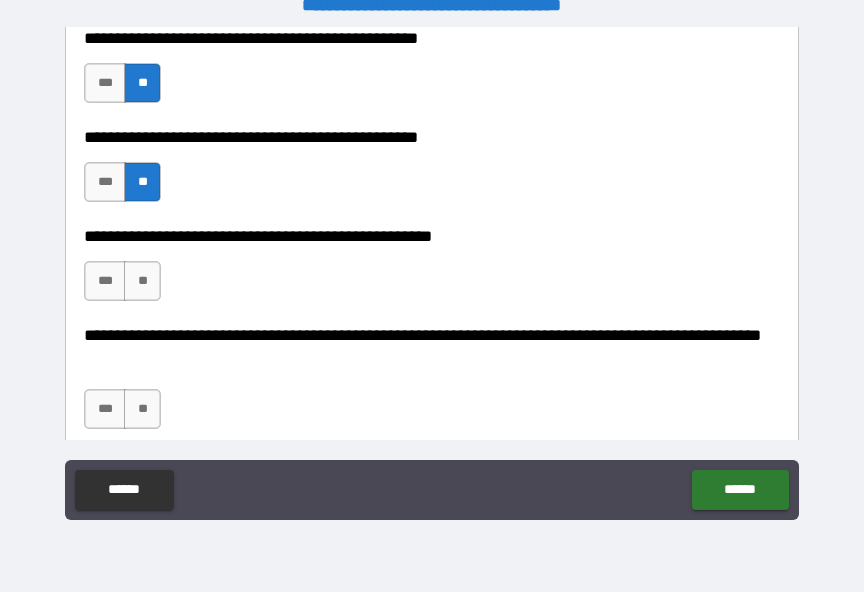 scroll, scrollTop: 697, scrollLeft: 0, axis: vertical 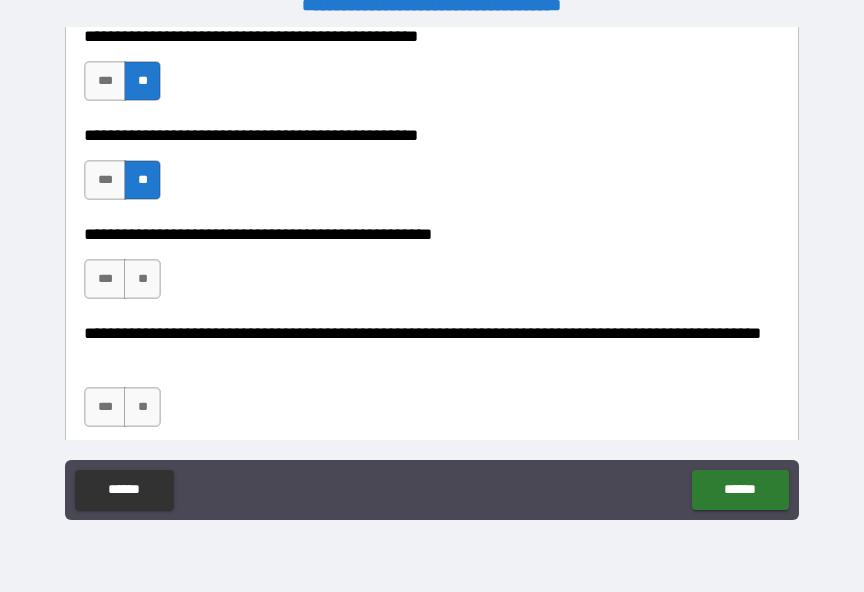 click on "**" at bounding box center [142, 279] 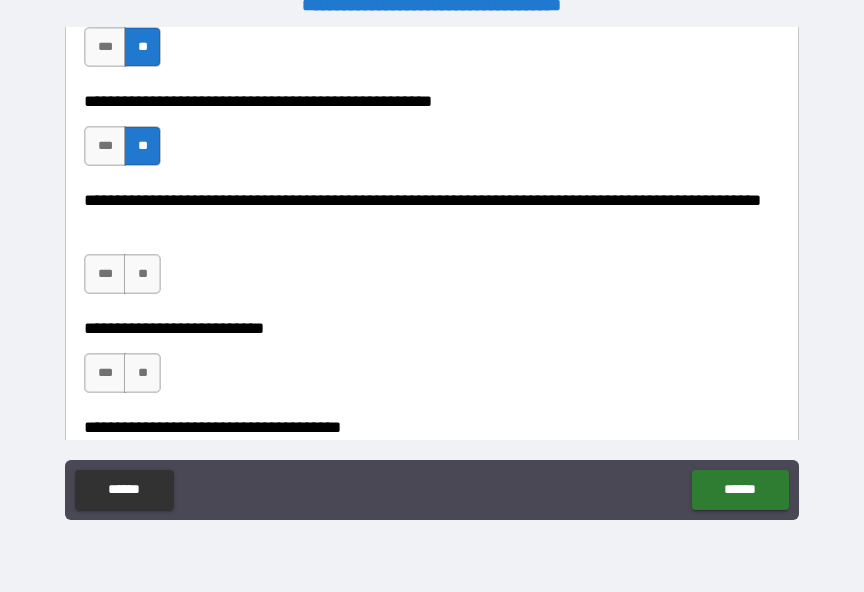 scroll, scrollTop: 840, scrollLeft: 0, axis: vertical 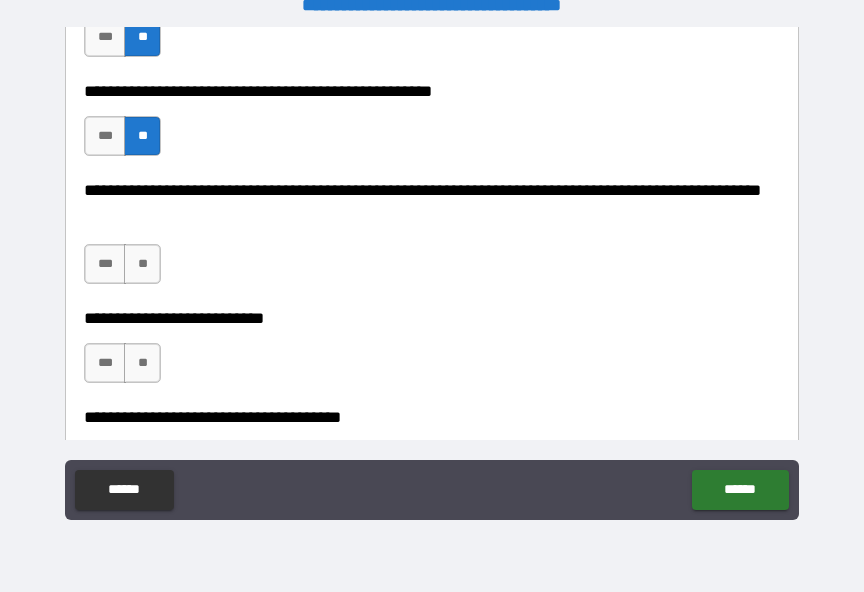 click on "**" at bounding box center (142, 264) 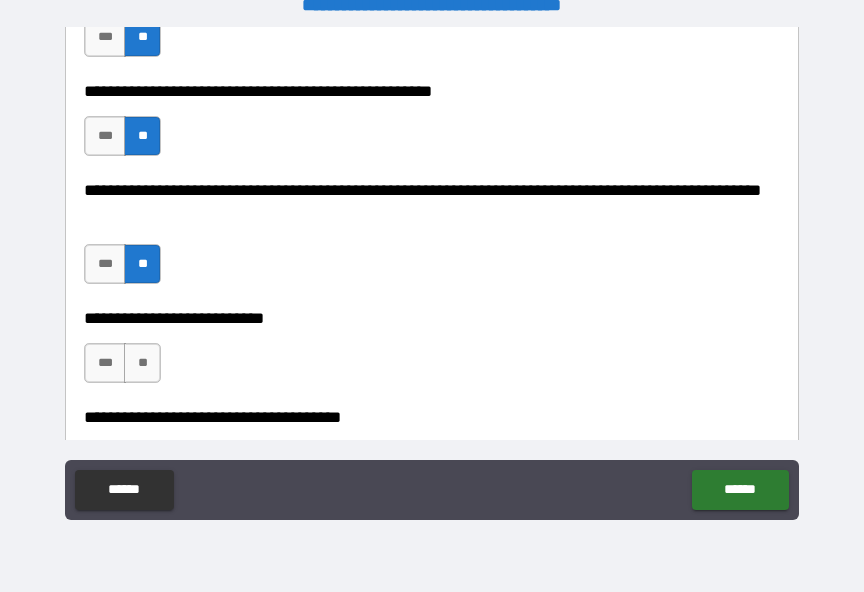 click on "**" at bounding box center [142, 363] 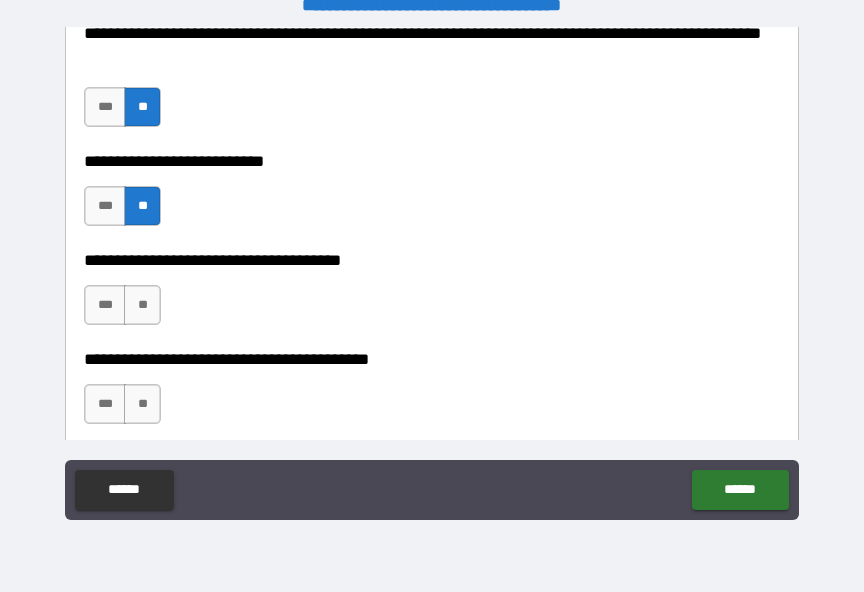 scroll, scrollTop: 1006, scrollLeft: 0, axis: vertical 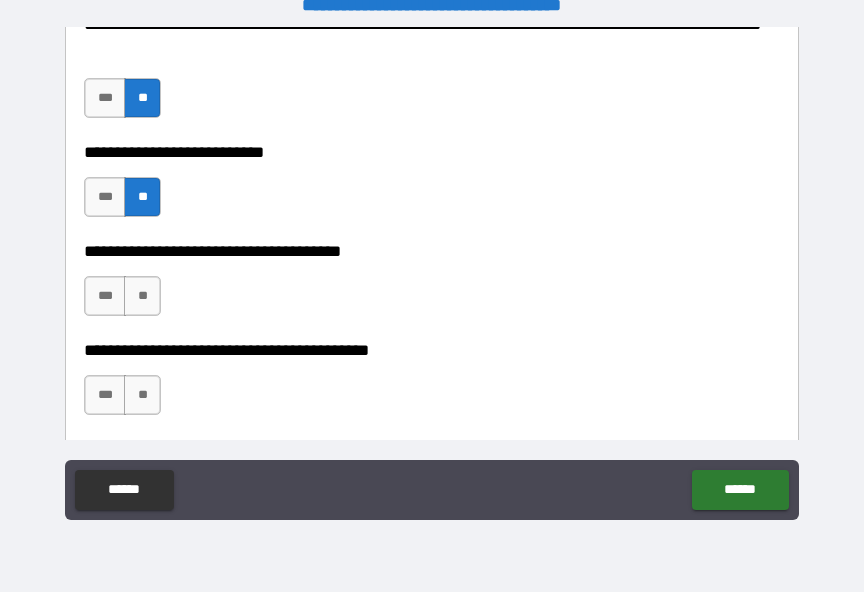 click on "**" at bounding box center (142, 296) 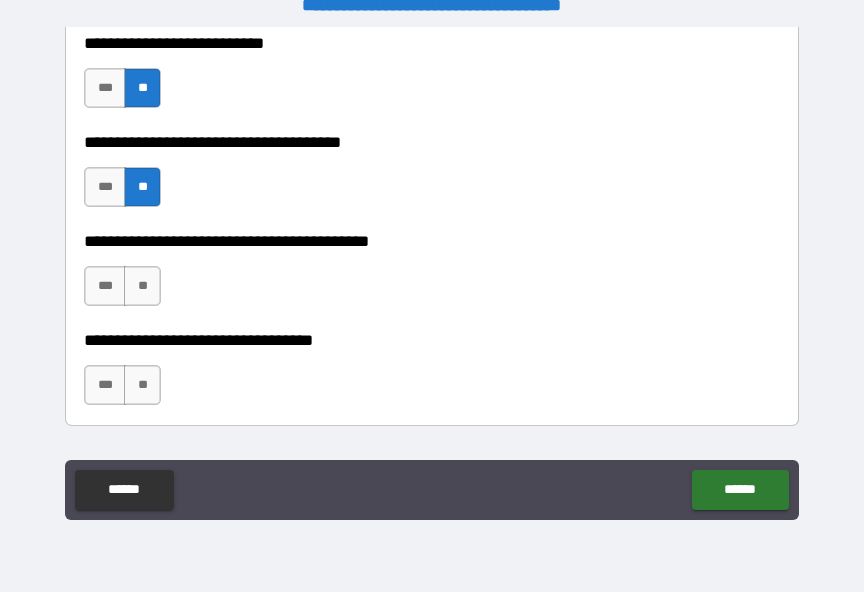 scroll, scrollTop: 1125, scrollLeft: 0, axis: vertical 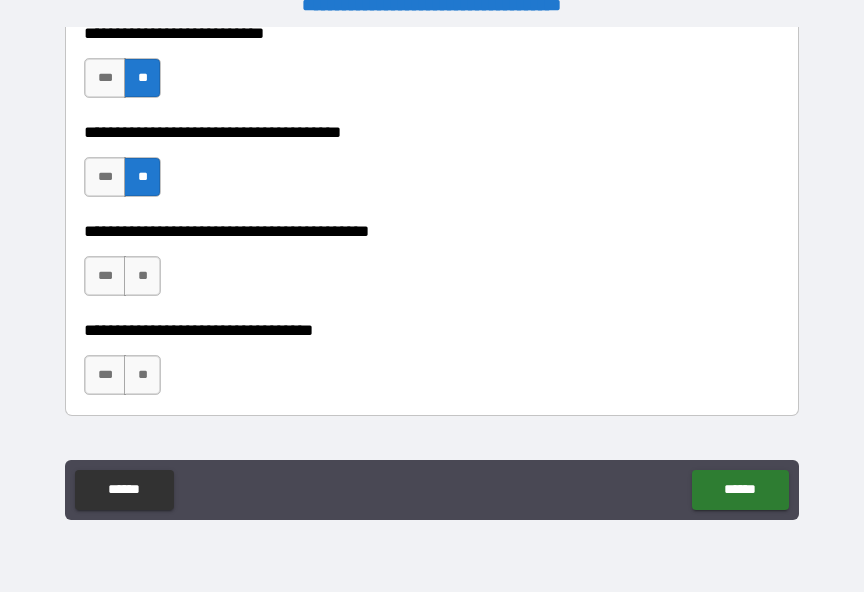 click on "***" at bounding box center [105, 276] 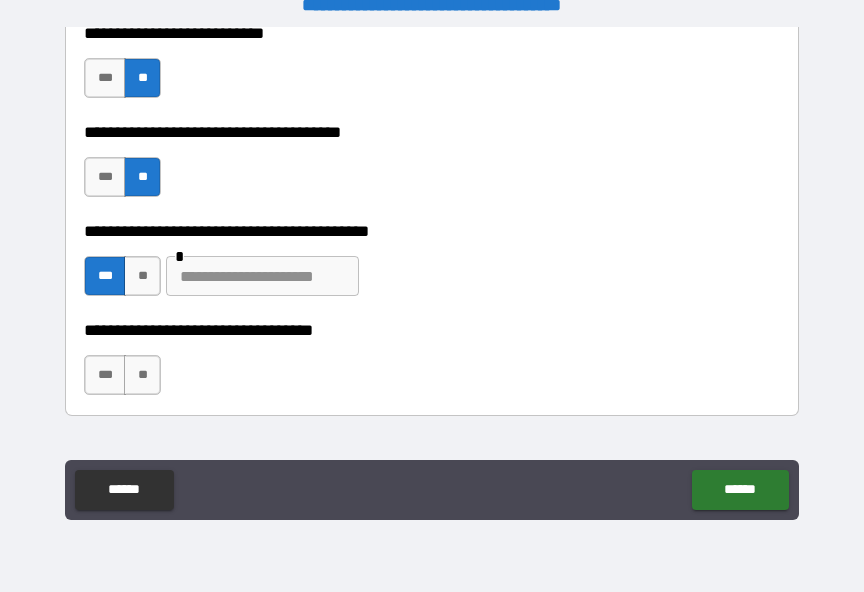 click at bounding box center [262, 276] 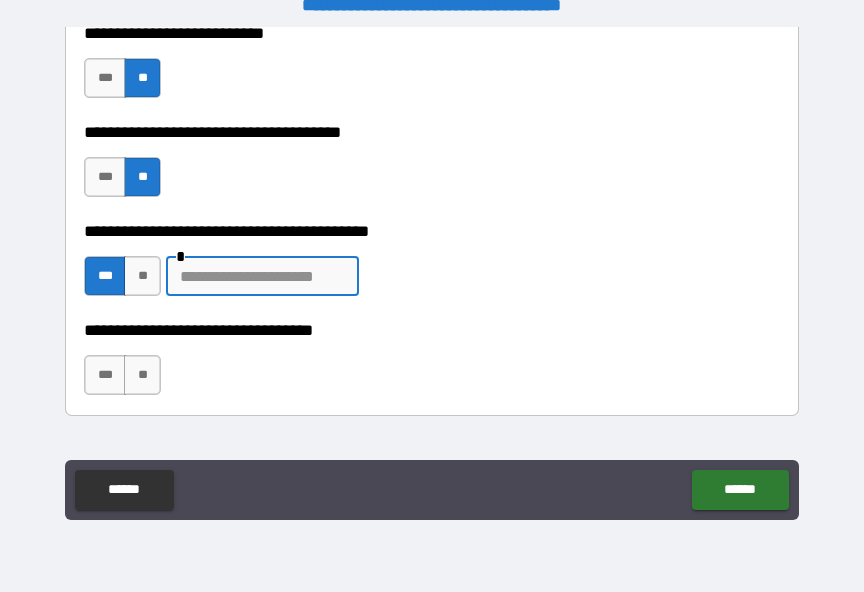 scroll, scrollTop: 24, scrollLeft: 0, axis: vertical 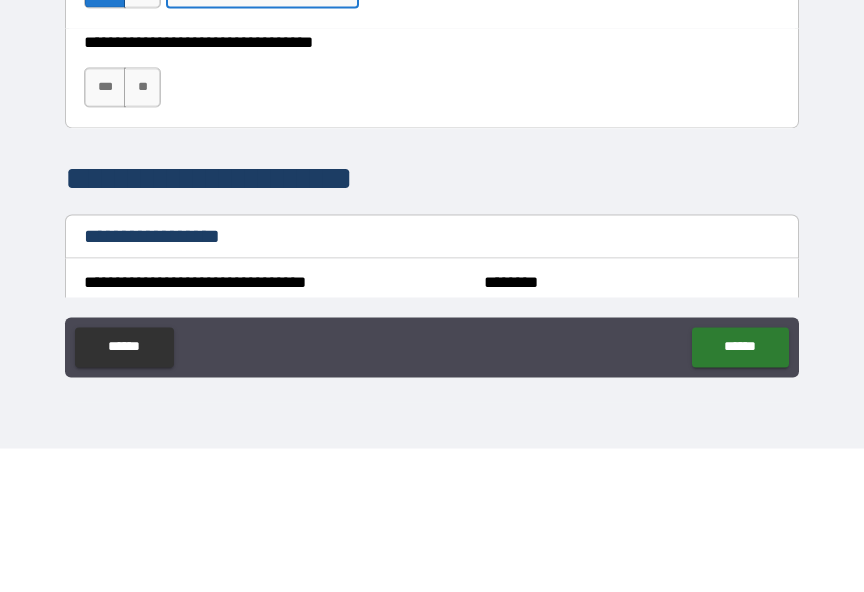 click on "**" at bounding box center [142, 231] 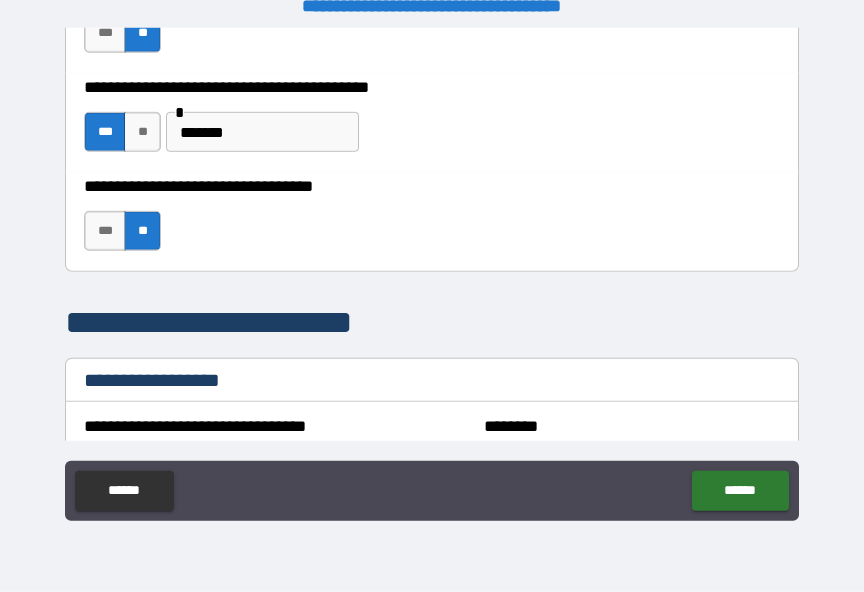 scroll, scrollTop: 25, scrollLeft: 0, axis: vertical 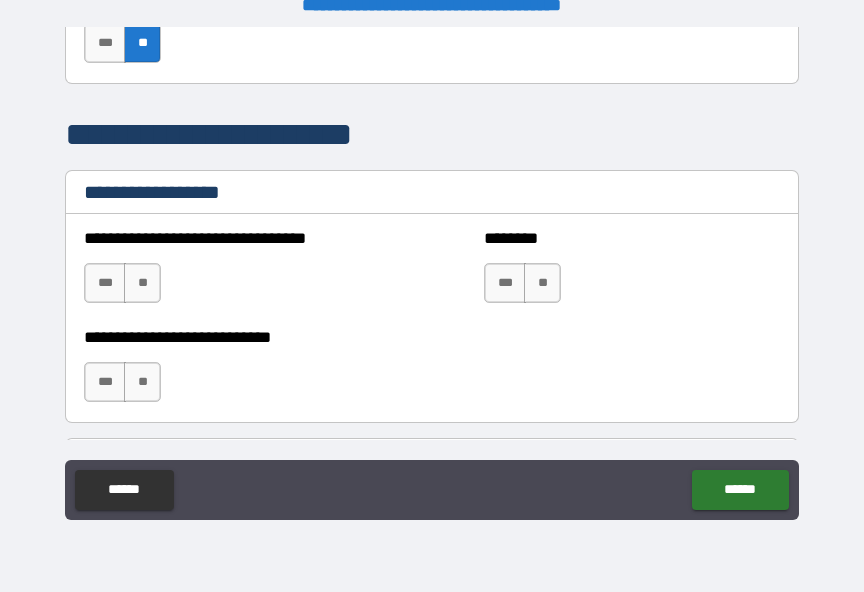 click on "**" at bounding box center [142, 283] 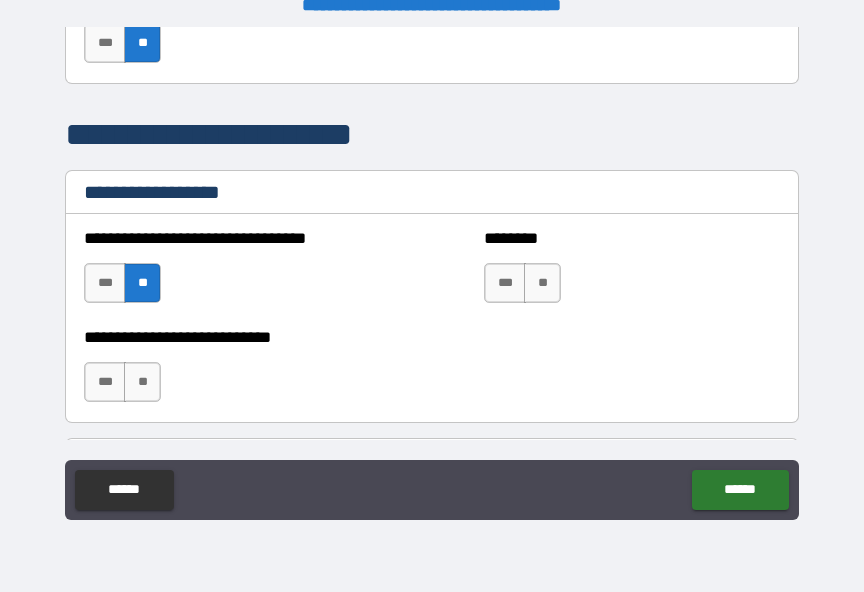 click on "**" at bounding box center [542, 283] 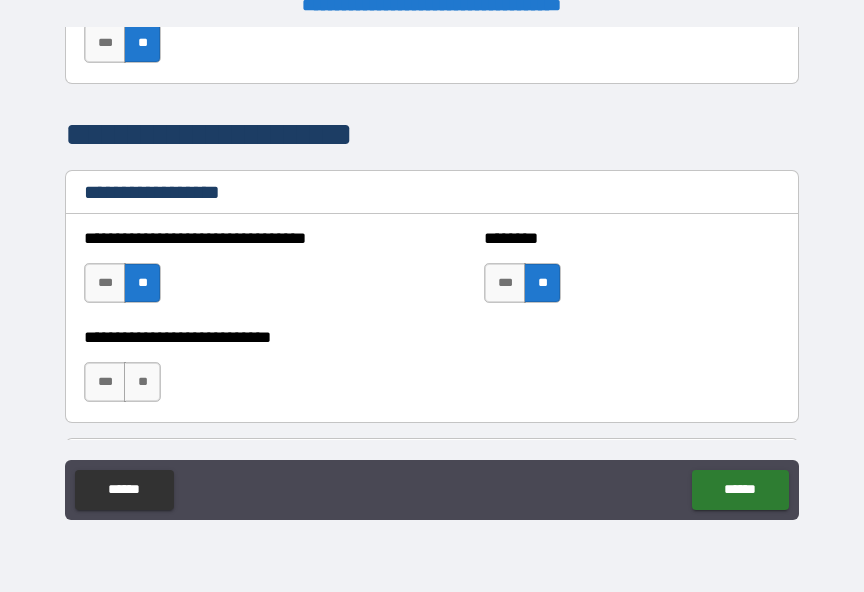 click on "**" at bounding box center [142, 382] 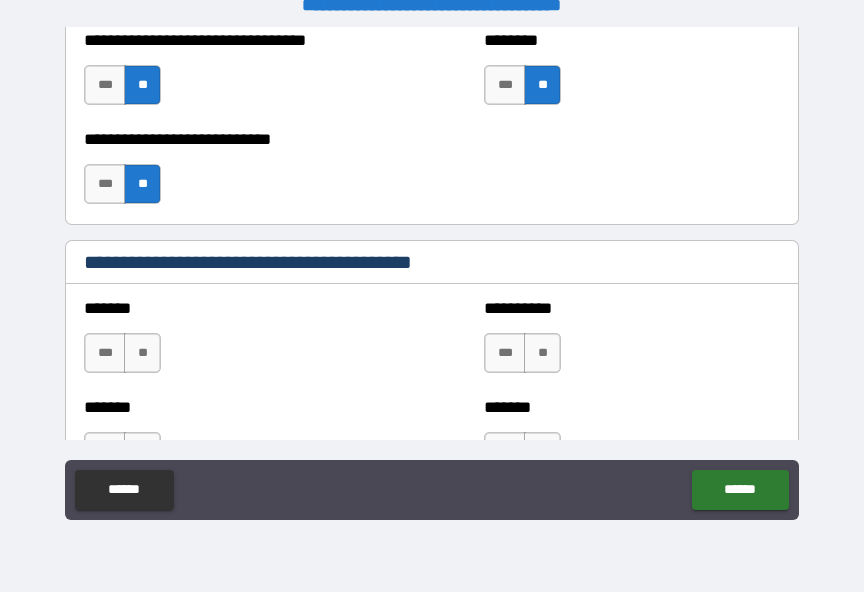 scroll, scrollTop: 1660, scrollLeft: 0, axis: vertical 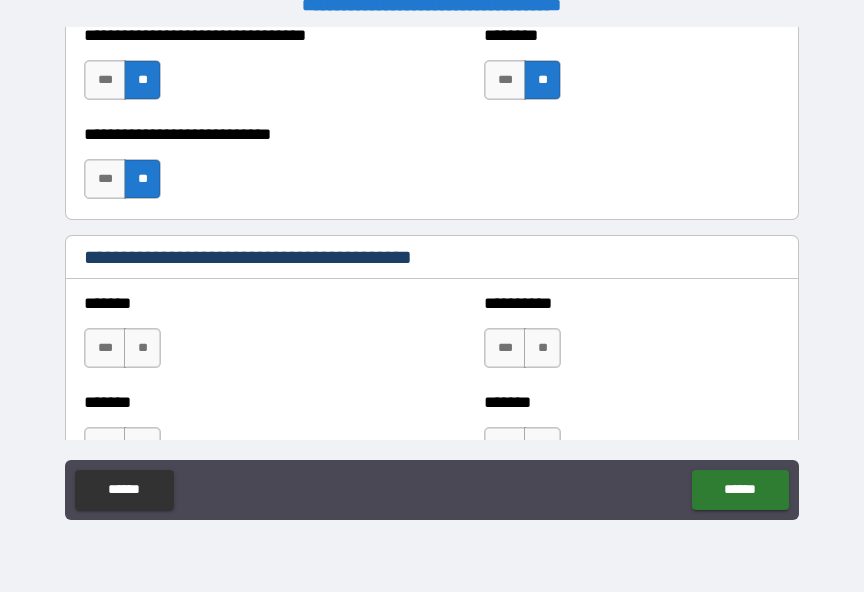click on "**" at bounding box center (142, 348) 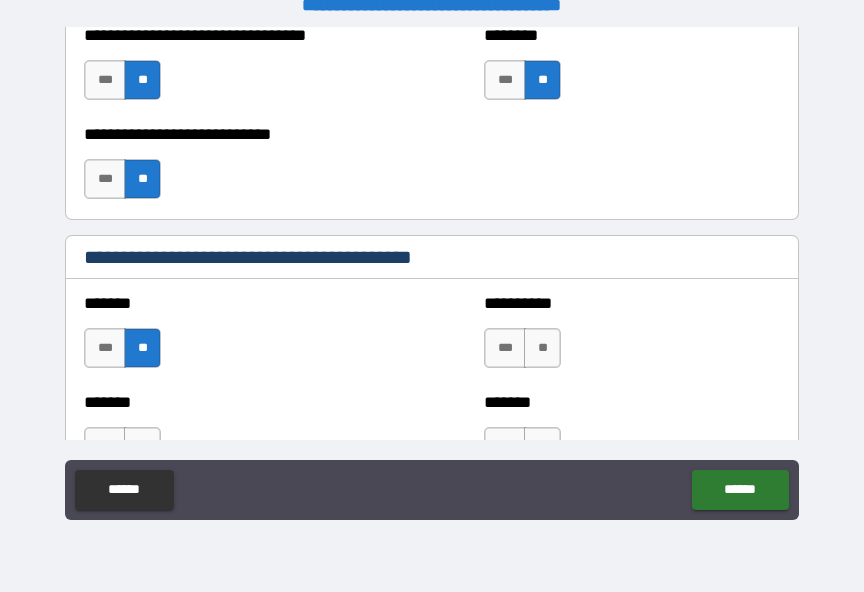 click on "**" at bounding box center [542, 348] 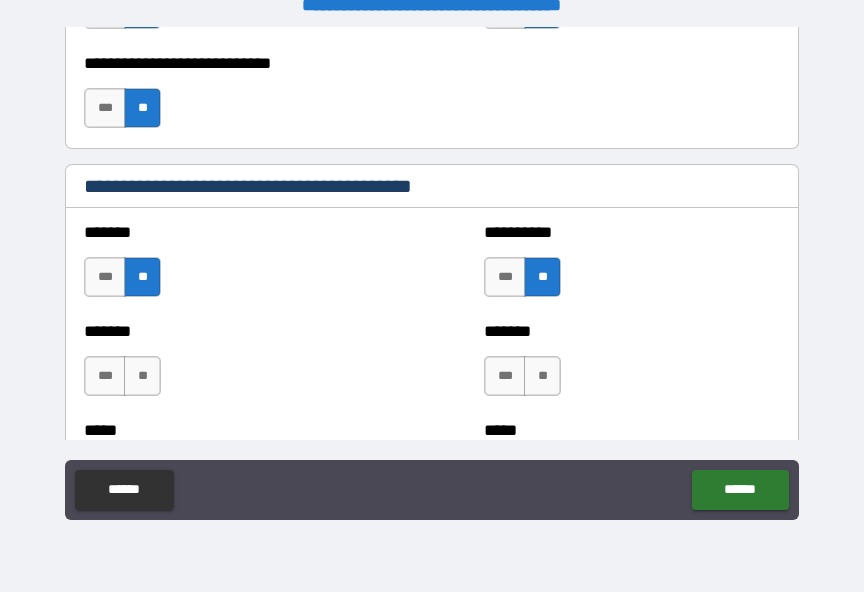scroll, scrollTop: 1842, scrollLeft: 0, axis: vertical 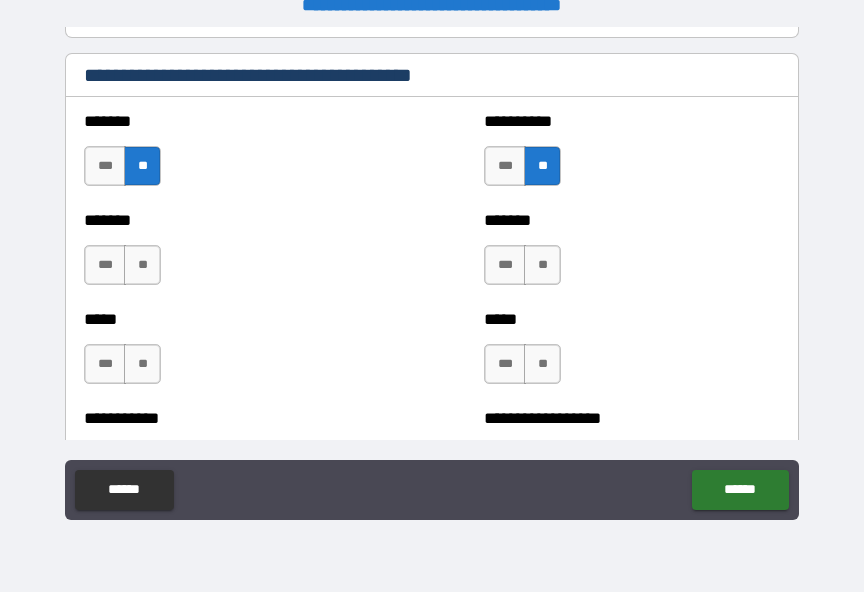 click on "**" at bounding box center [542, 265] 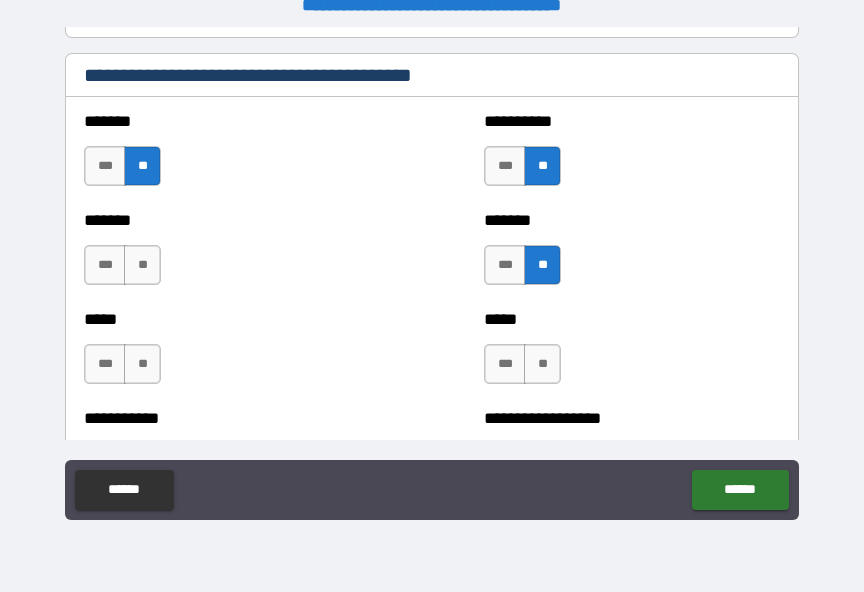 click on "**" at bounding box center (142, 265) 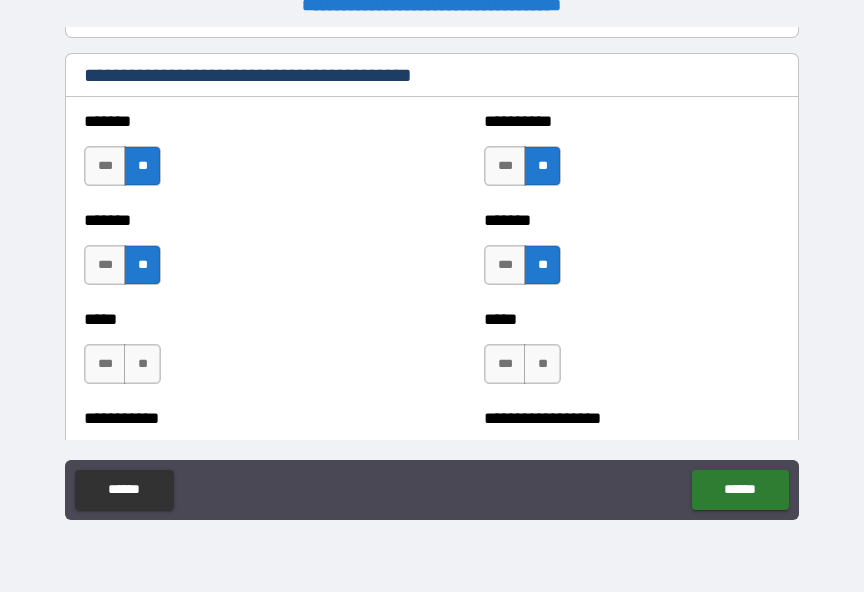 click on "**" at bounding box center [142, 364] 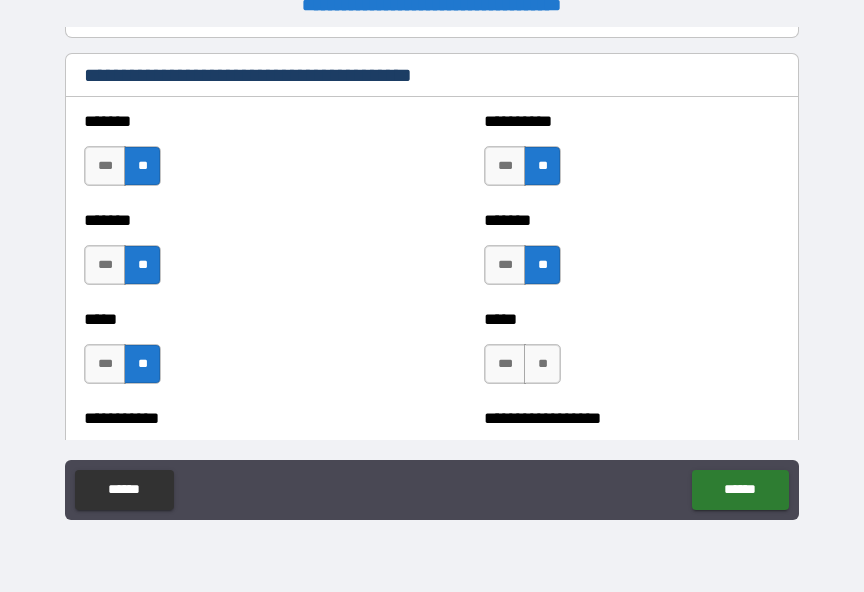 click on "**" at bounding box center [542, 364] 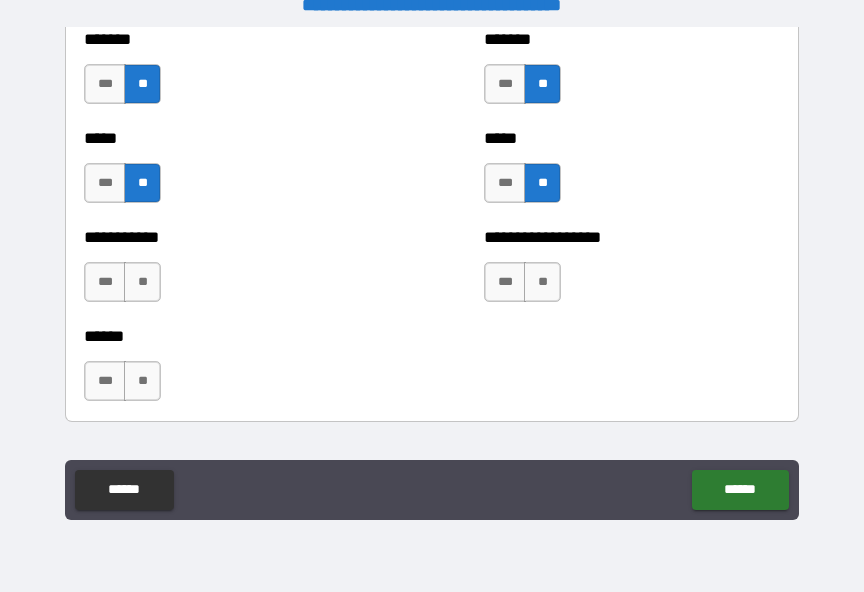 scroll, scrollTop: 2027, scrollLeft: 0, axis: vertical 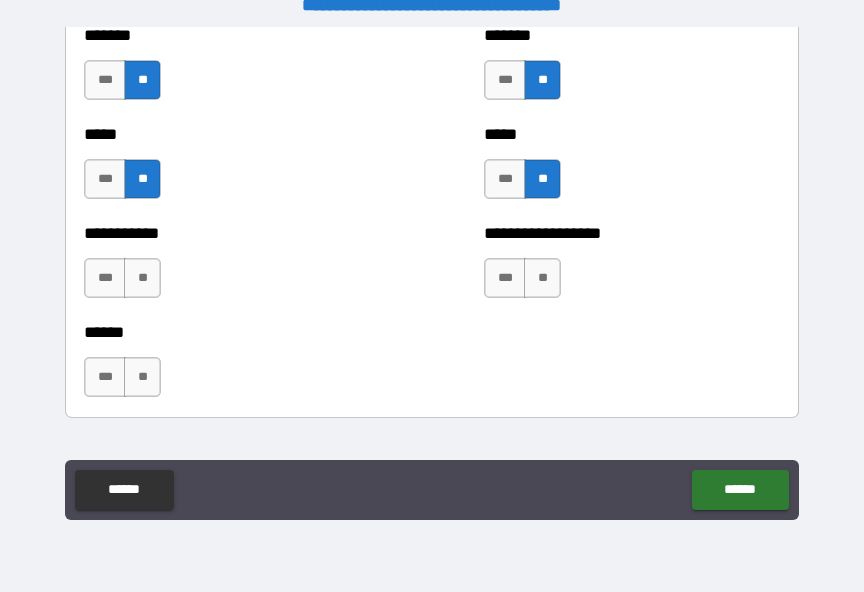 click on "**" at bounding box center [542, 278] 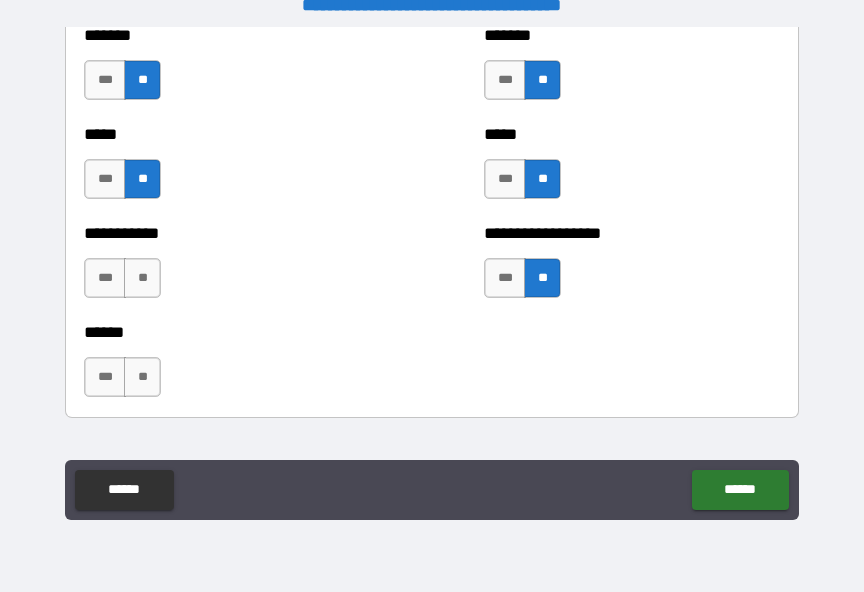 click on "**" at bounding box center [142, 278] 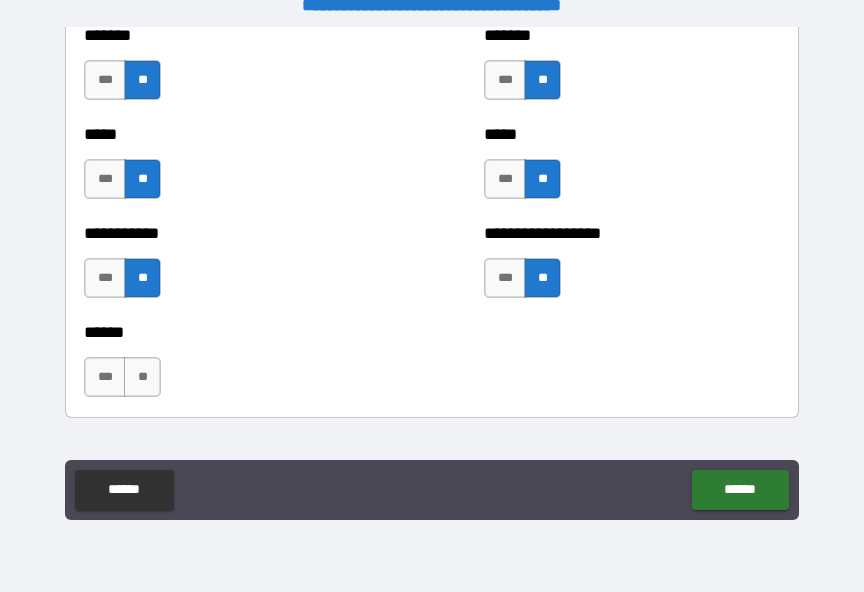 click on "**" at bounding box center (142, 377) 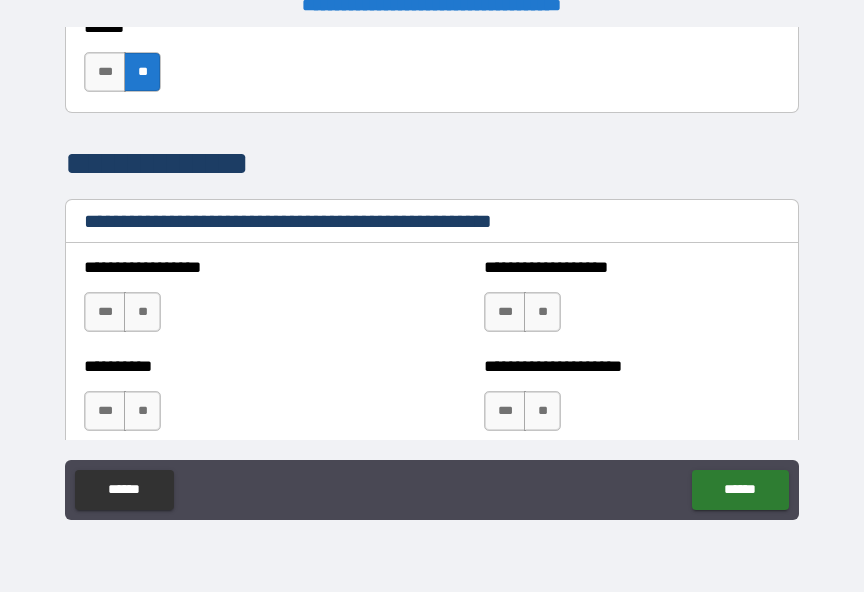 scroll, scrollTop: 2369, scrollLeft: 0, axis: vertical 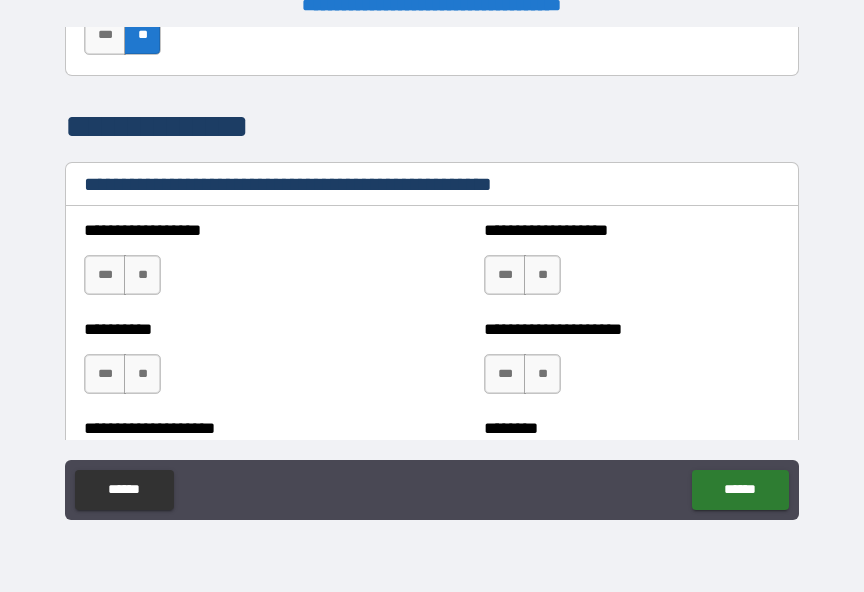 click on "**" at bounding box center [142, 275] 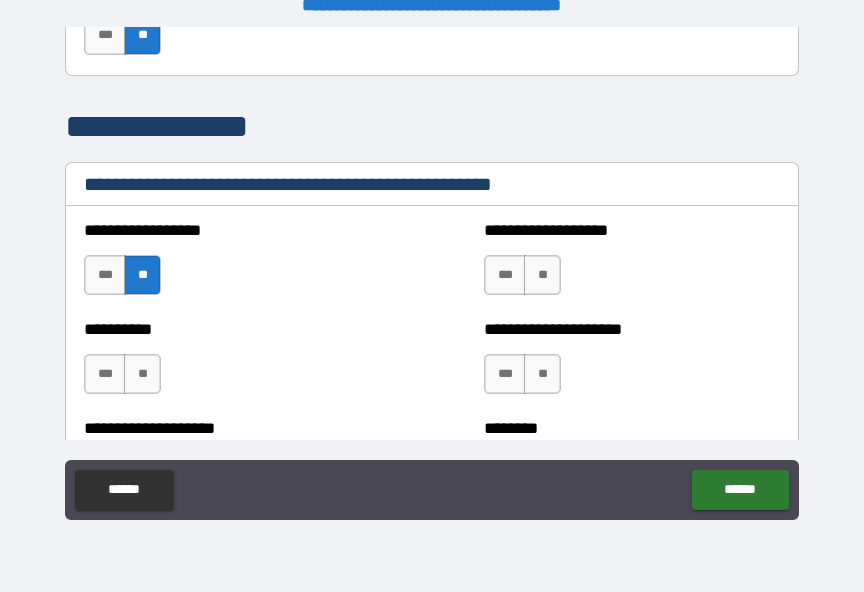 click on "**" at bounding box center [542, 275] 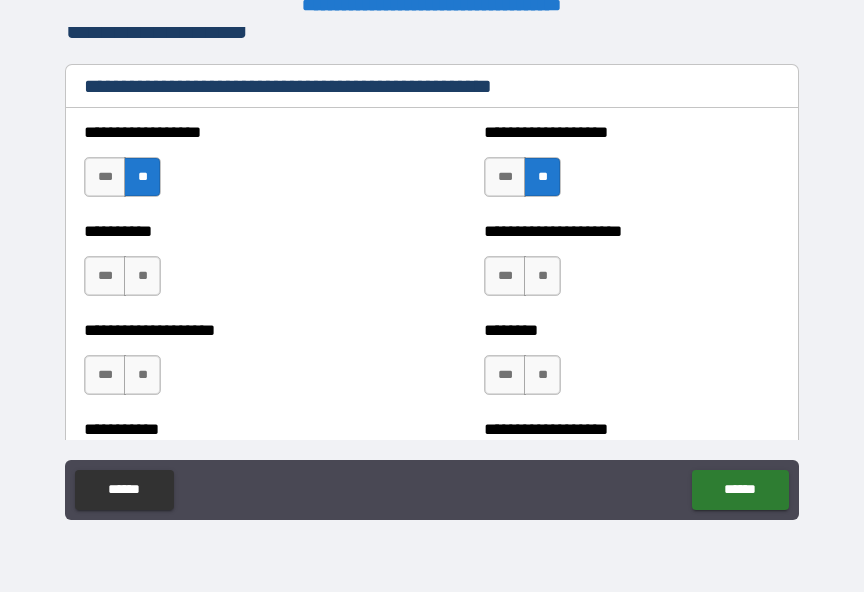 scroll, scrollTop: 2476, scrollLeft: 0, axis: vertical 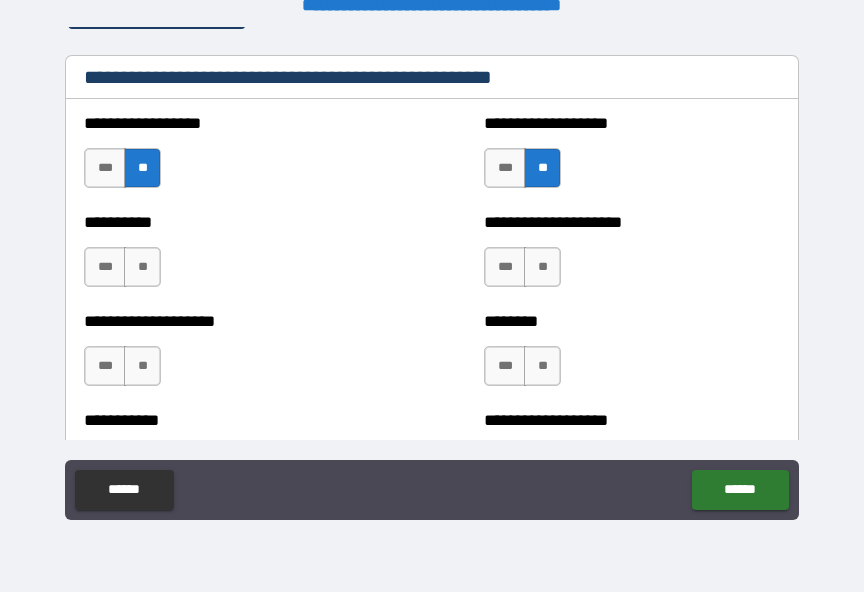click on "**" at bounding box center (142, 267) 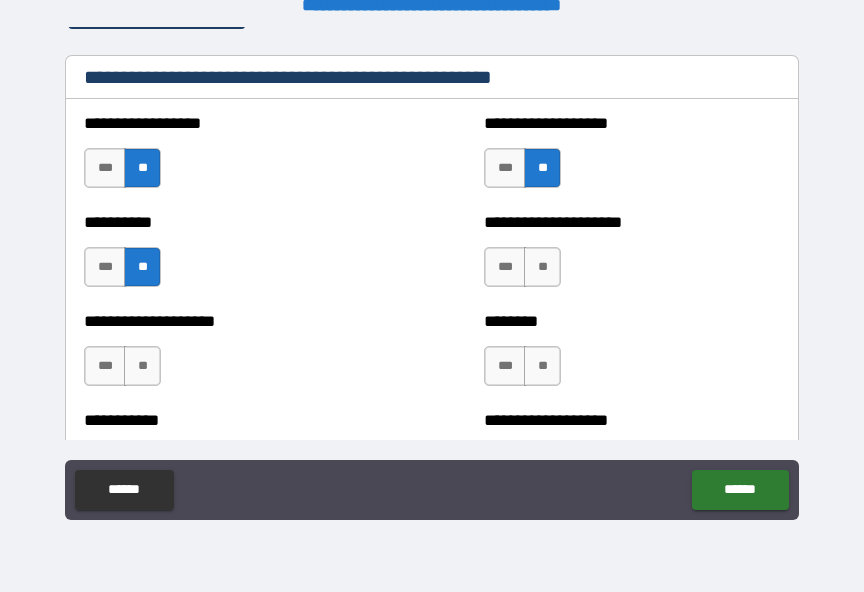 click on "**" at bounding box center (542, 267) 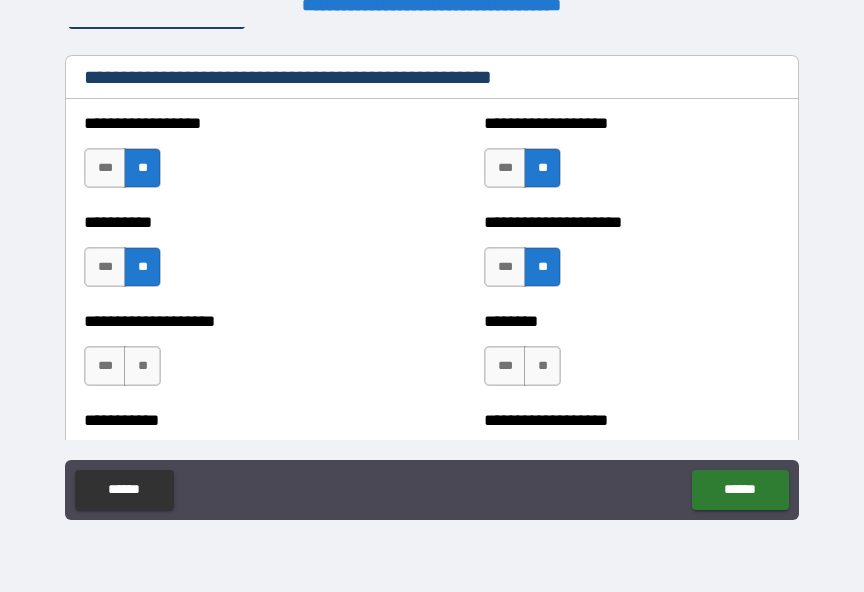 click on "**" at bounding box center (142, 366) 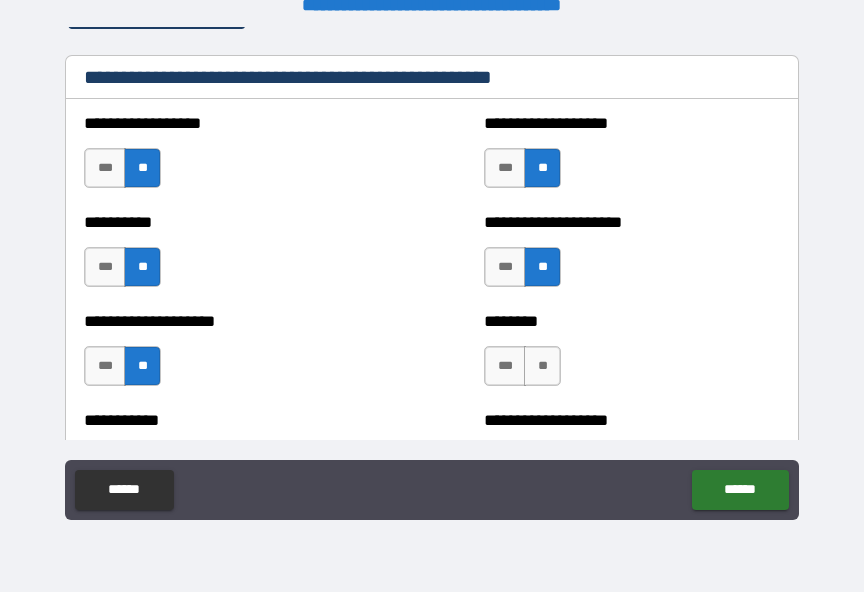 click on "**" at bounding box center [542, 366] 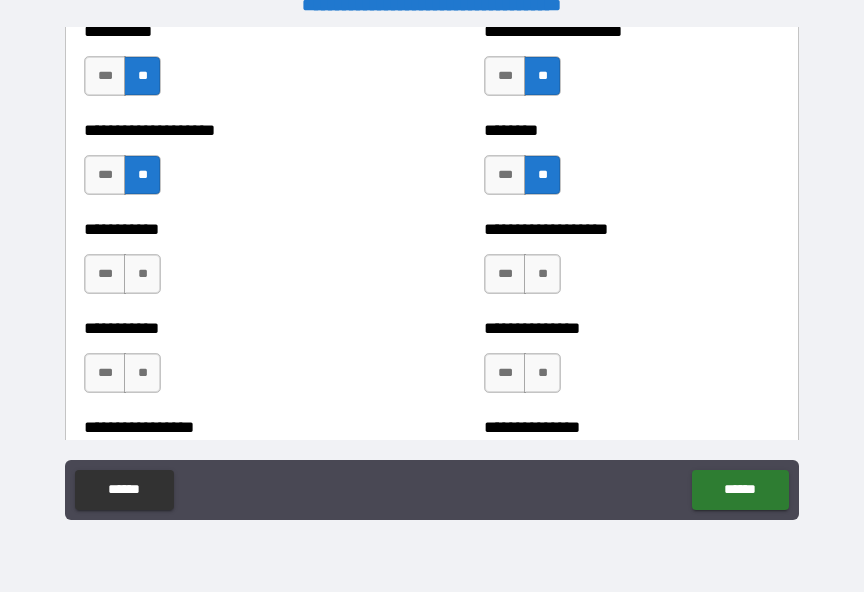 scroll, scrollTop: 2669, scrollLeft: 0, axis: vertical 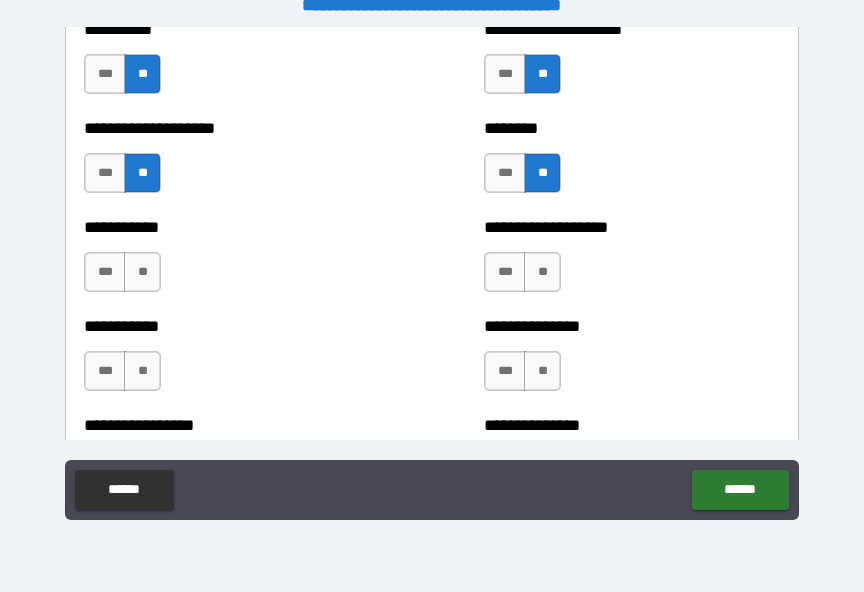 click on "**" at bounding box center [542, 272] 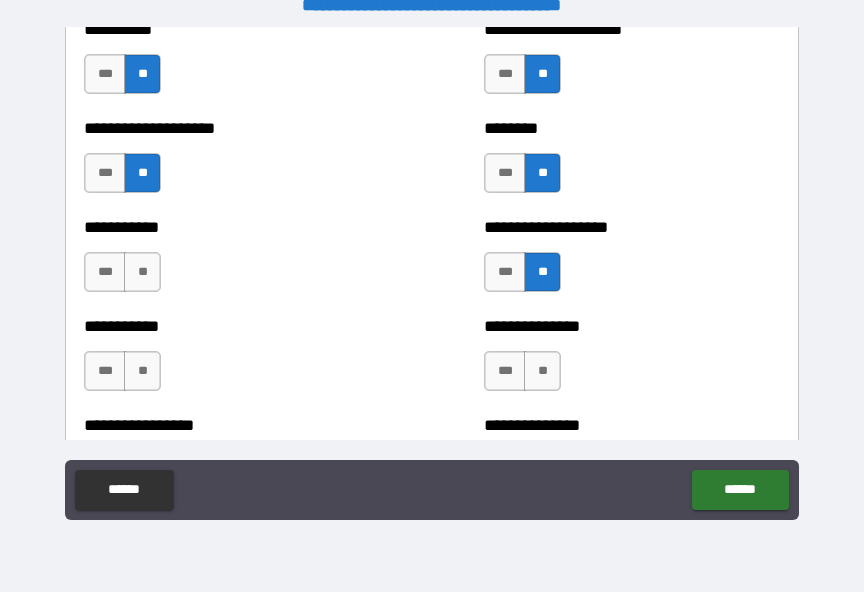 click on "**********" at bounding box center (232, 262) 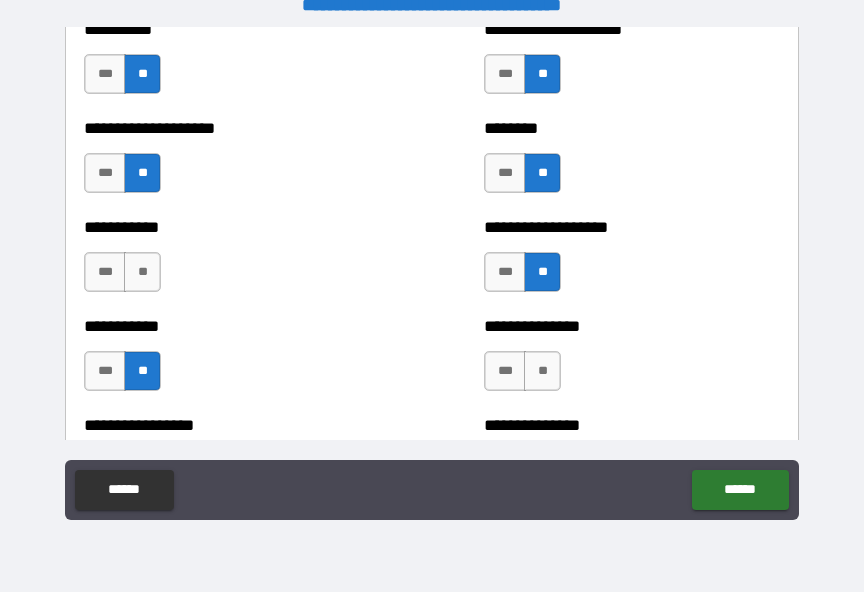 click on "**" at bounding box center (542, 371) 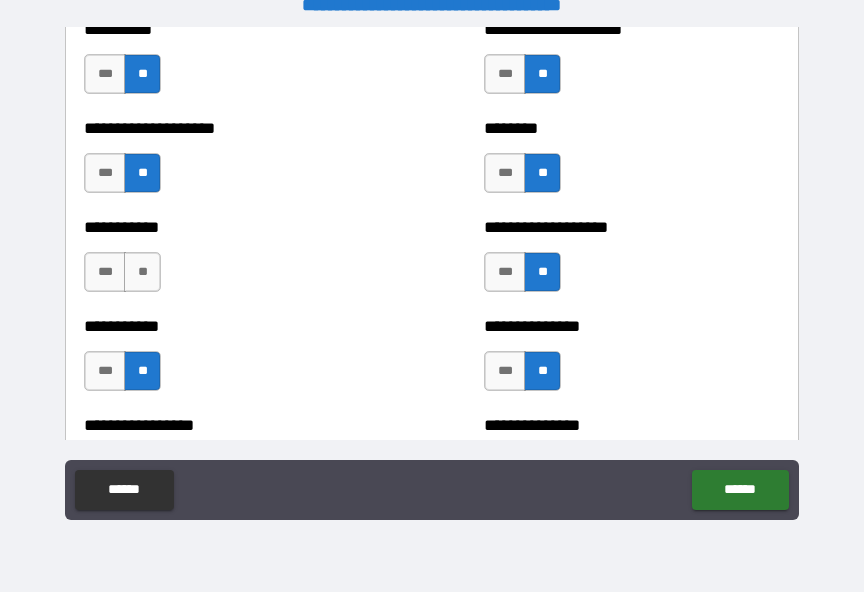 click on "**" at bounding box center (142, 272) 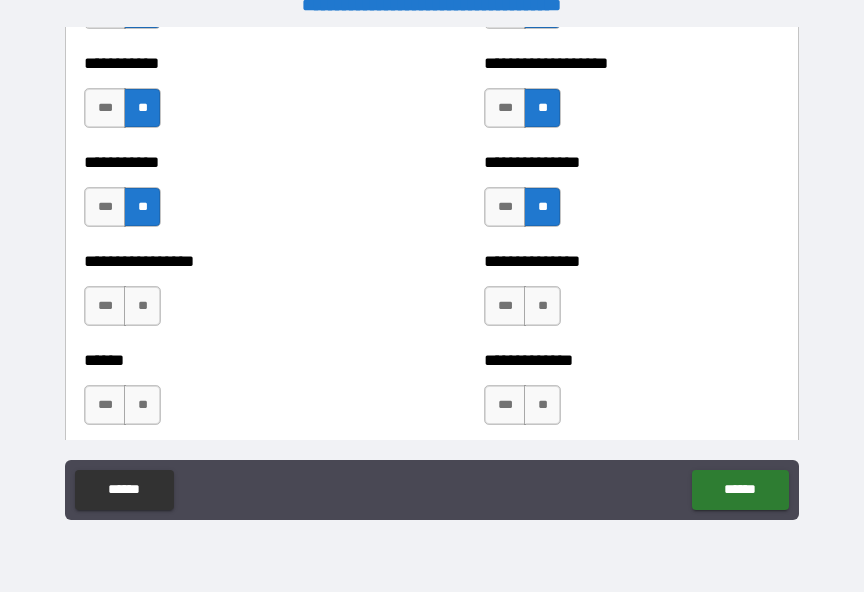 scroll, scrollTop: 2865, scrollLeft: 0, axis: vertical 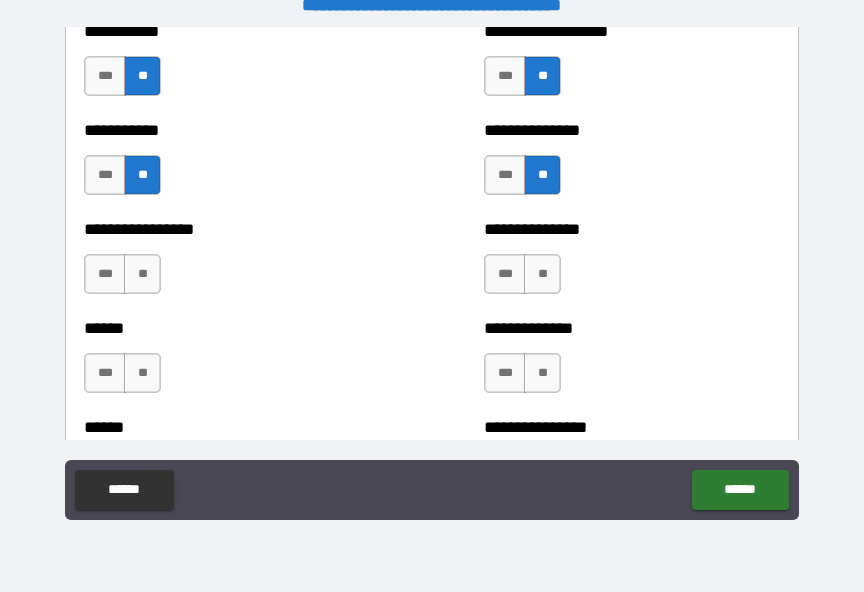 click on "**" at bounding box center (542, 274) 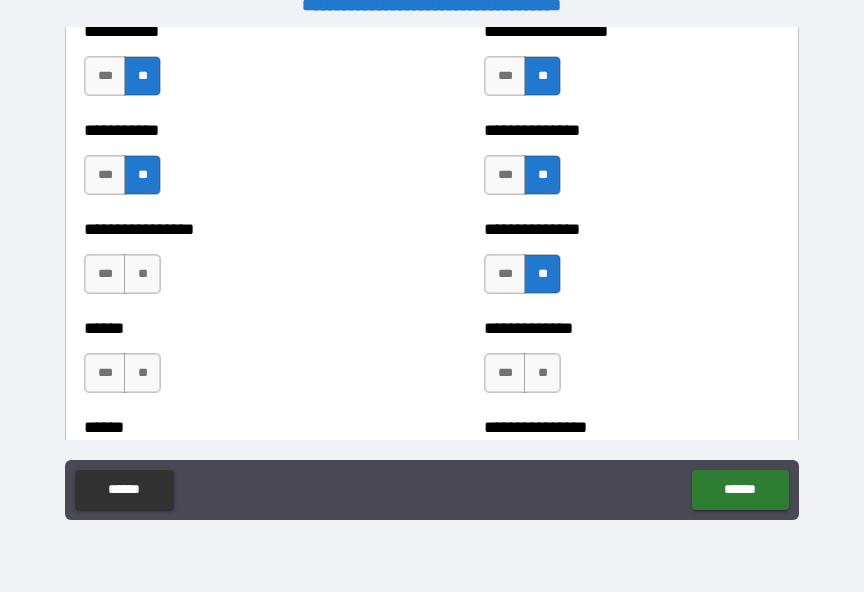 click on "**" at bounding box center (142, 274) 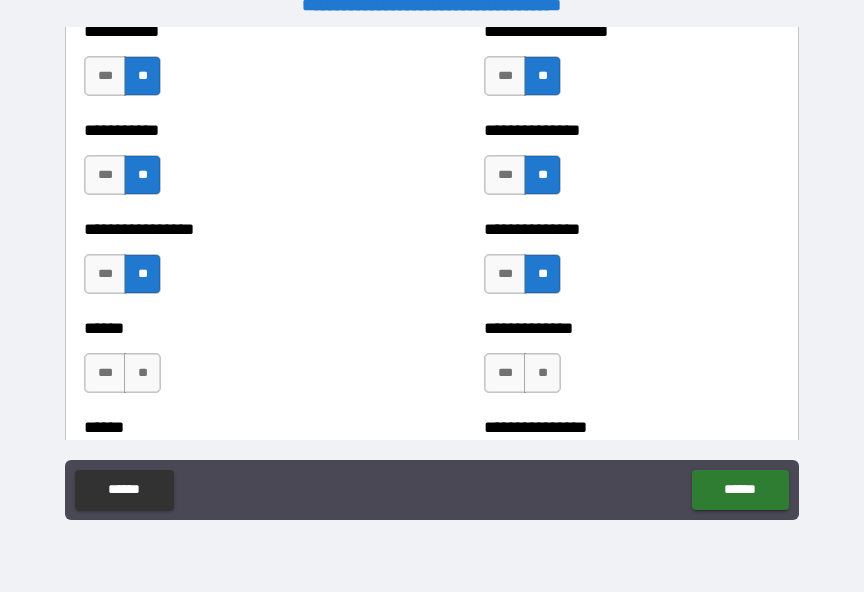 click on "**" at bounding box center (142, 373) 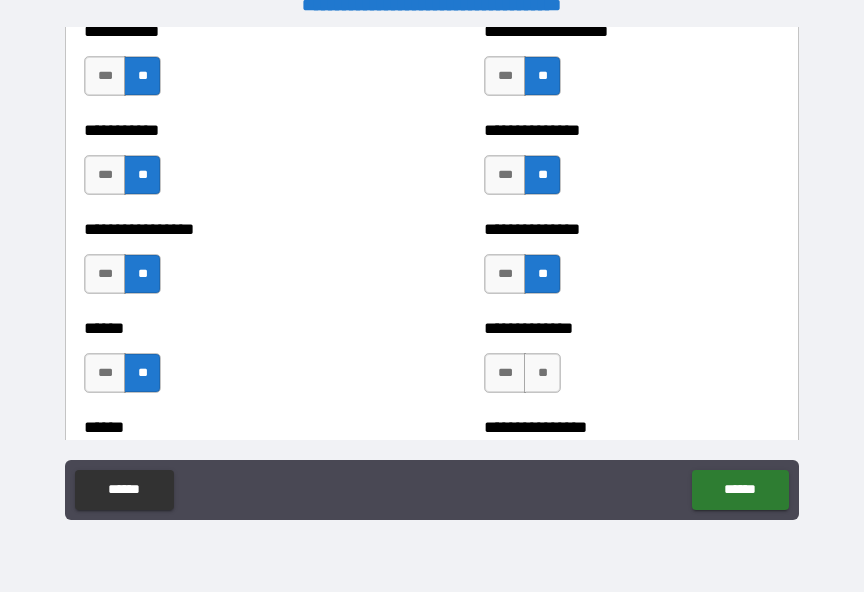 click on "**" at bounding box center [542, 373] 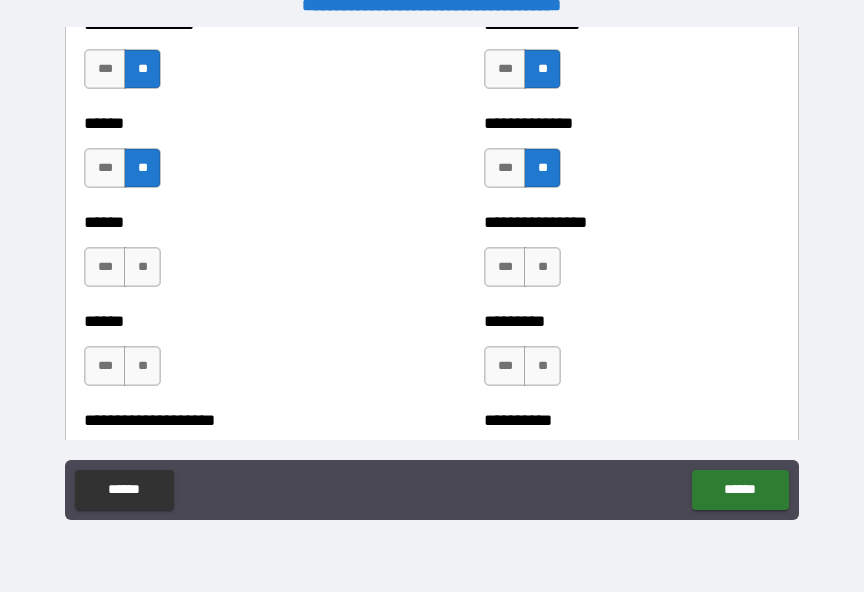 scroll, scrollTop: 3072, scrollLeft: 0, axis: vertical 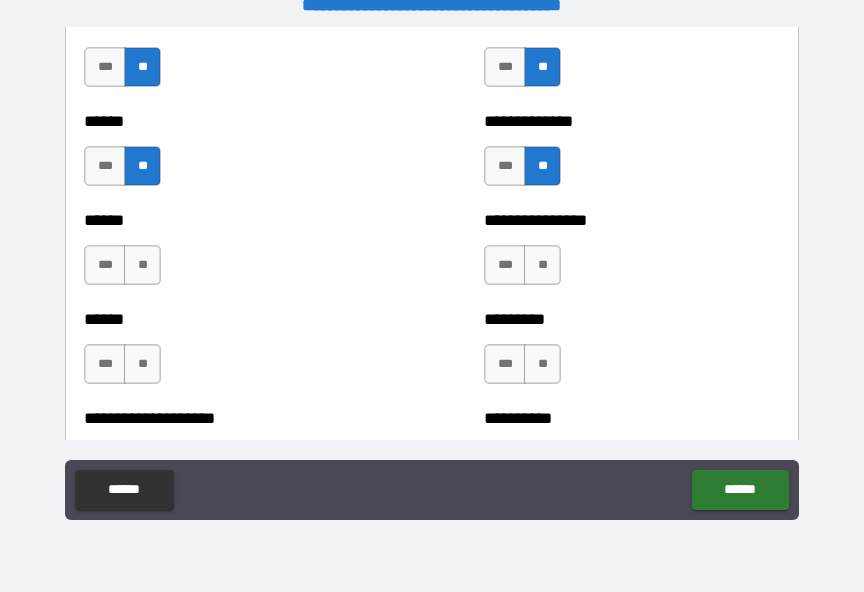 click on "**" at bounding box center (142, 265) 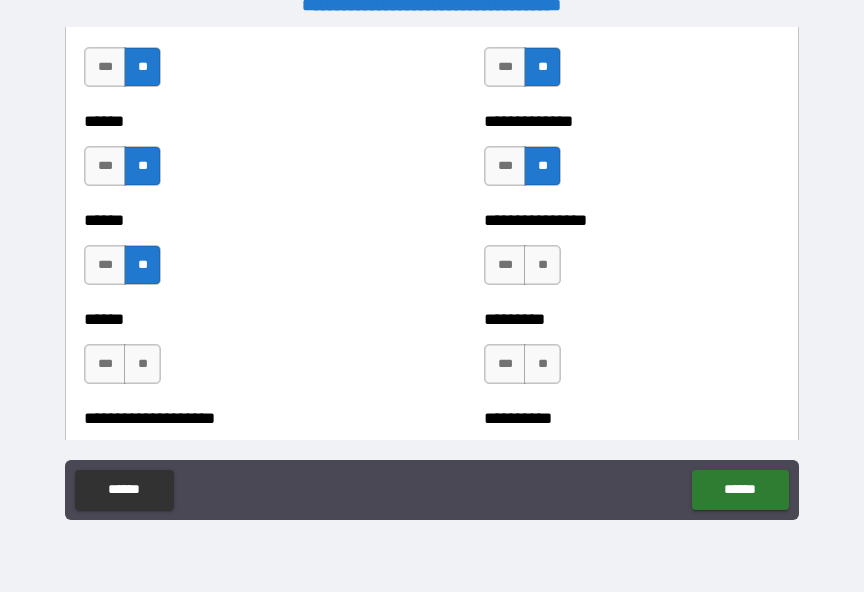 click on "**" at bounding box center [542, 265] 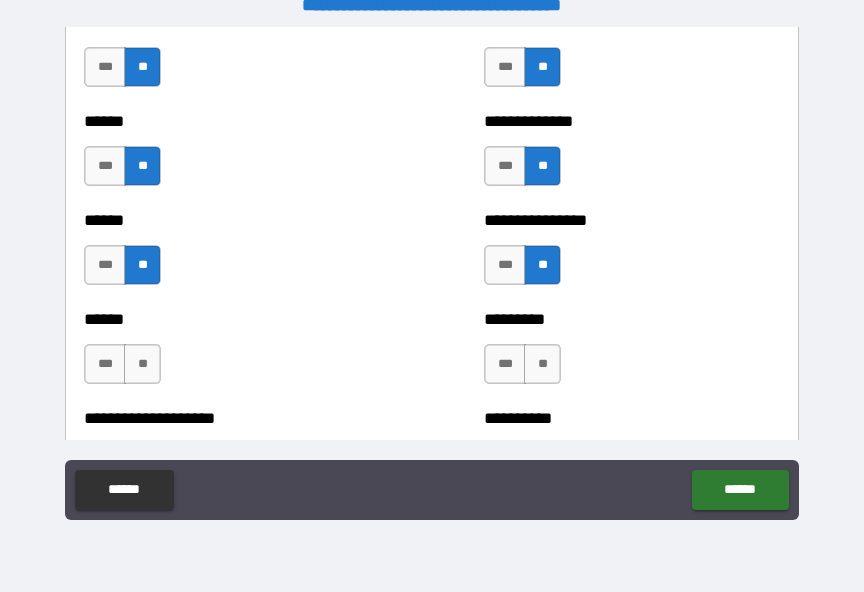 click on "**" at bounding box center [542, 364] 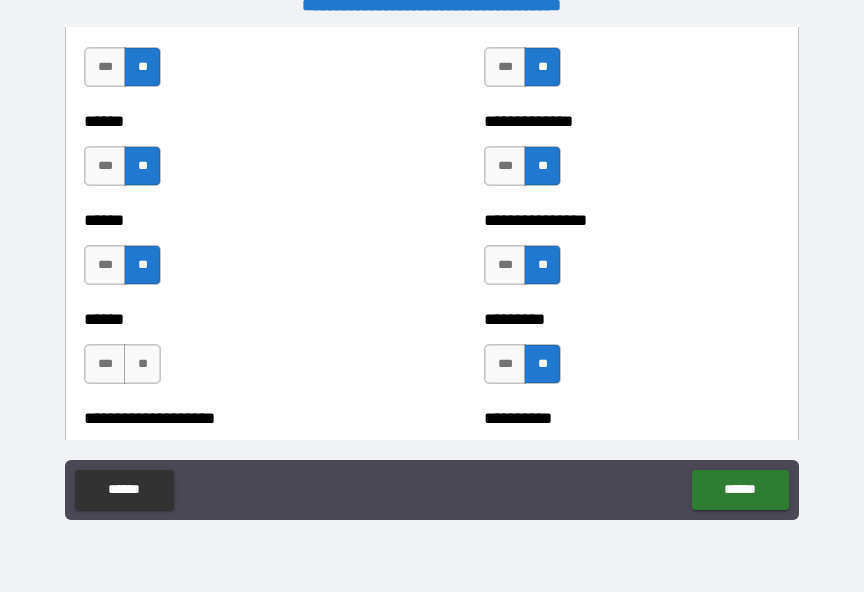 click on "**" at bounding box center (142, 364) 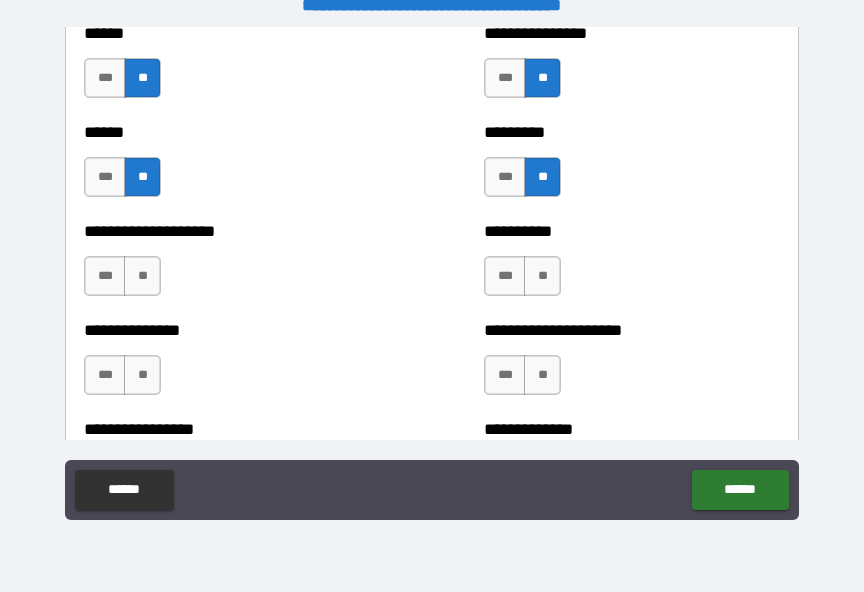 scroll, scrollTop: 3268, scrollLeft: 0, axis: vertical 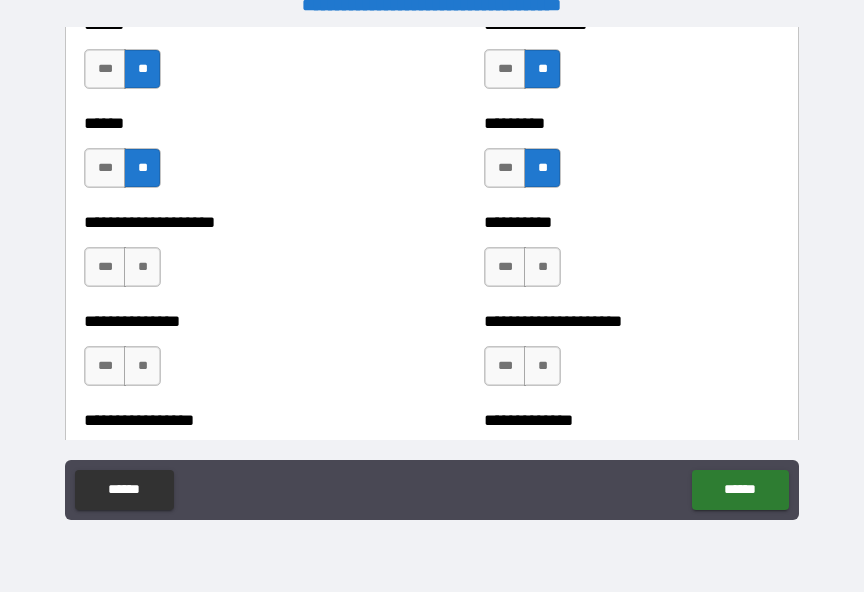 click on "**" at bounding box center [542, 267] 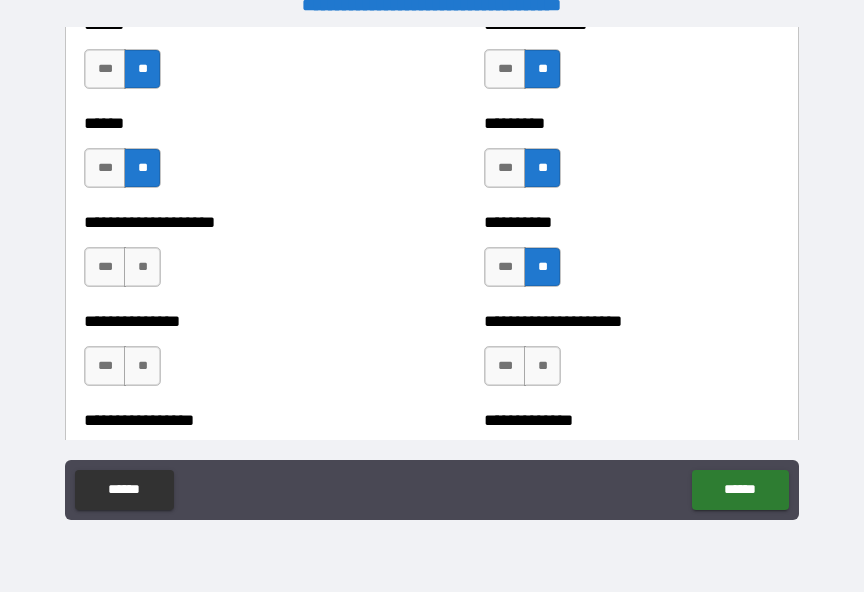 click on "**********" at bounding box center [232, 257] 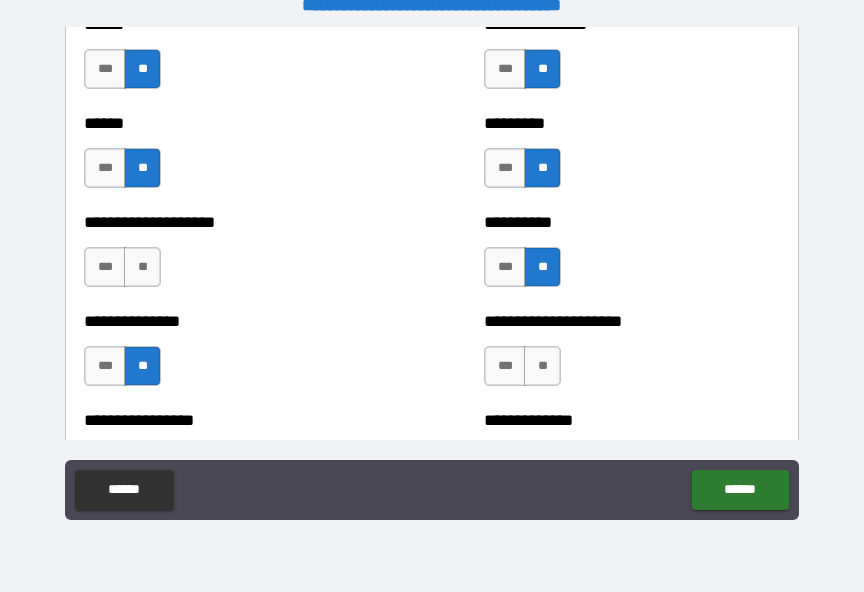 click on "**" at bounding box center [142, 267] 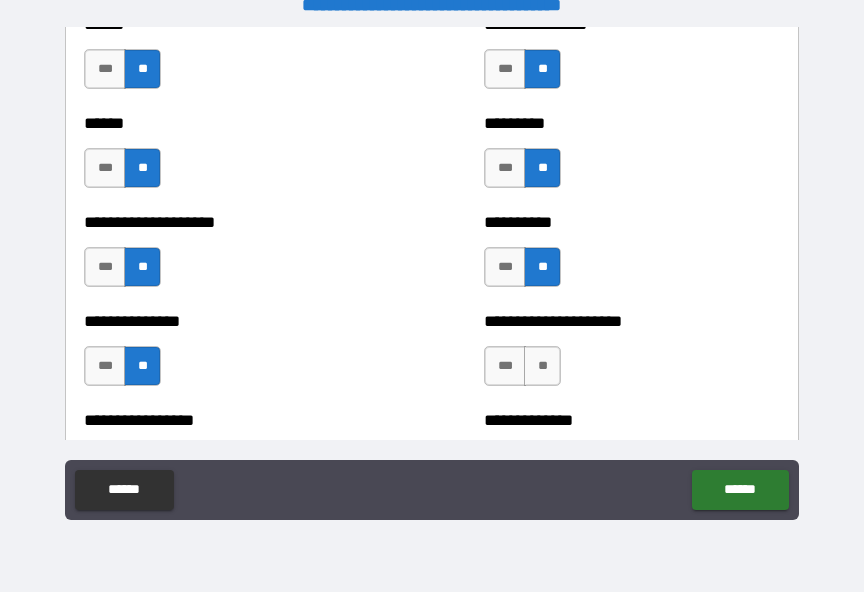 click on "**" at bounding box center (542, 366) 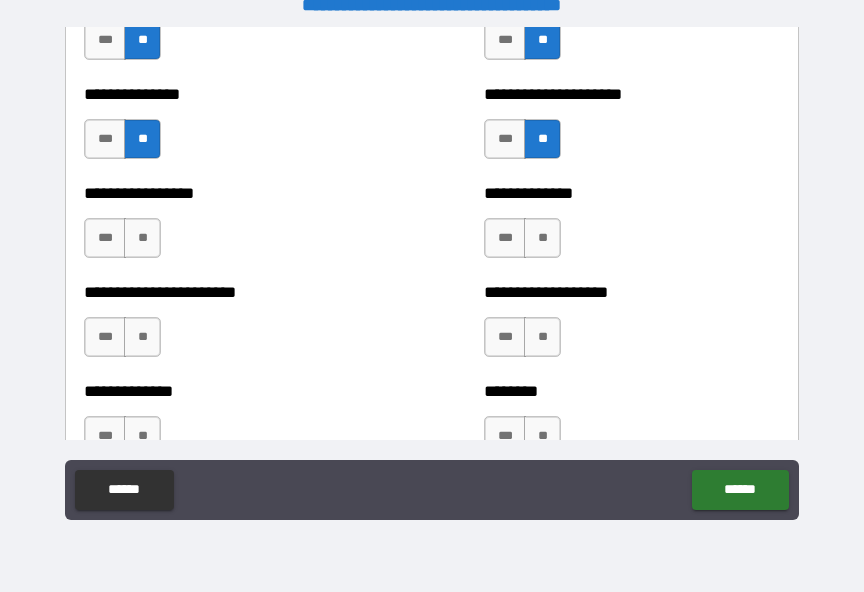 scroll, scrollTop: 3499, scrollLeft: 0, axis: vertical 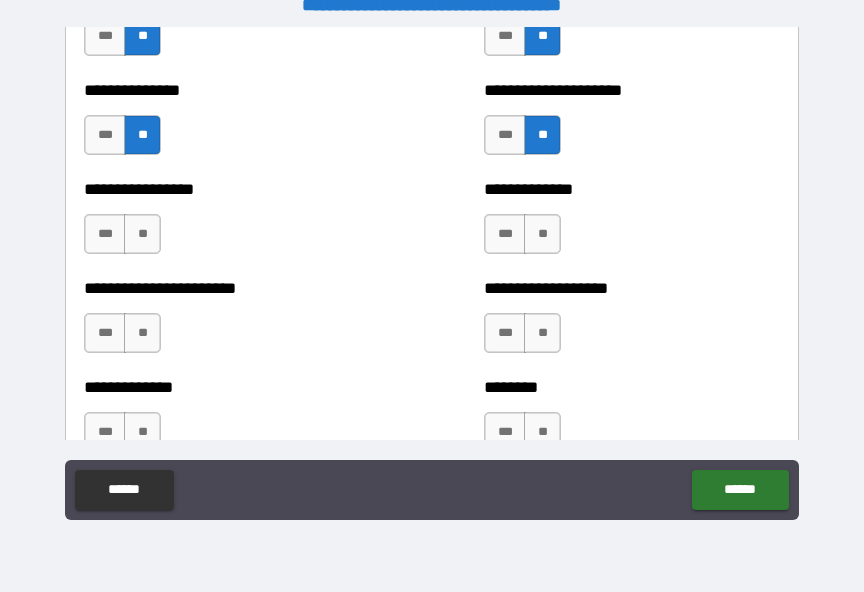 click on "**" at bounding box center (542, 234) 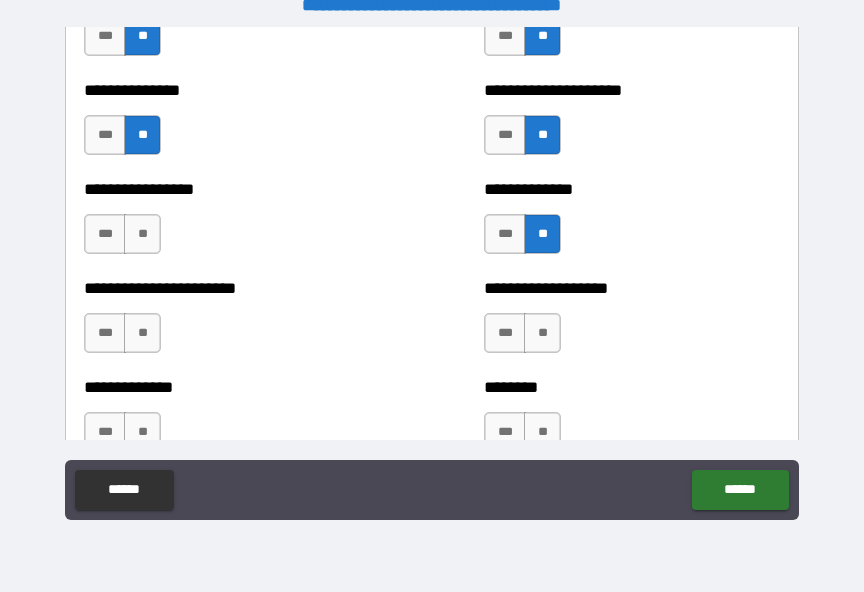 click on "**" at bounding box center [142, 234] 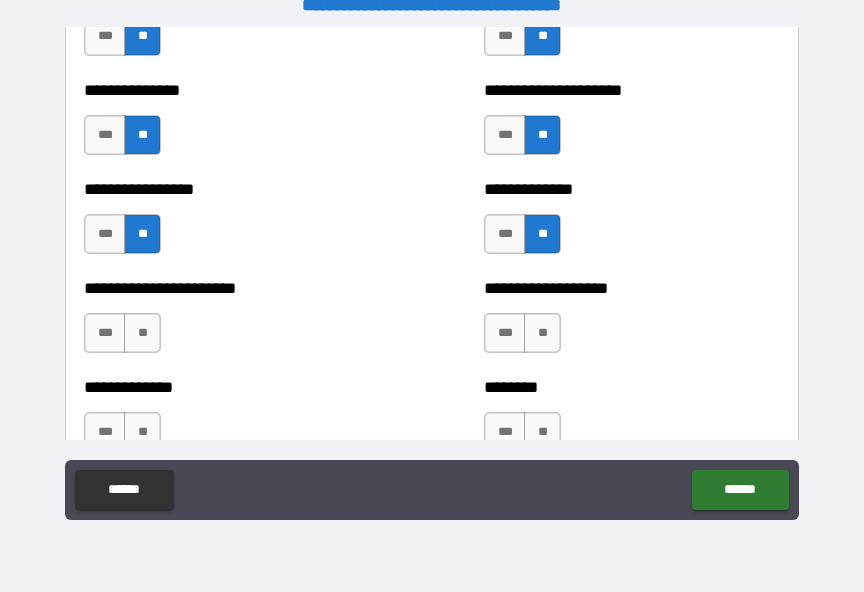 click on "**" at bounding box center [142, 333] 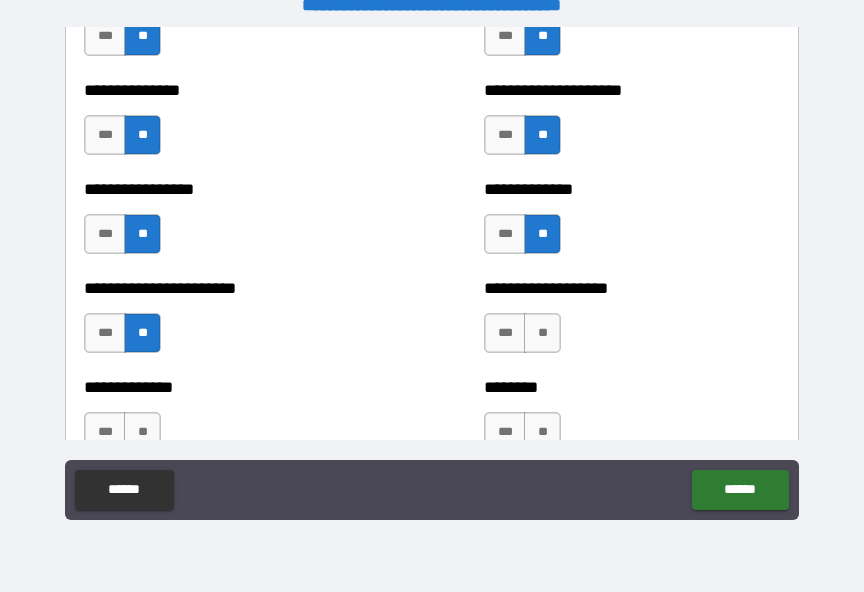 click on "**" at bounding box center (542, 333) 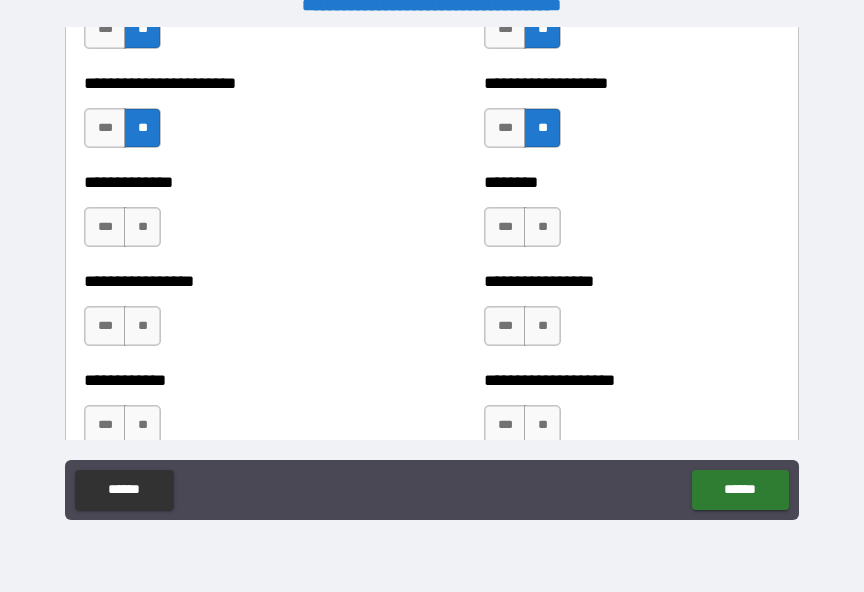 scroll, scrollTop: 3711, scrollLeft: 0, axis: vertical 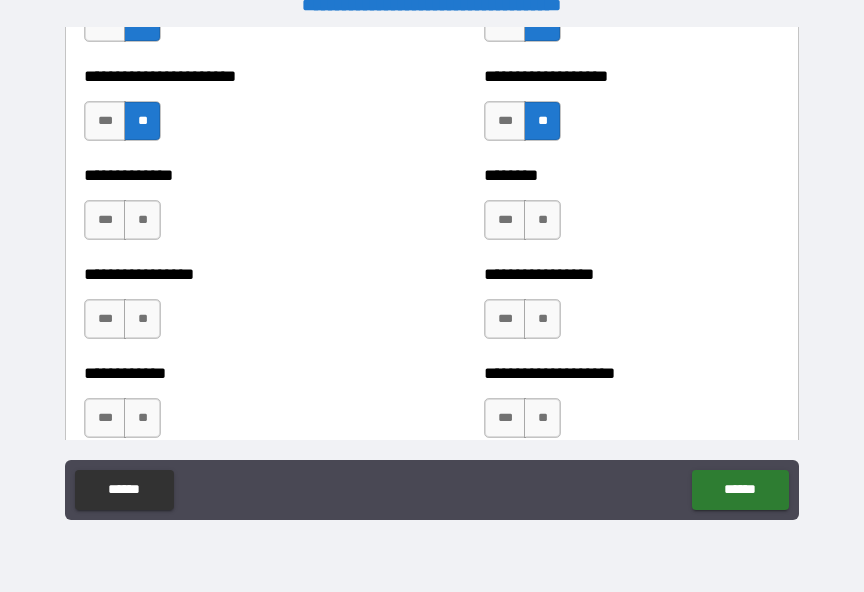 click on "**" at bounding box center [542, 220] 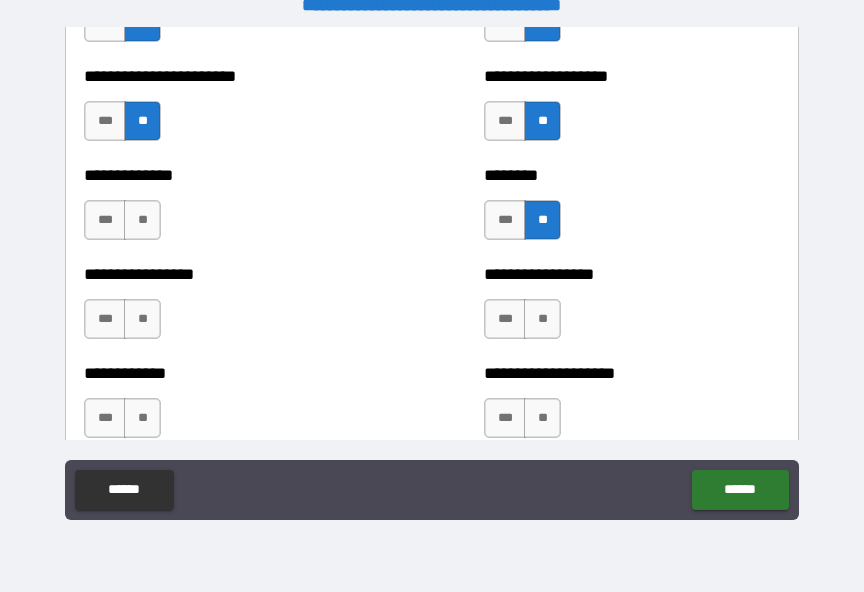 click on "**" at bounding box center (142, 220) 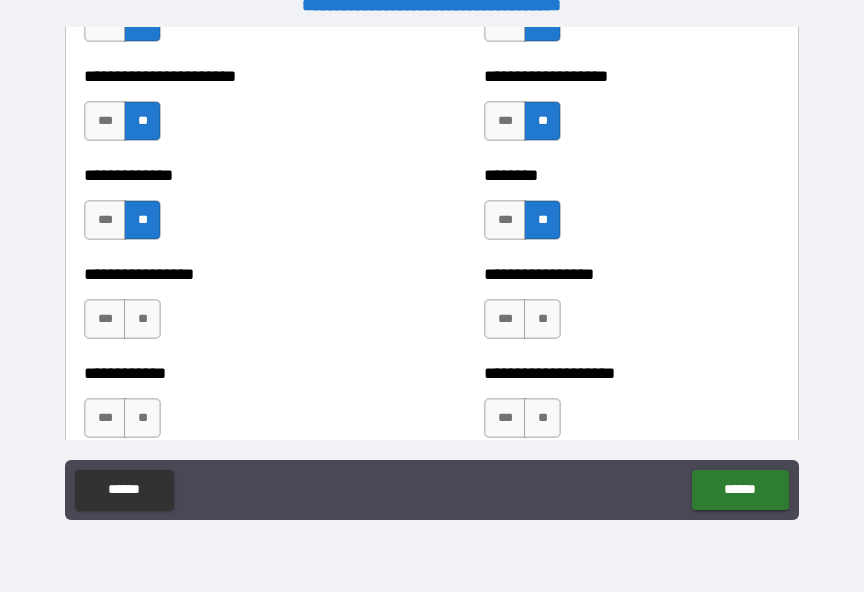 click on "**" at bounding box center [142, 319] 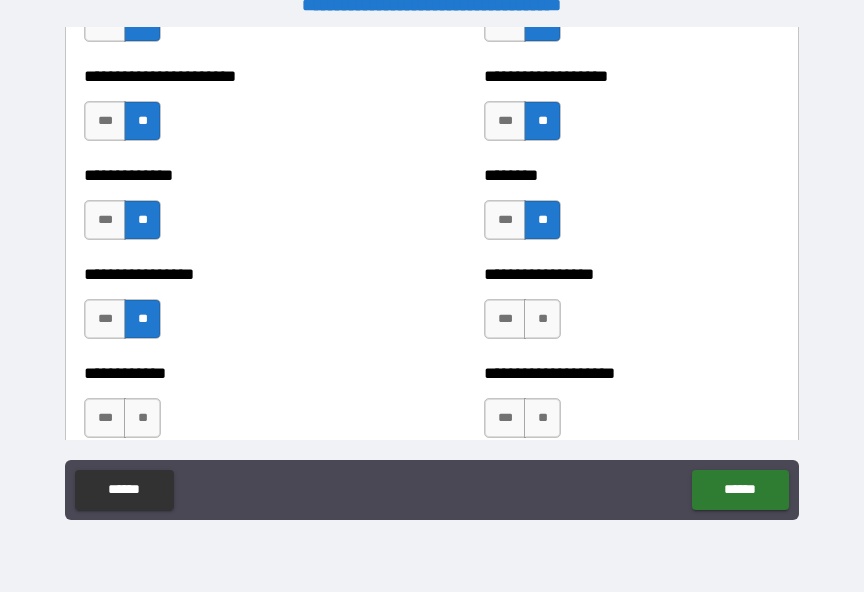 click on "**" at bounding box center (542, 319) 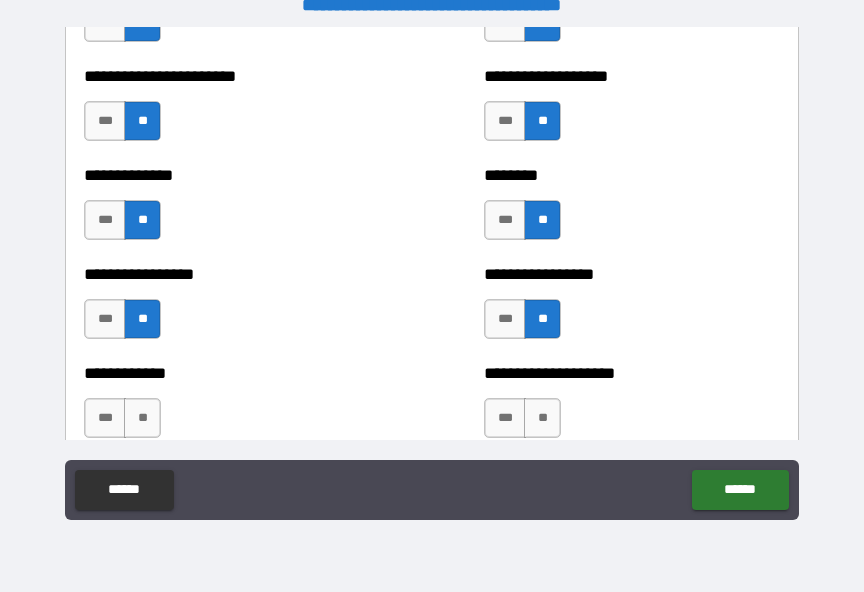 click on "**" at bounding box center [542, 418] 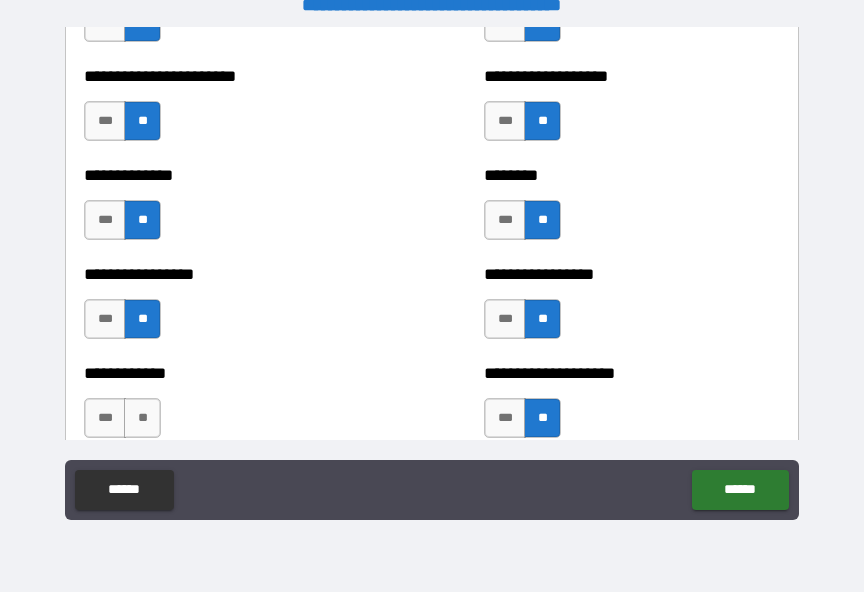 click on "**" at bounding box center [142, 418] 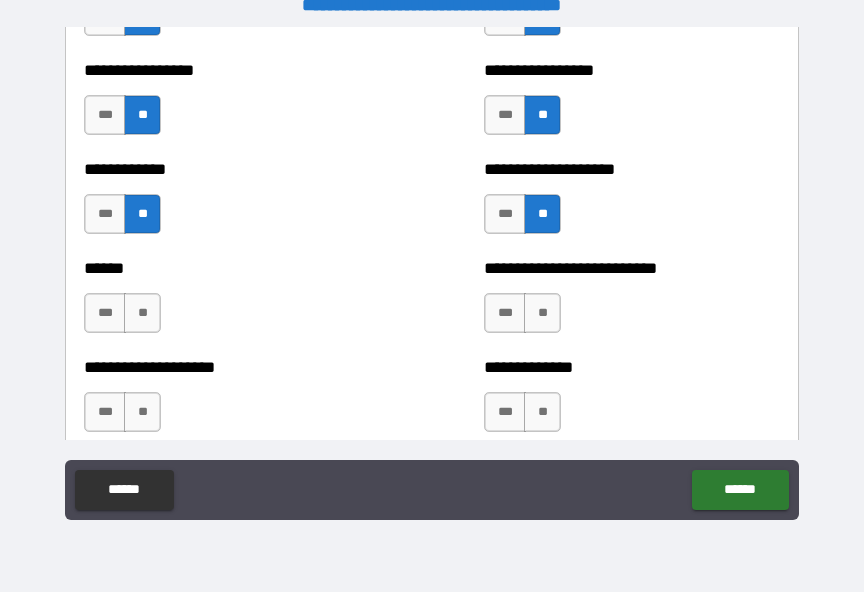 scroll, scrollTop: 3926, scrollLeft: 0, axis: vertical 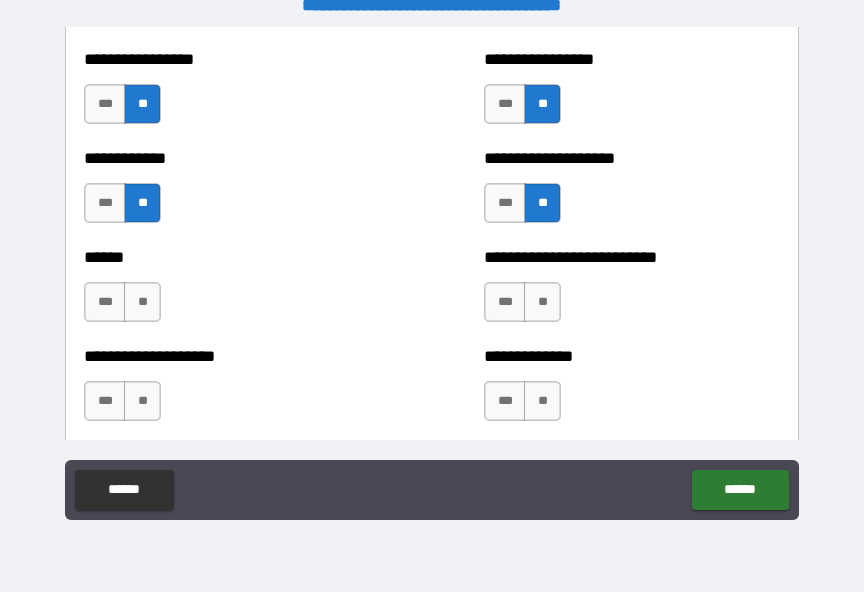 click on "**" at bounding box center (142, 302) 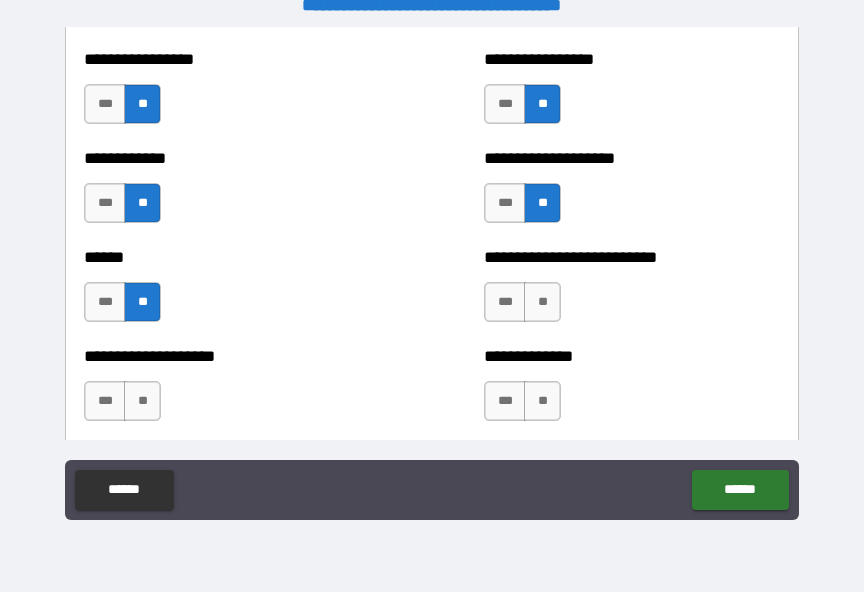 click on "**" at bounding box center [542, 302] 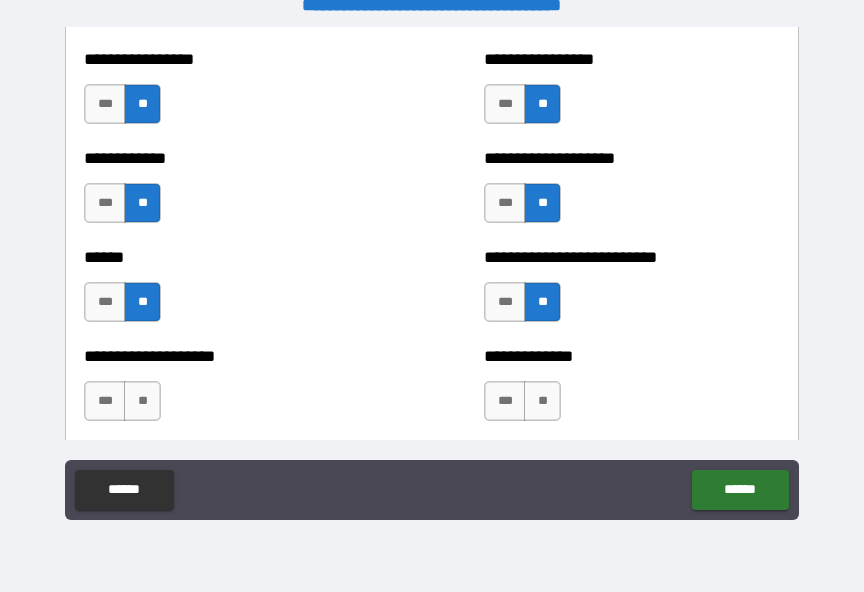 click on "**" at bounding box center (542, 401) 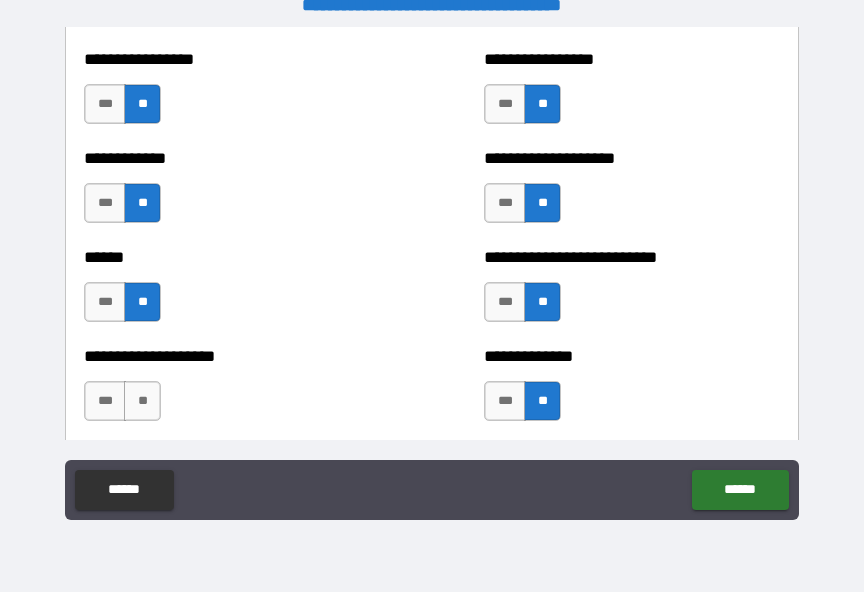 click on "**" at bounding box center (142, 401) 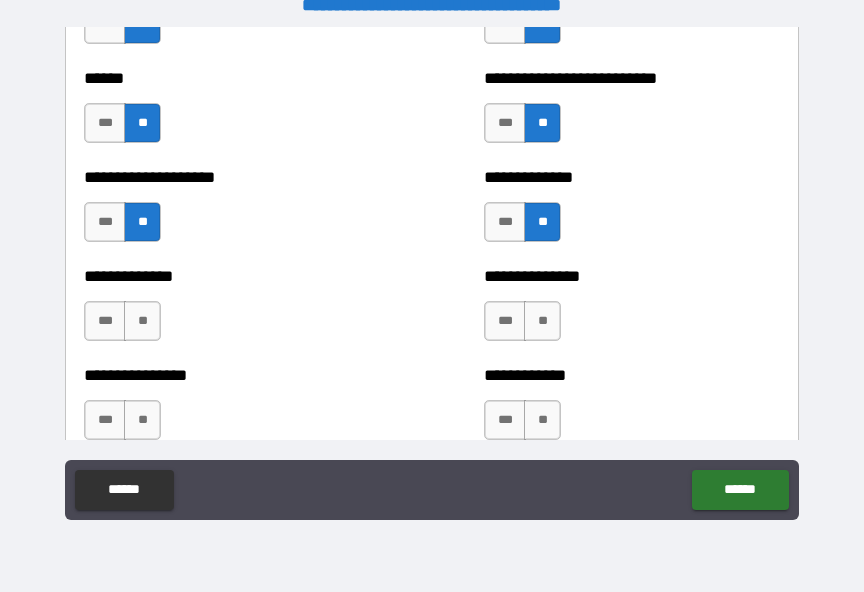 scroll, scrollTop: 4109, scrollLeft: 0, axis: vertical 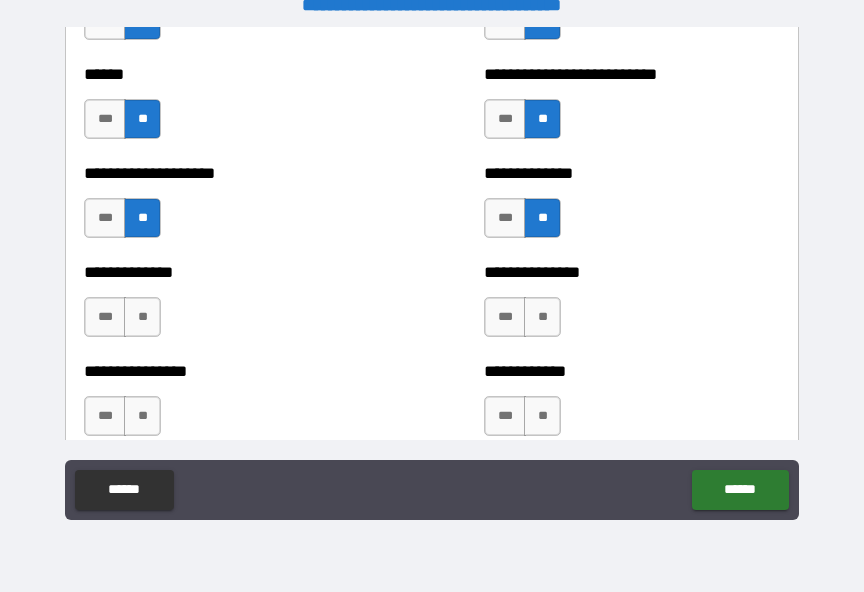 click on "**" at bounding box center (142, 317) 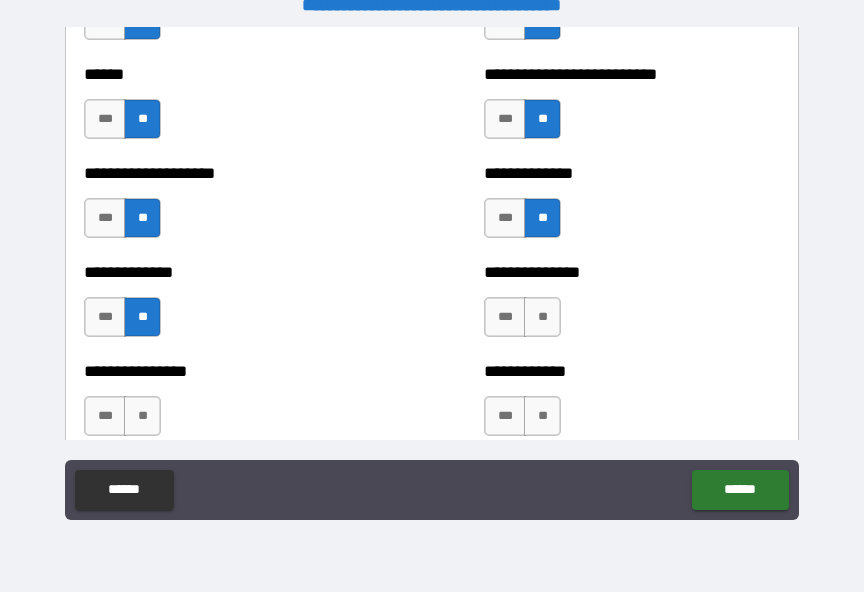 click on "**" at bounding box center (542, 317) 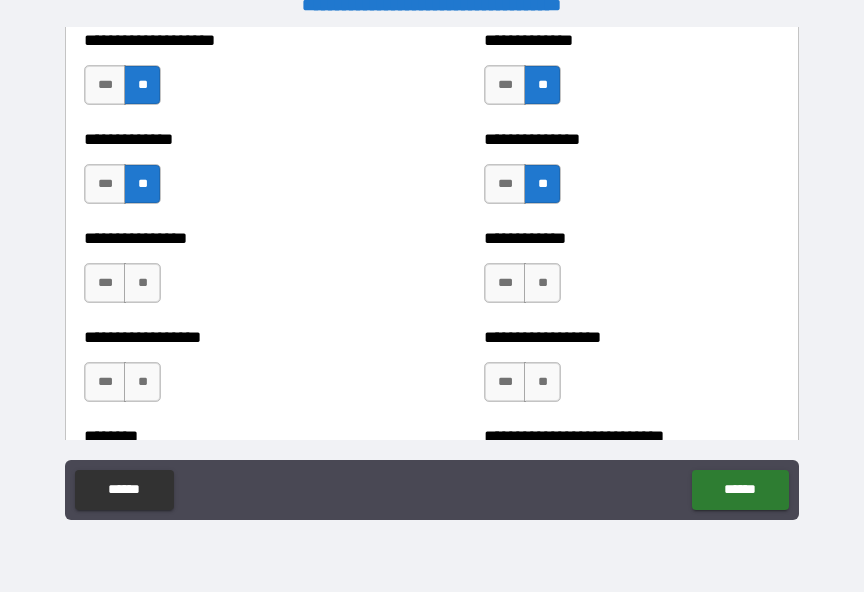 scroll, scrollTop: 4286, scrollLeft: 0, axis: vertical 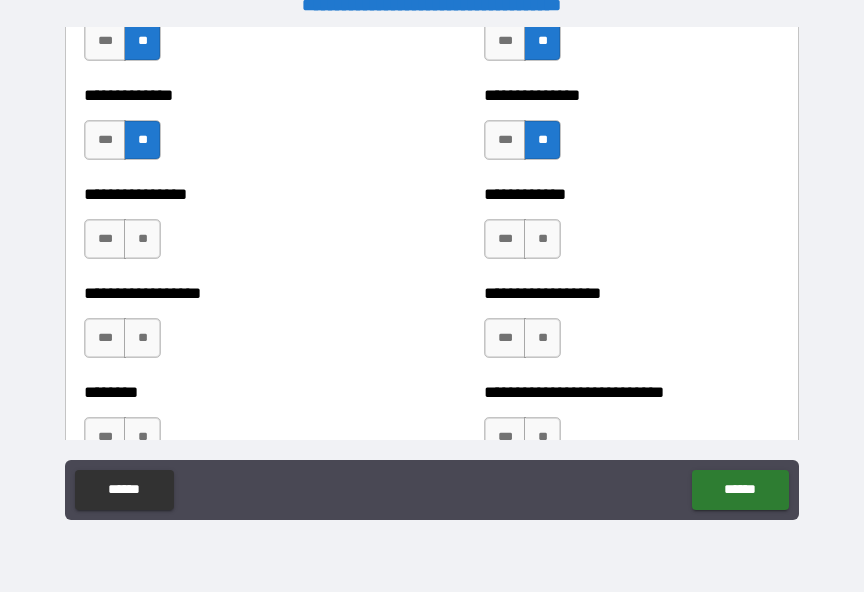 click on "**" at bounding box center (542, 239) 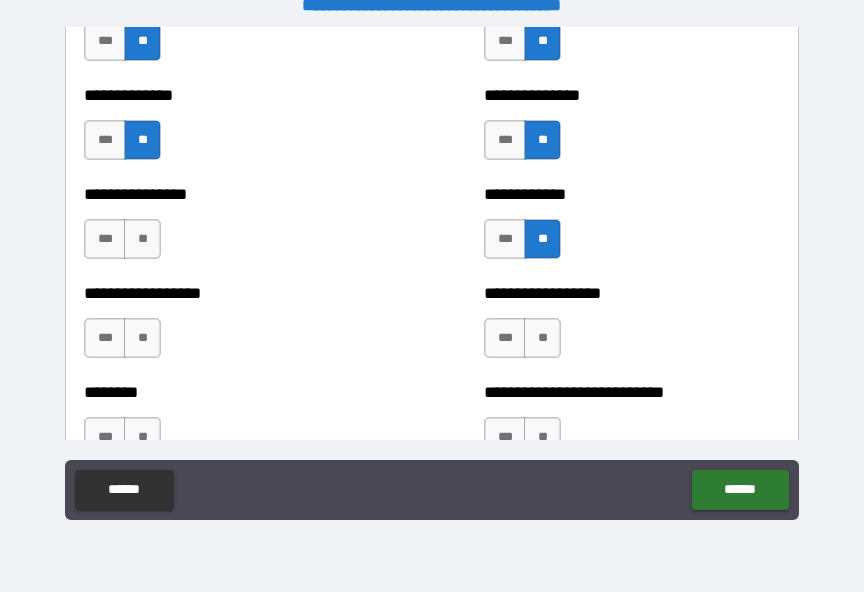 click on "**" at bounding box center [142, 239] 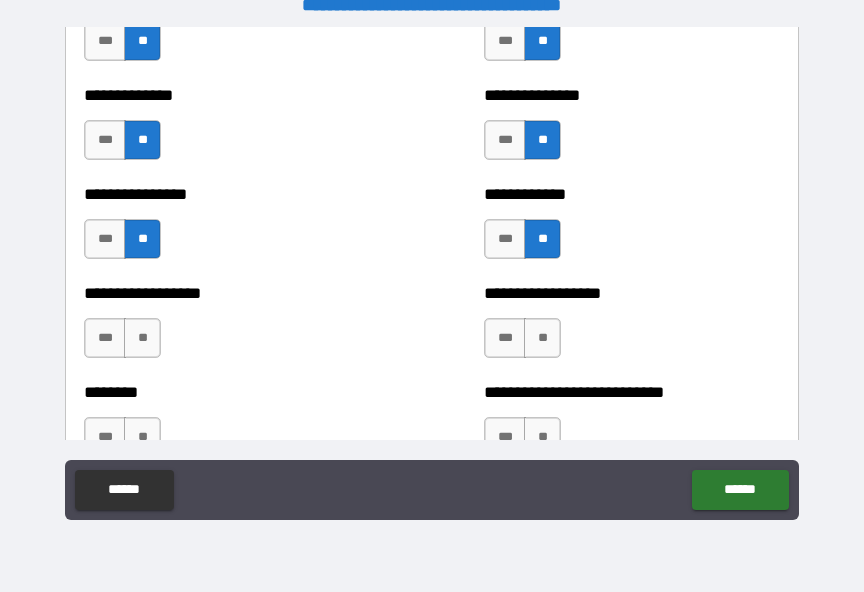 click on "**" at bounding box center (142, 338) 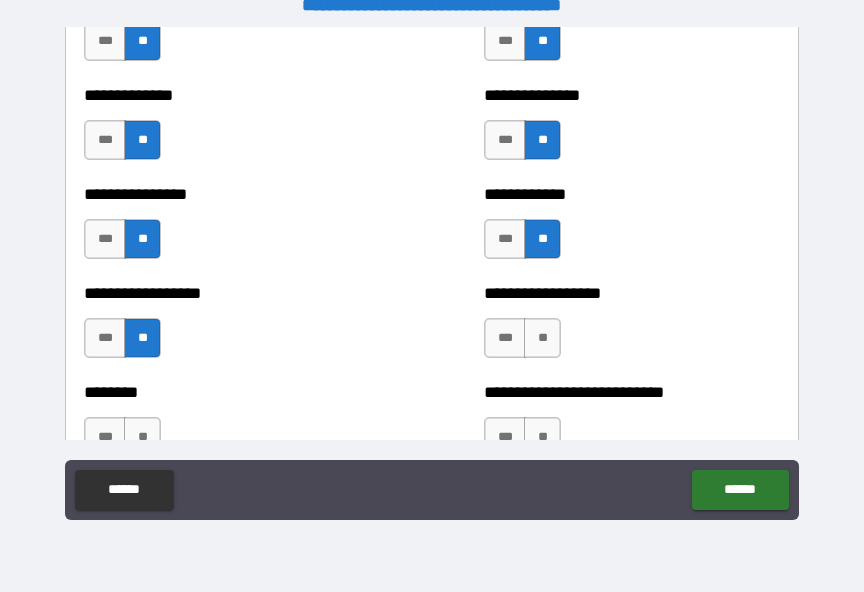 click on "**" at bounding box center (542, 338) 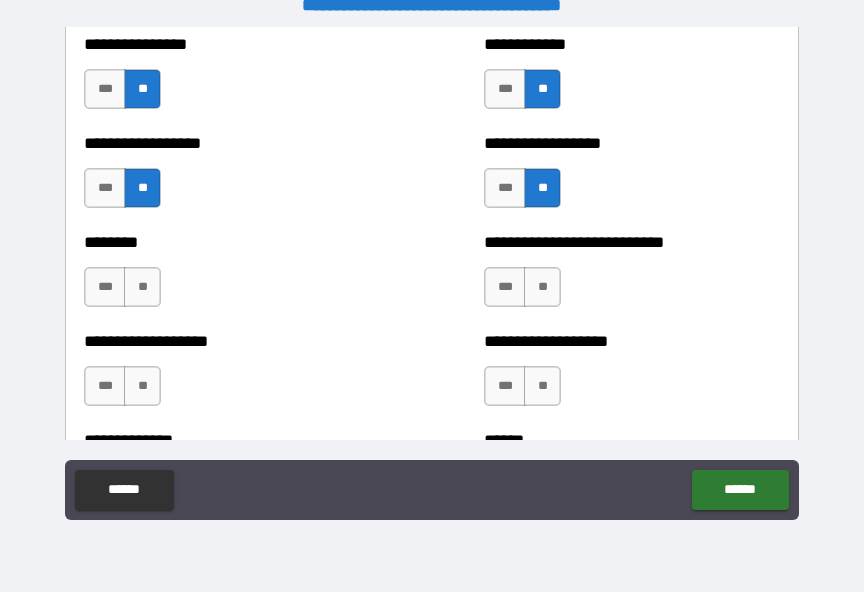 scroll, scrollTop: 4440, scrollLeft: 0, axis: vertical 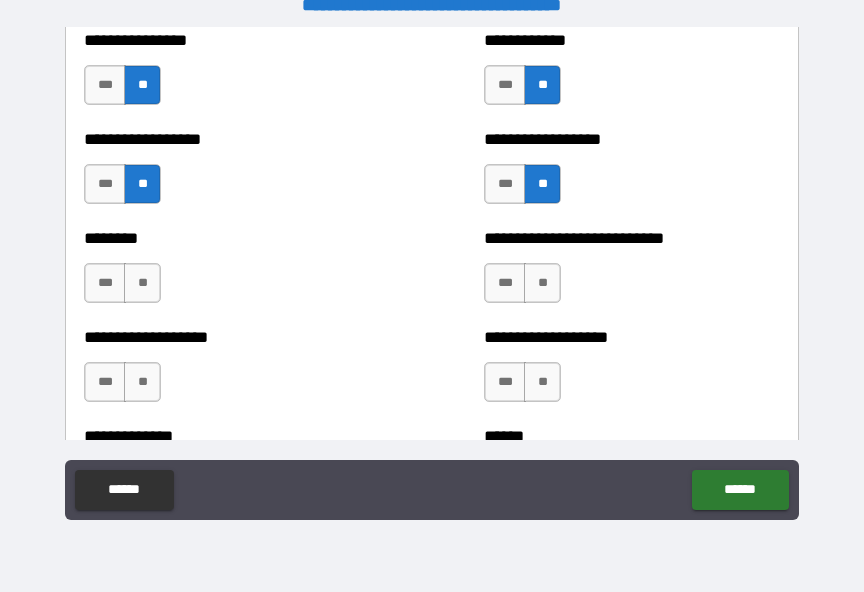 click on "**" at bounding box center (142, 283) 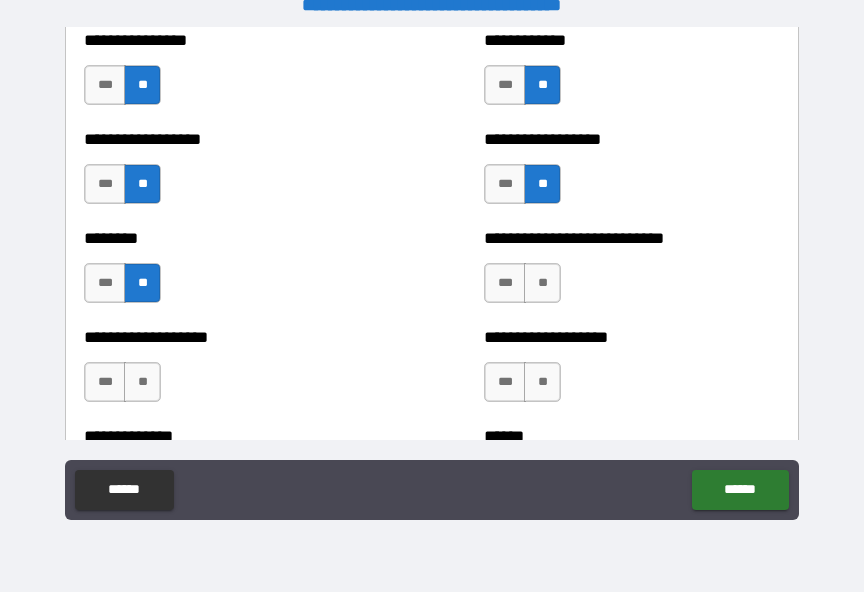 click on "**" at bounding box center [542, 283] 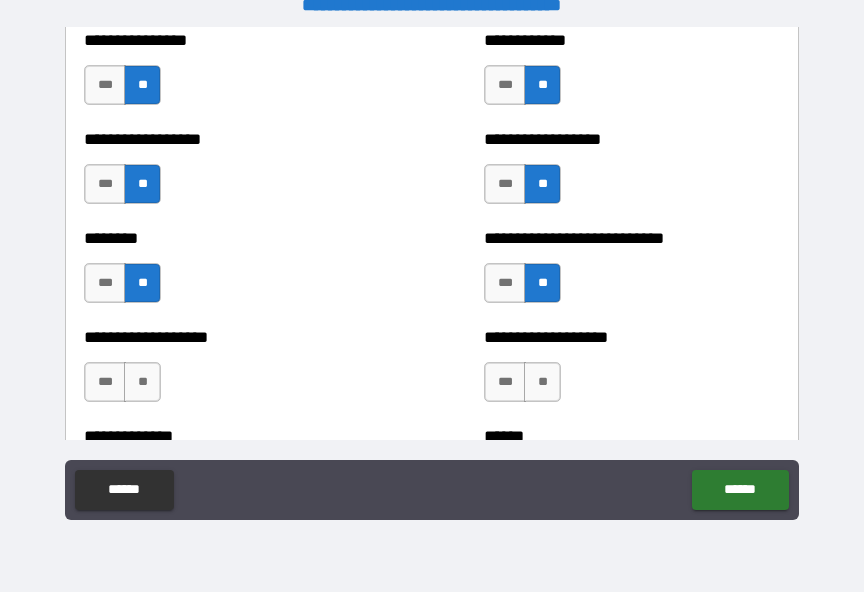 click on "**" at bounding box center [542, 382] 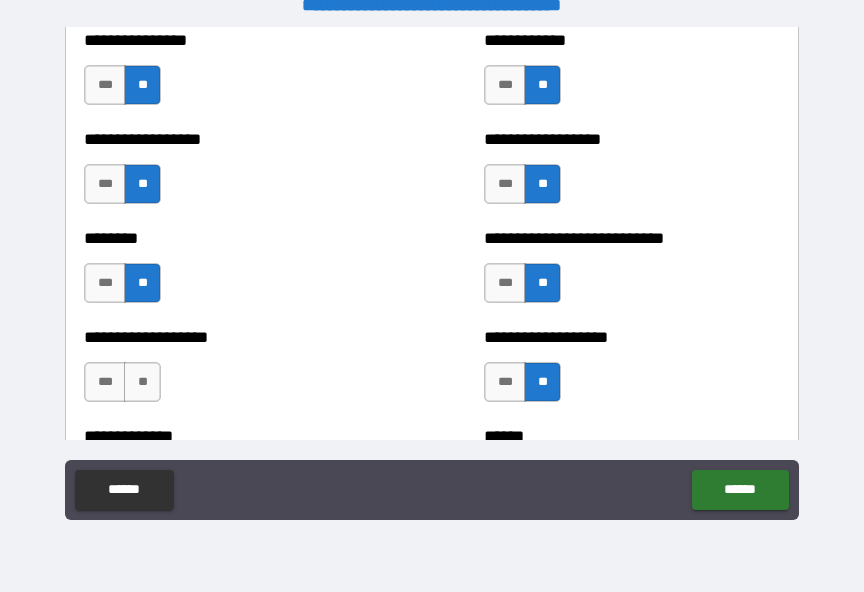 click on "**" at bounding box center (142, 382) 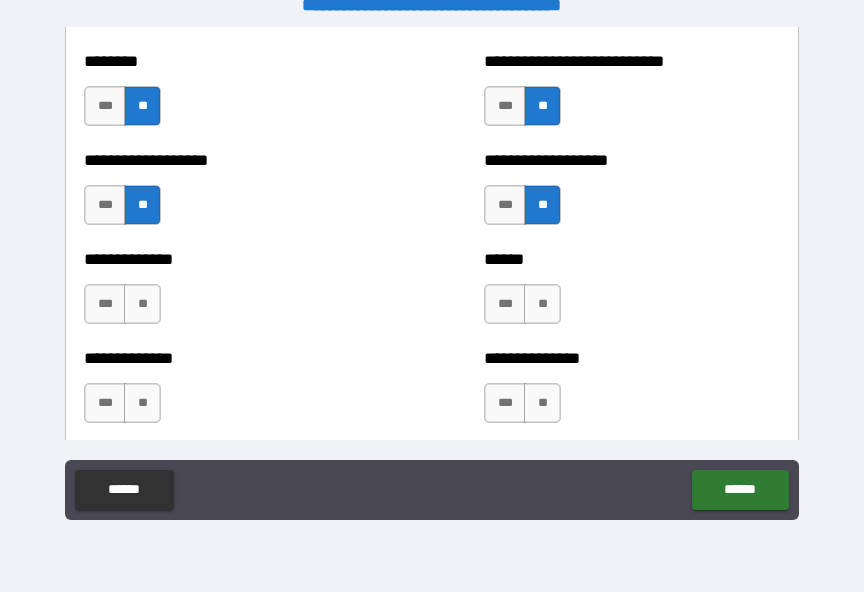 scroll, scrollTop: 4622, scrollLeft: 0, axis: vertical 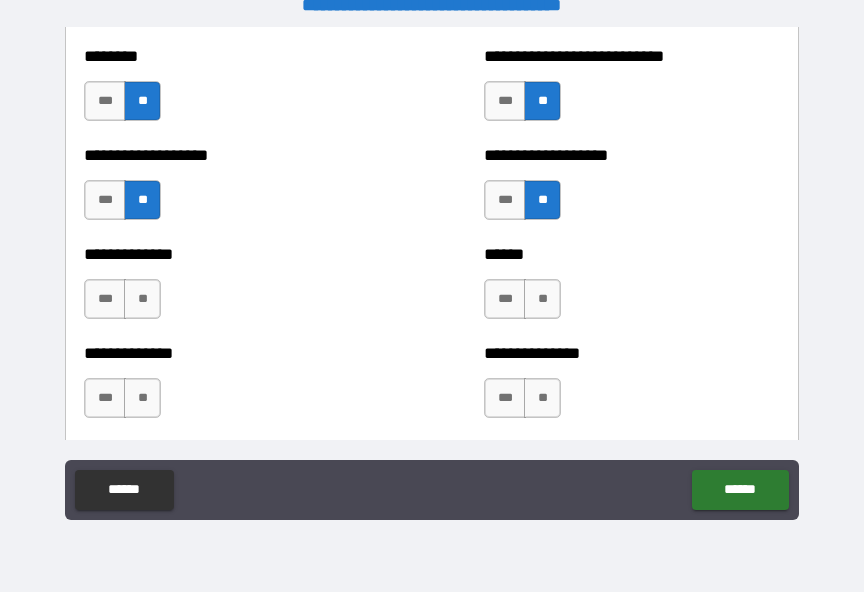 click on "**" at bounding box center [542, 299] 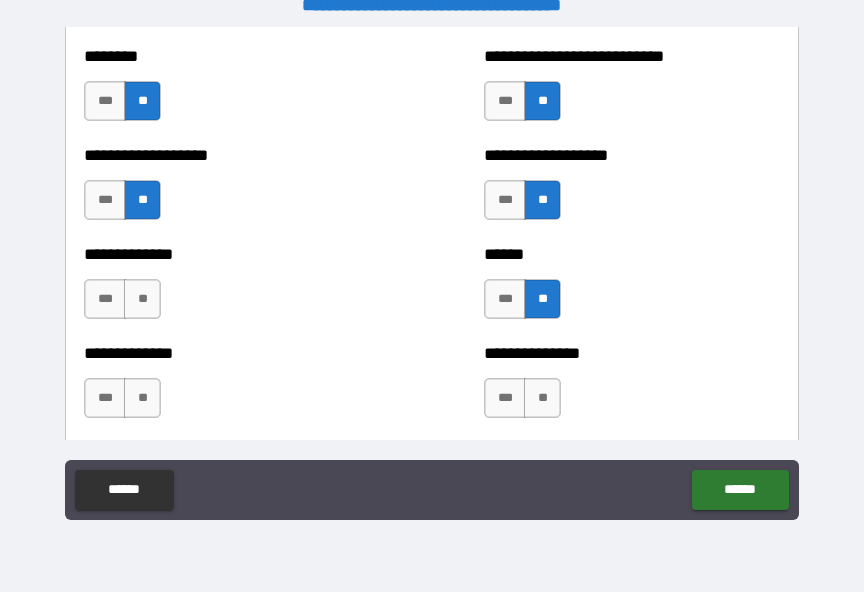 click on "**" at bounding box center (142, 299) 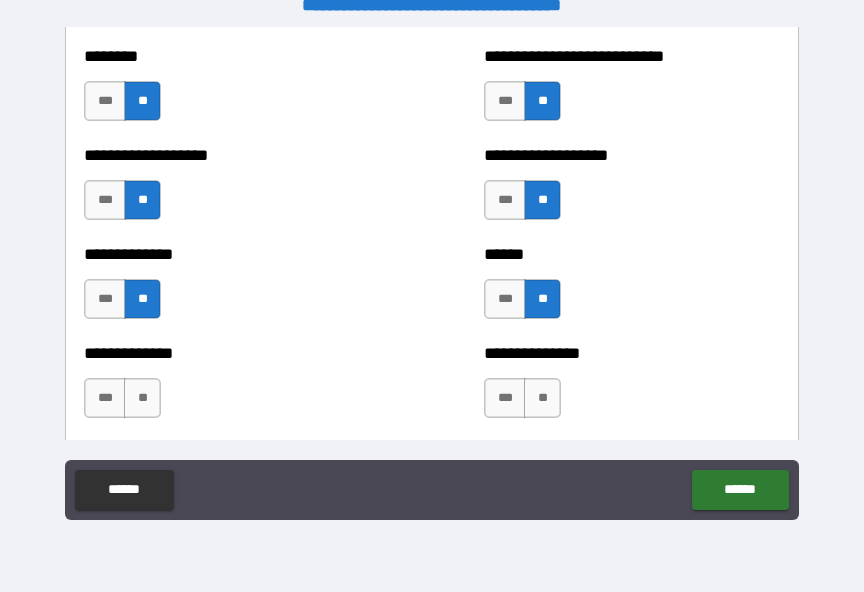 click on "**" at bounding box center [142, 398] 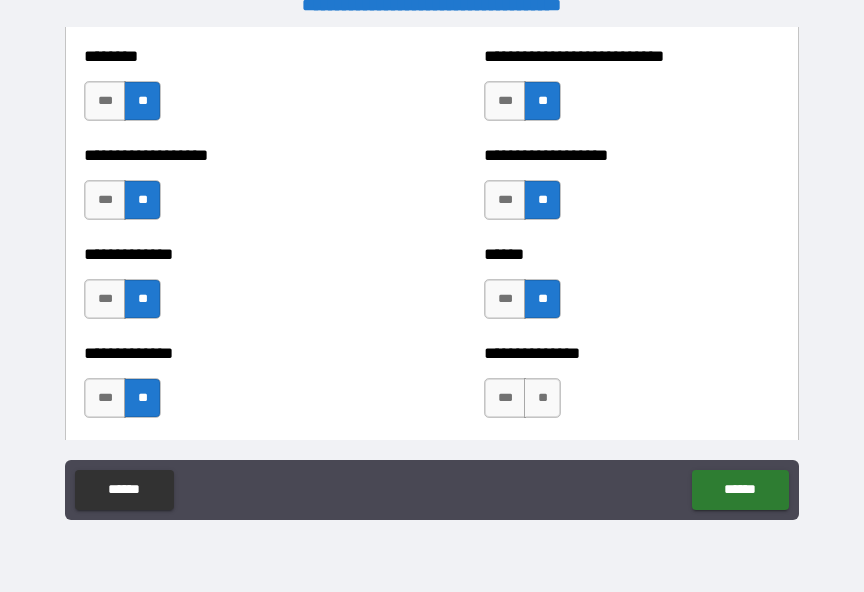 click on "**" at bounding box center (542, 398) 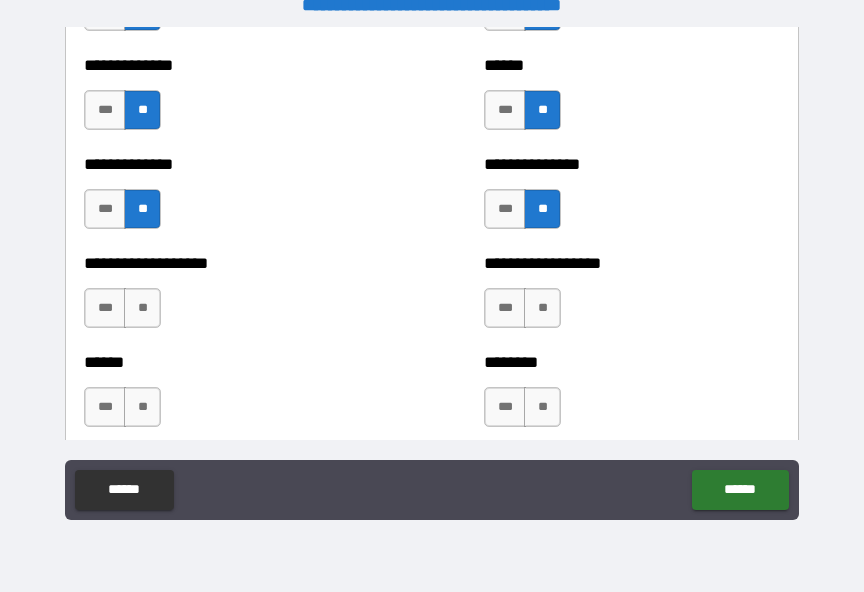 scroll, scrollTop: 4815, scrollLeft: 0, axis: vertical 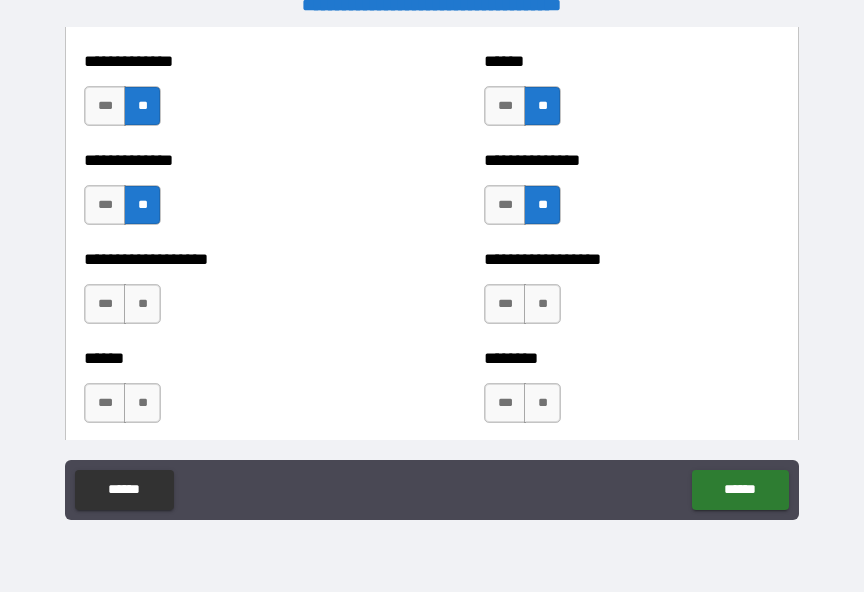 click on "**" at bounding box center (142, 304) 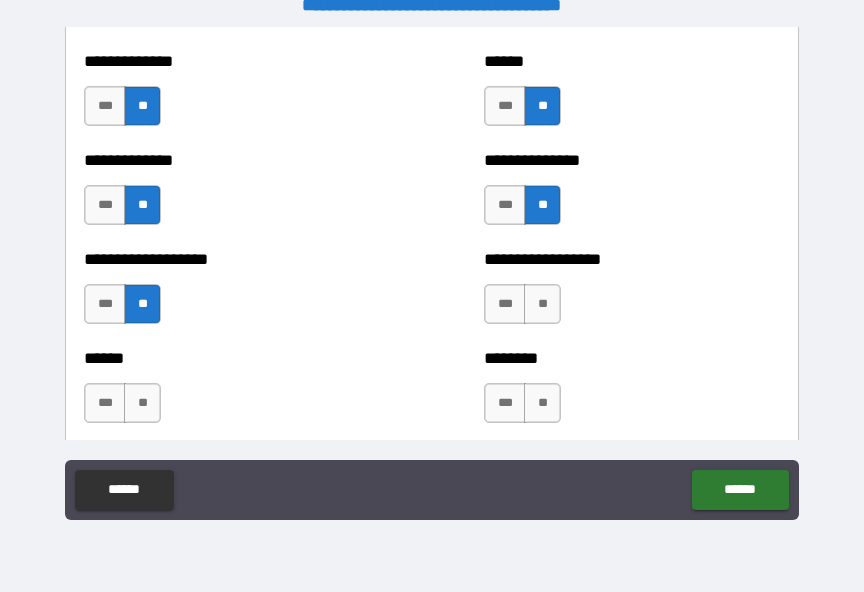 click on "**" at bounding box center [542, 304] 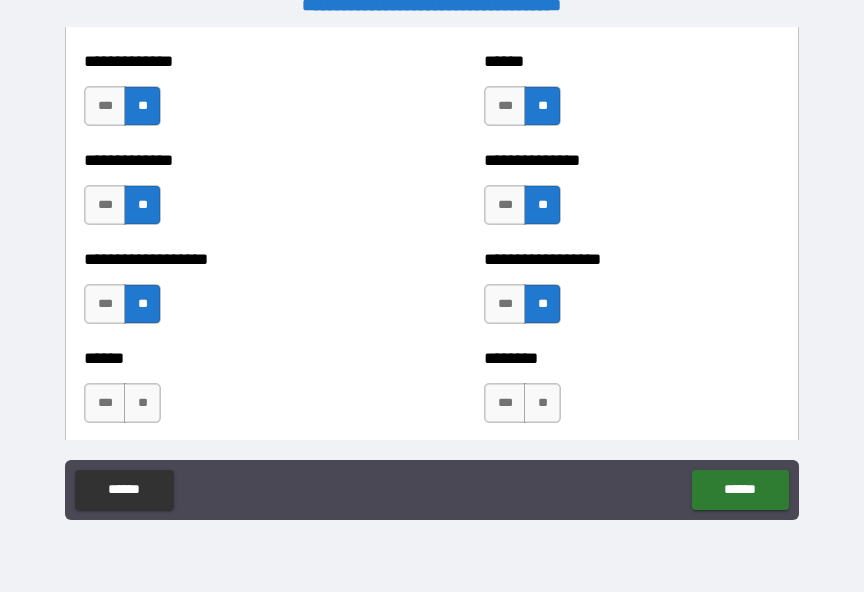 click on "**" at bounding box center (542, 403) 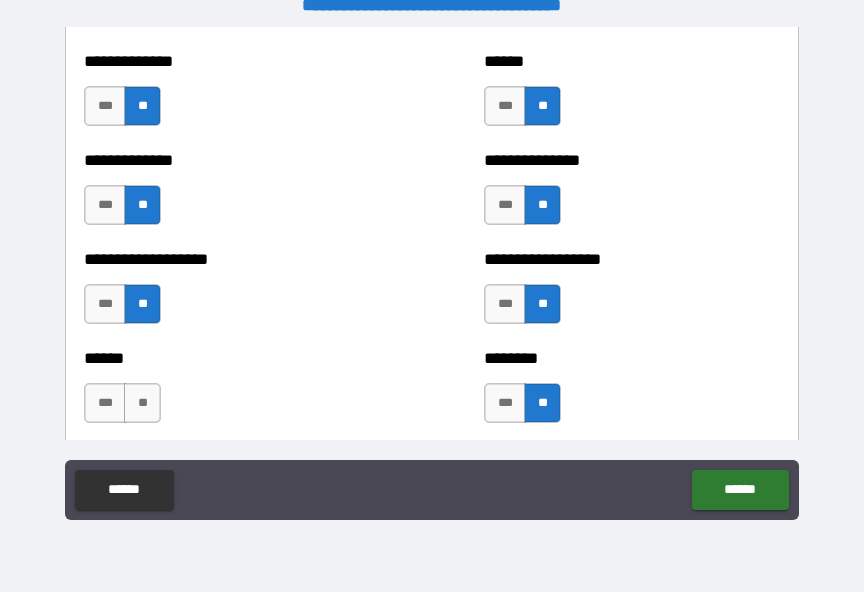 click on "**" at bounding box center (142, 403) 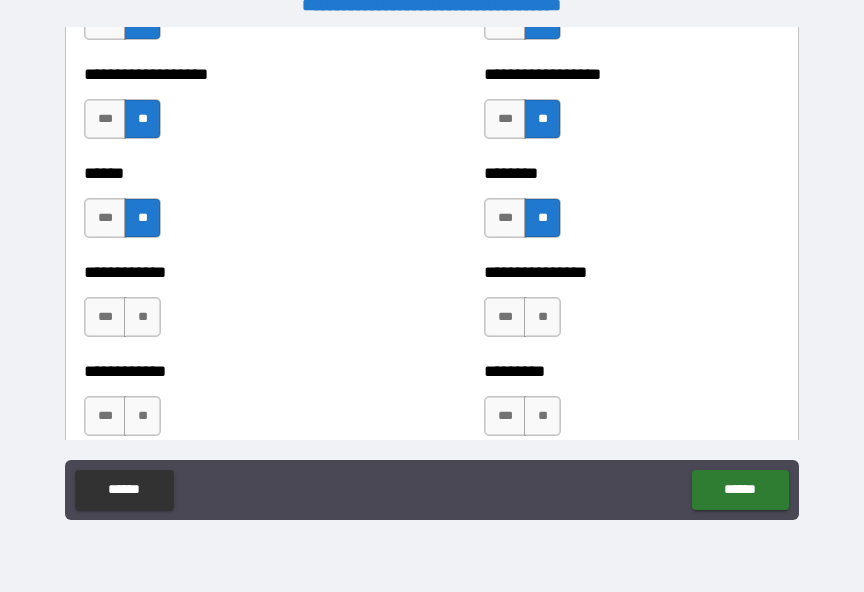 scroll, scrollTop: 5009, scrollLeft: 0, axis: vertical 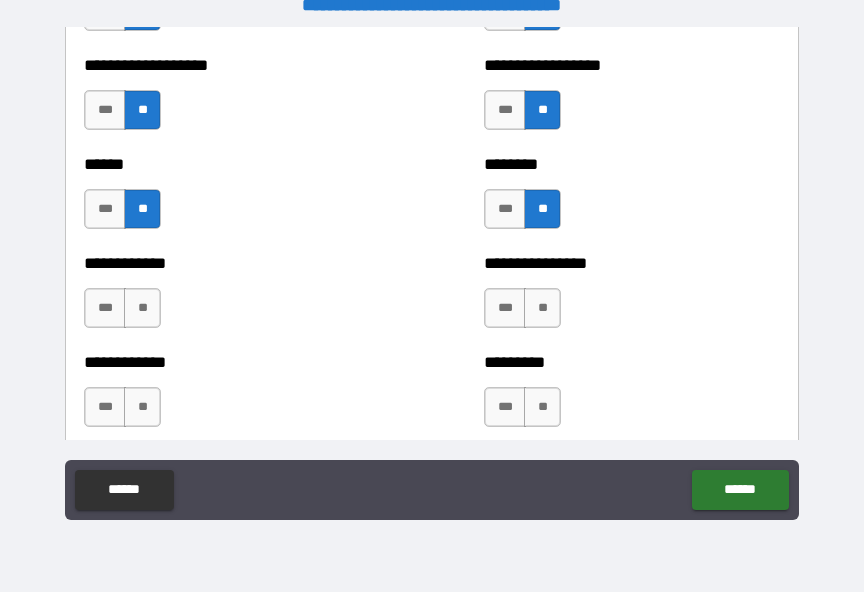 click on "**" at bounding box center (542, 308) 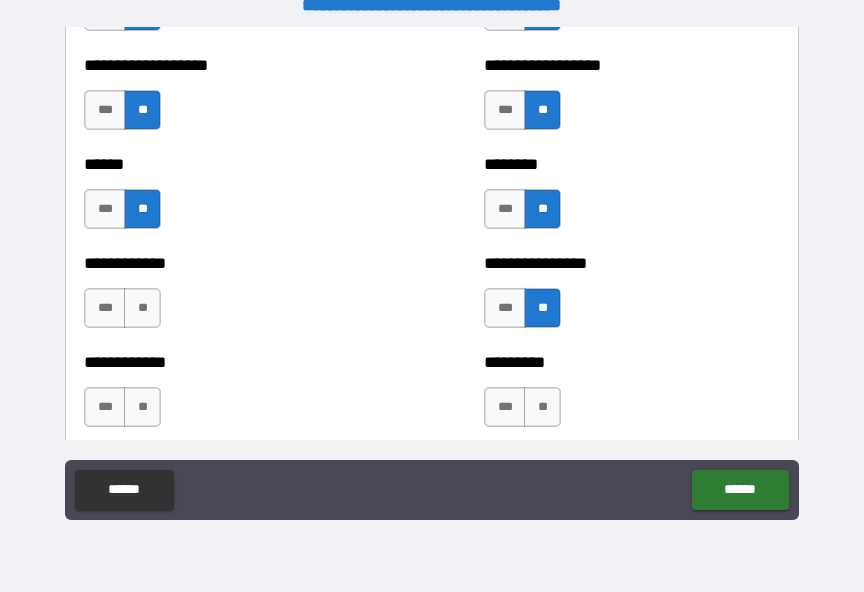 click on "**" at bounding box center [142, 308] 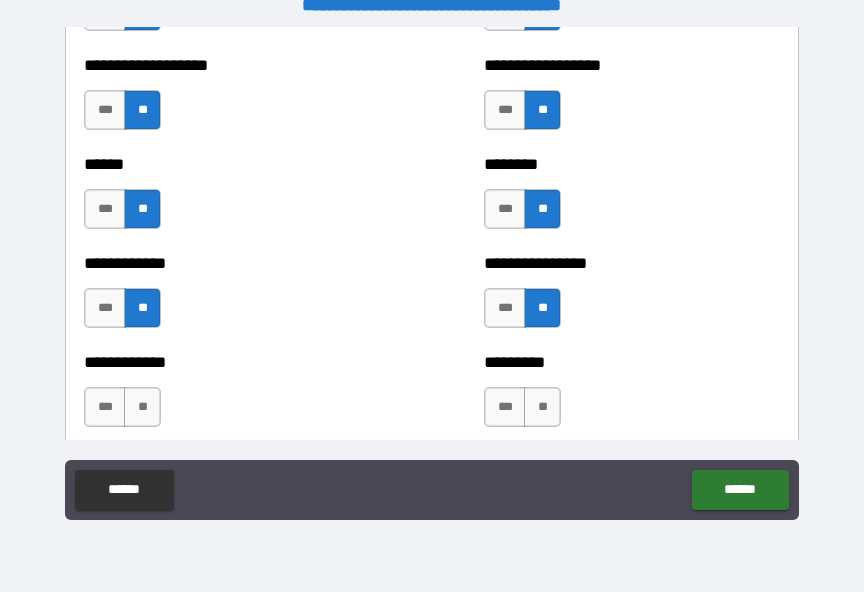 click on "**" at bounding box center [142, 407] 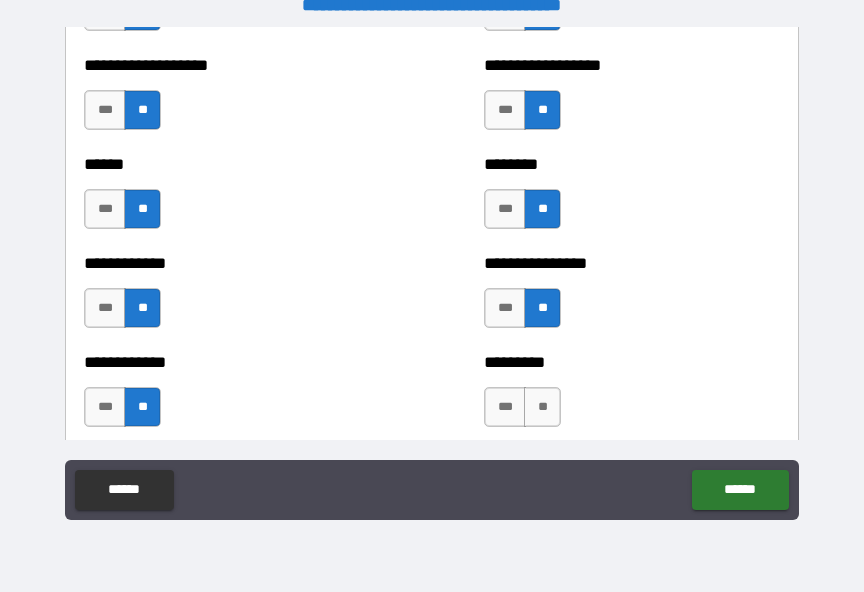 click on "**" at bounding box center [542, 407] 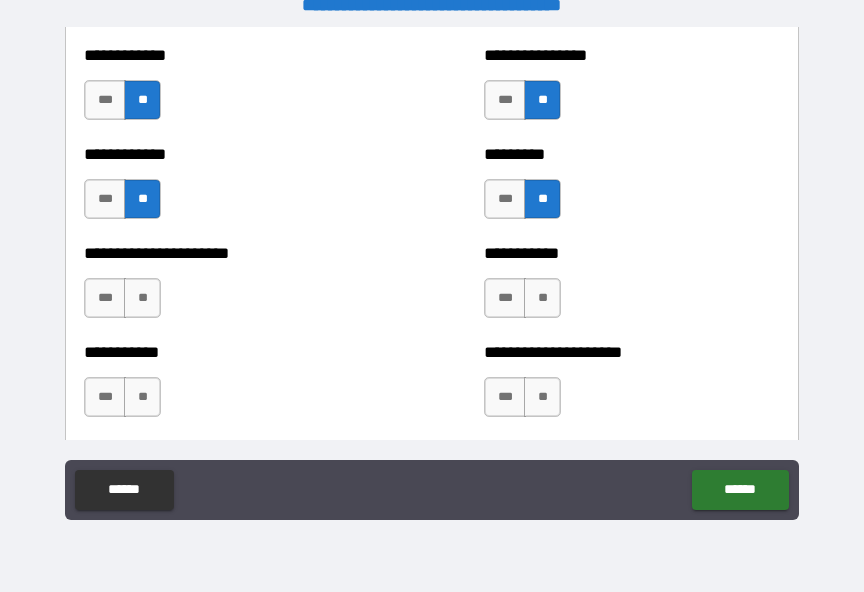 scroll, scrollTop: 5218, scrollLeft: 0, axis: vertical 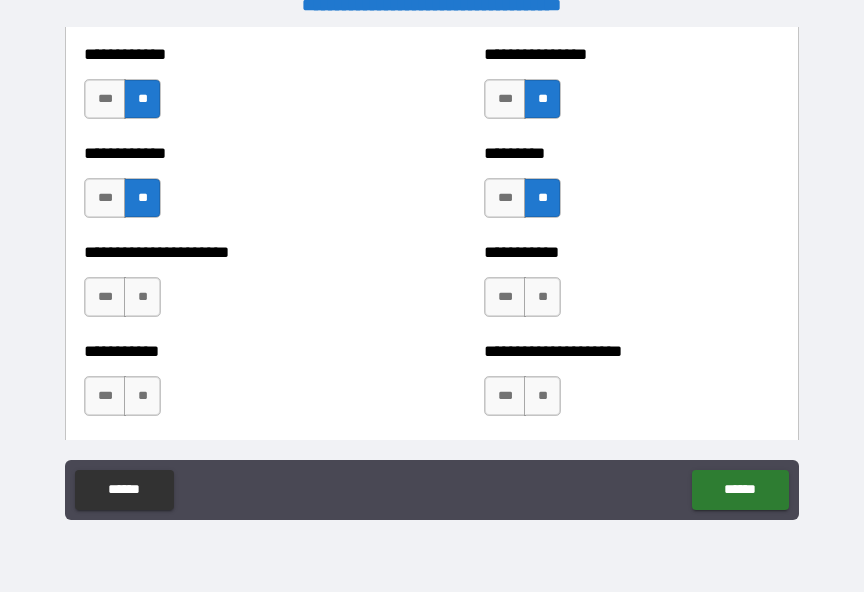 click on "**" at bounding box center (142, 297) 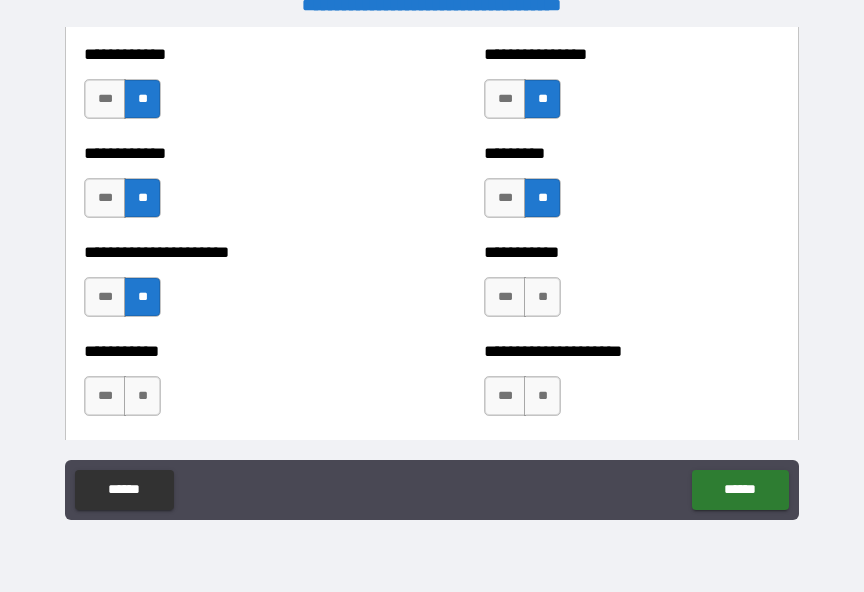 click on "**" at bounding box center (542, 297) 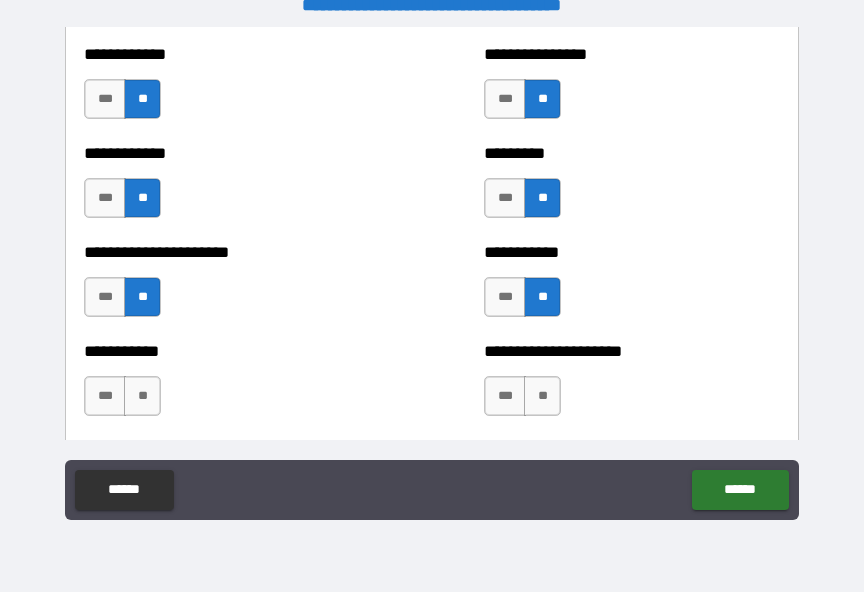 click on "**" at bounding box center [542, 396] 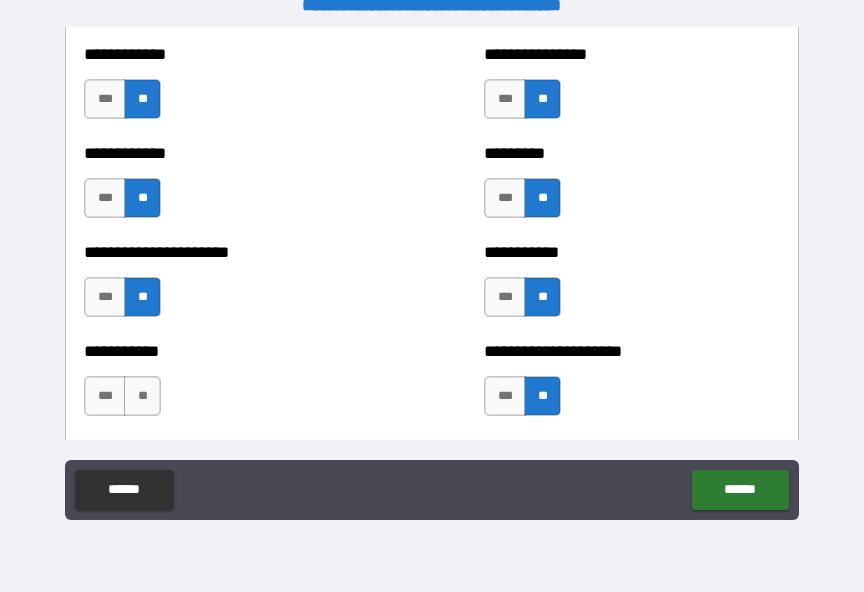 click on "**" at bounding box center [142, 396] 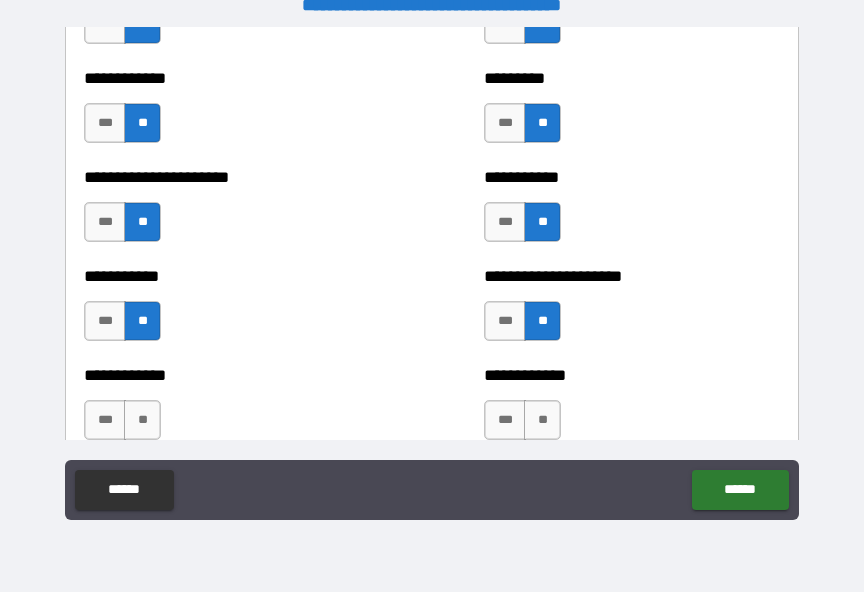 scroll, scrollTop: 5361, scrollLeft: 0, axis: vertical 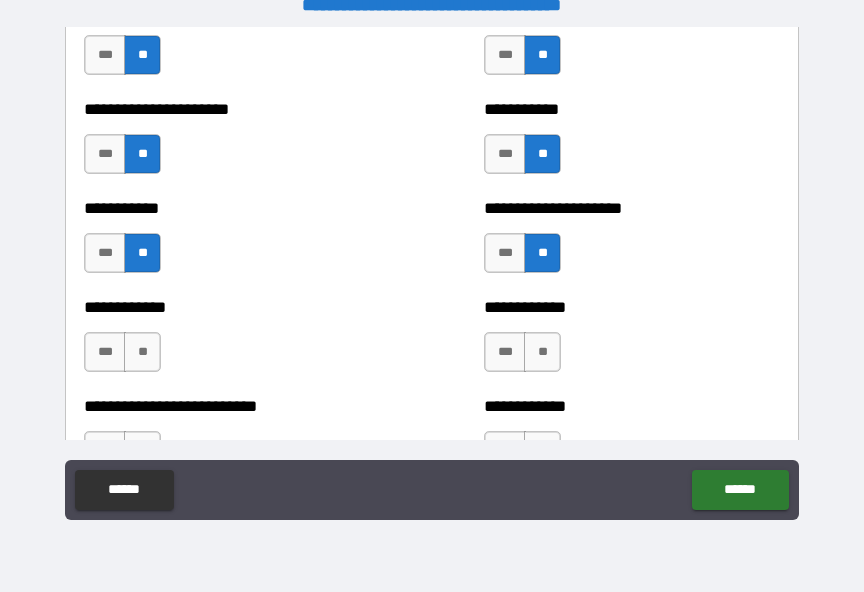 click on "**" at bounding box center (542, 352) 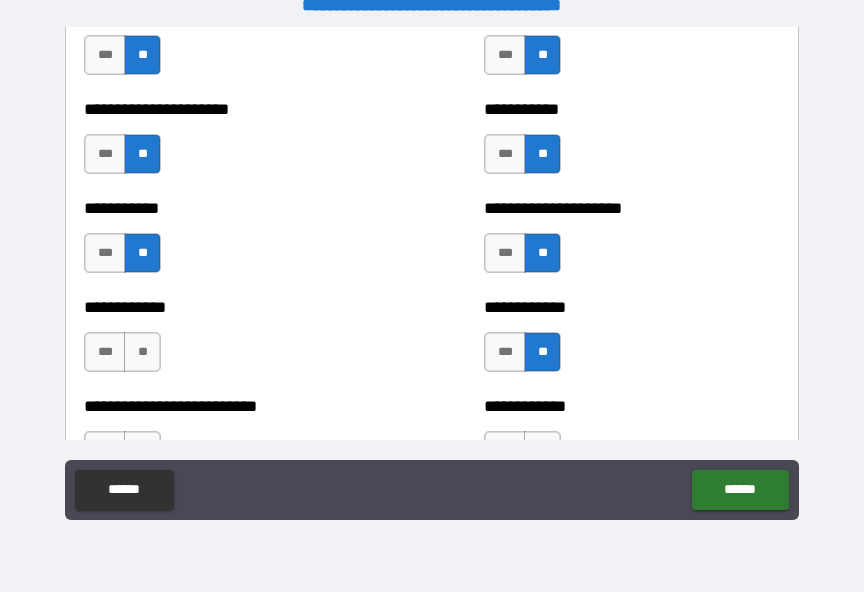 click on "**" at bounding box center [142, 352] 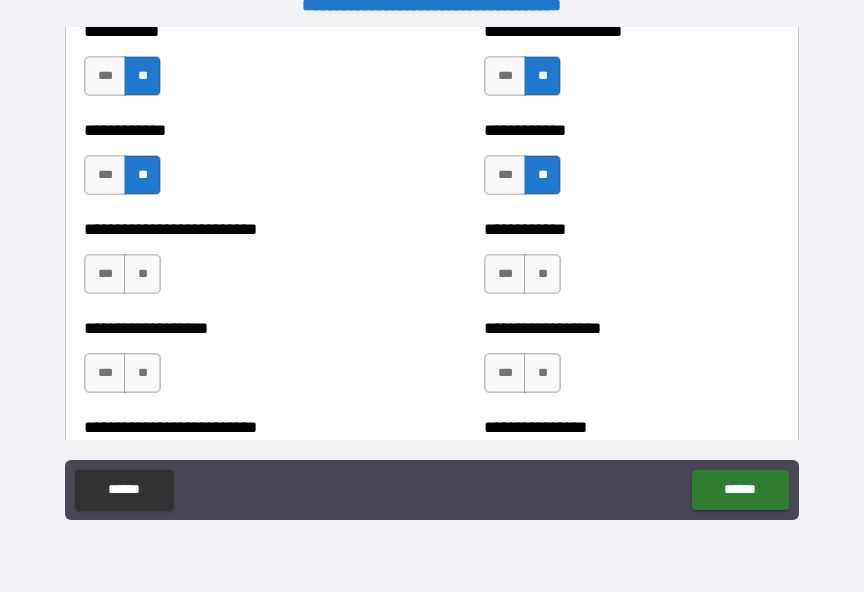 scroll, scrollTop: 5552, scrollLeft: 0, axis: vertical 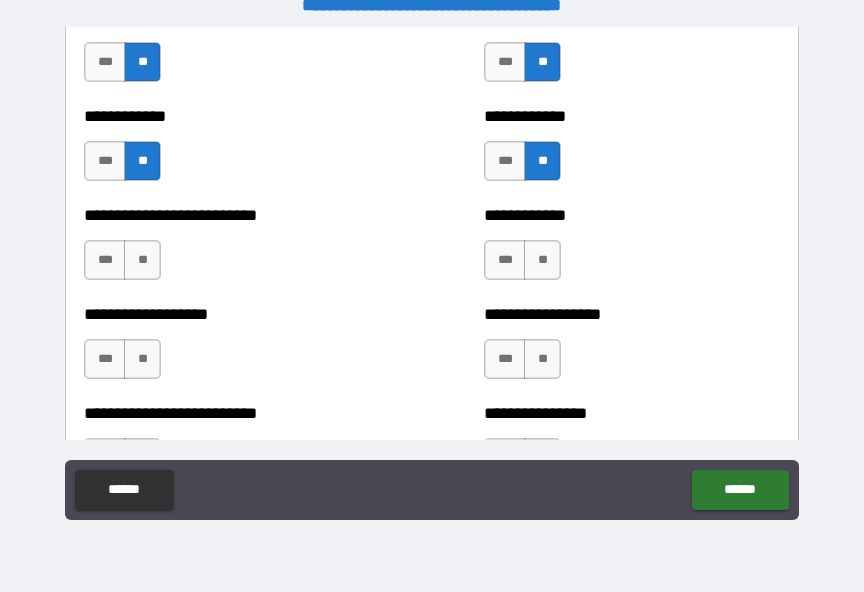 click on "**" at bounding box center (142, 260) 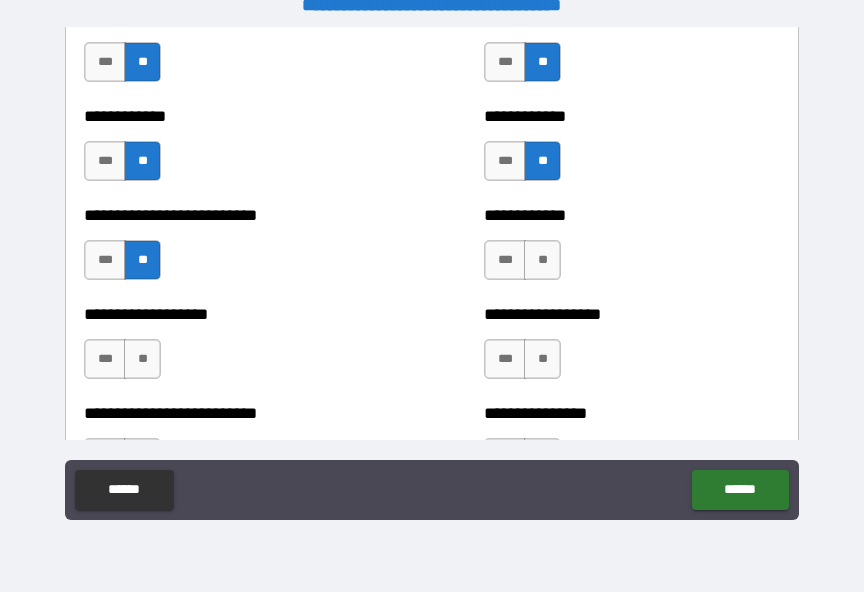 click on "**" at bounding box center (542, 260) 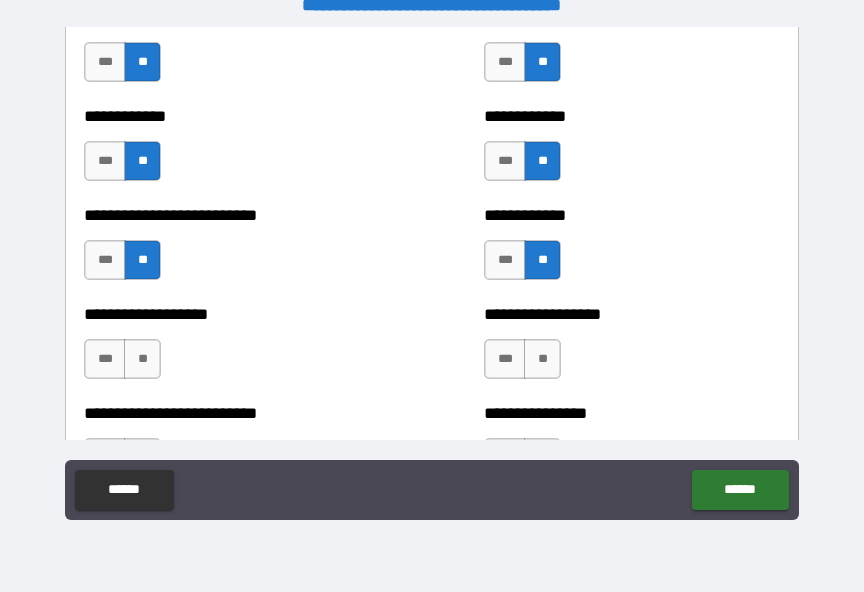 click on "**" at bounding box center (542, 359) 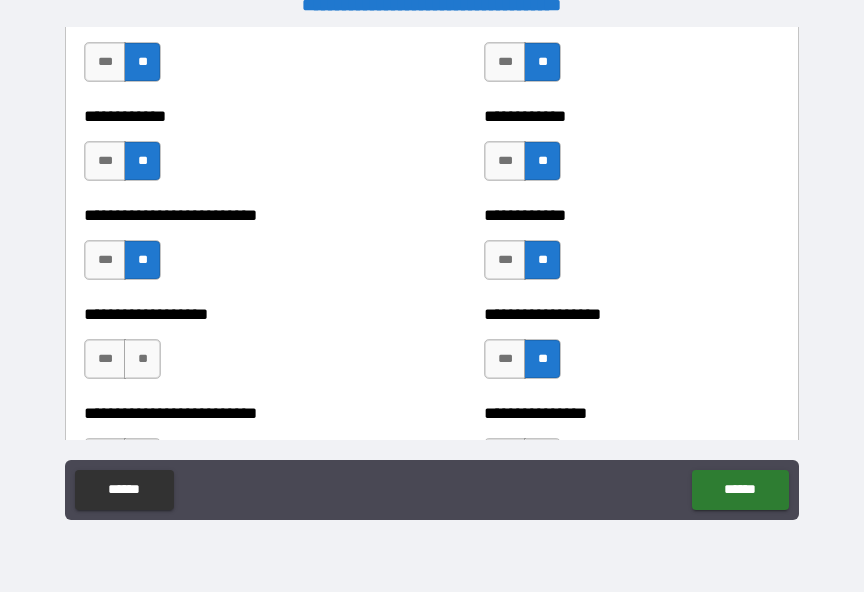 click on "**" at bounding box center (142, 359) 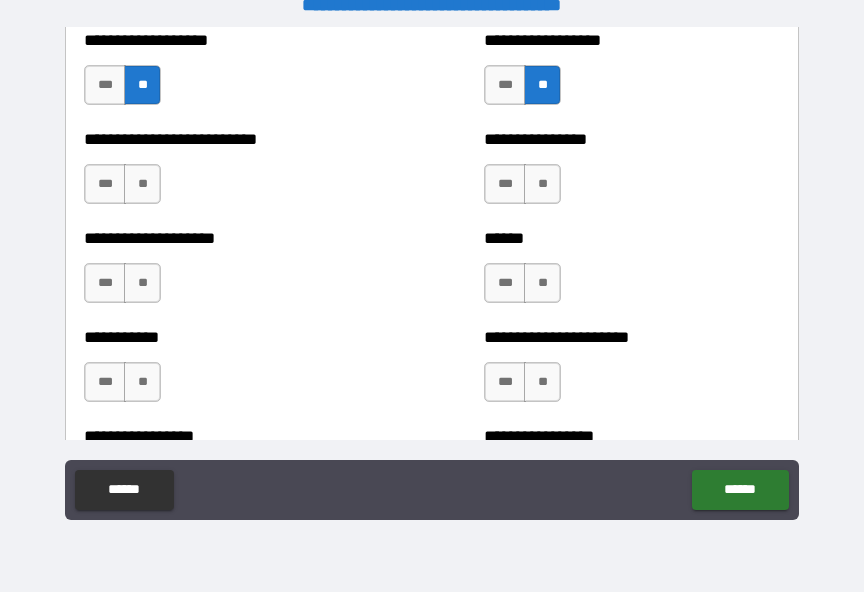 scroll, scrollTop: 5830, scrollLeft: 0, axis: vertical 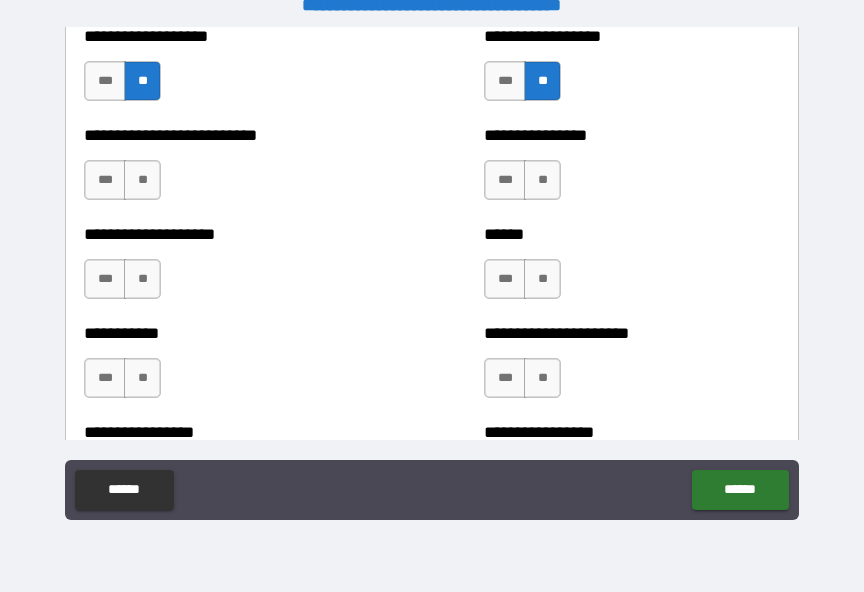 click on "**" at bounding box center (142, 180) 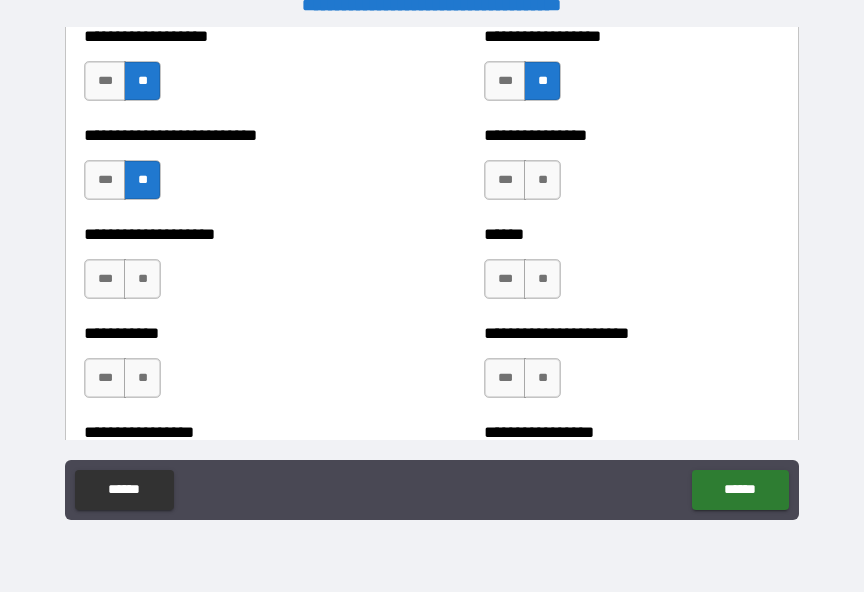 click on "**" at bounding box center (542, 180) 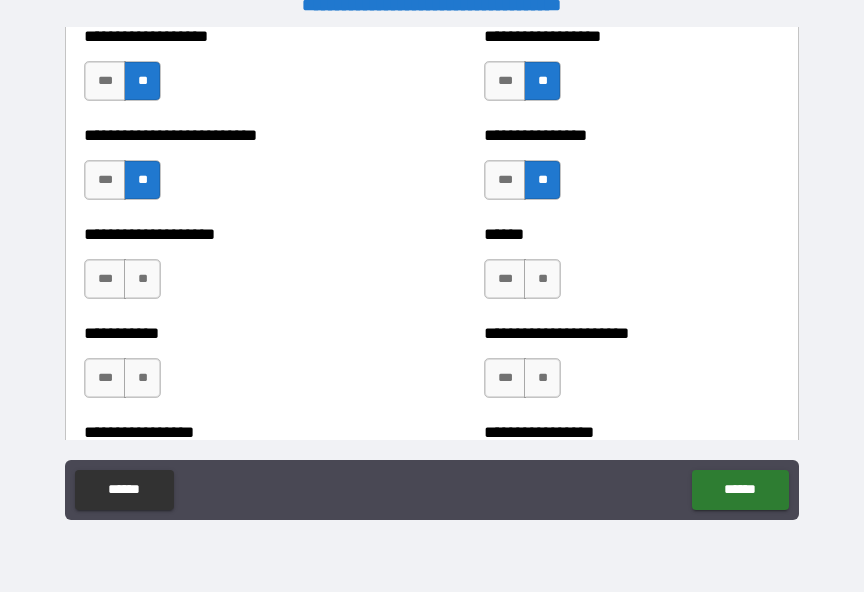 click on "**" at bounding box center (542, 279) 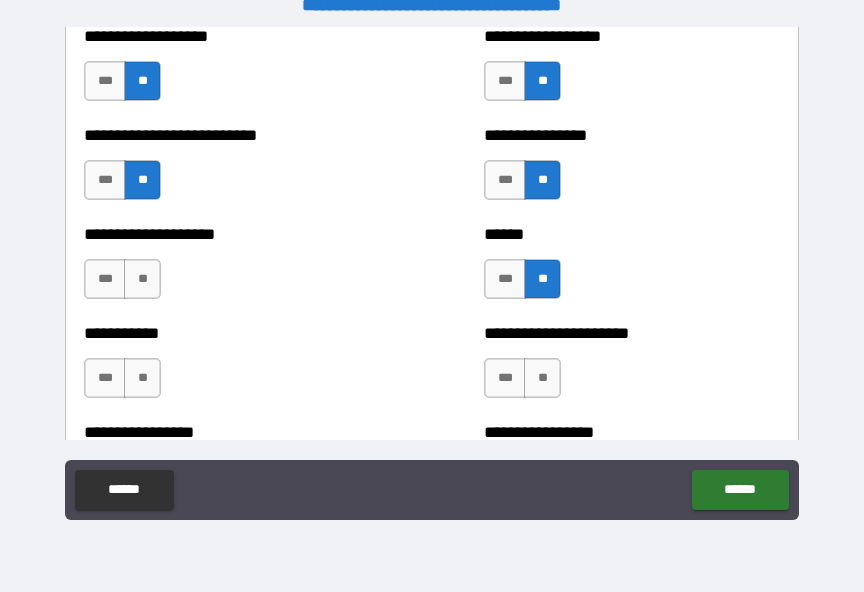 click on "**" at bounding box center (142, 279) 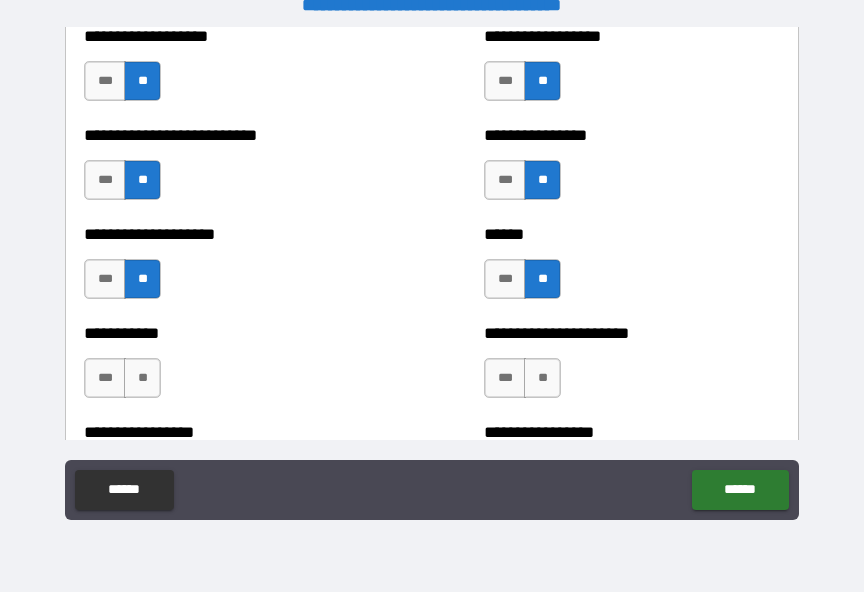 click on "**" at bounding box center [142, 378] 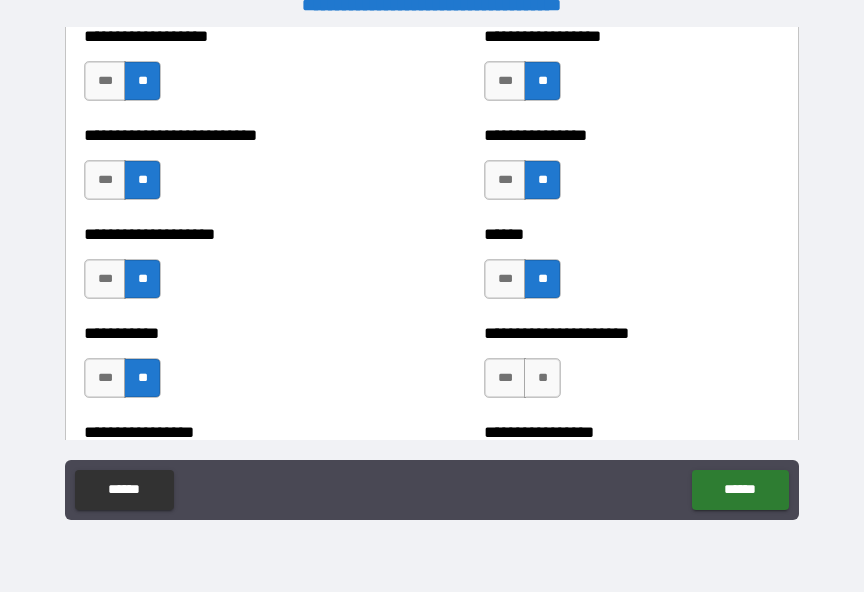 click on "**" at bounding box center [542, 378] 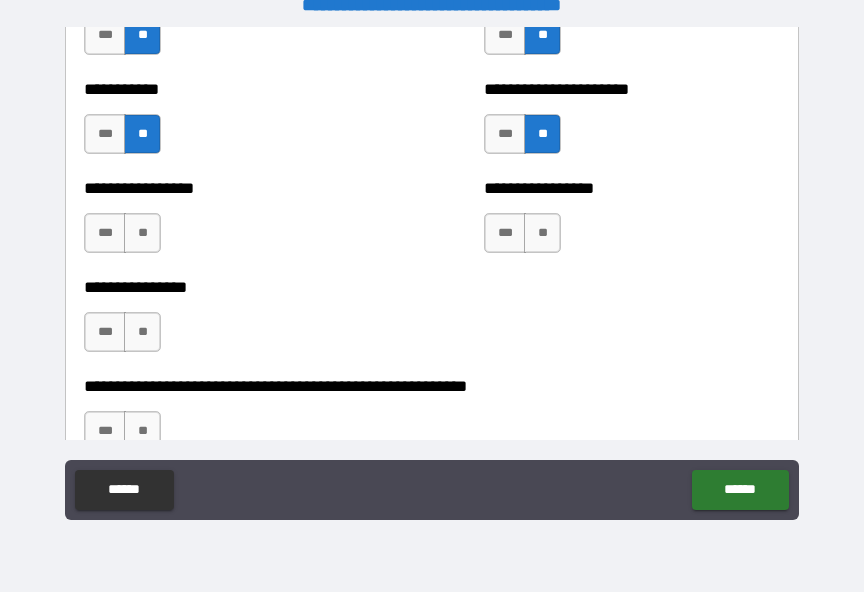 scroll, scrollTop: 6091, scrollLeft: 0, axis: vertical 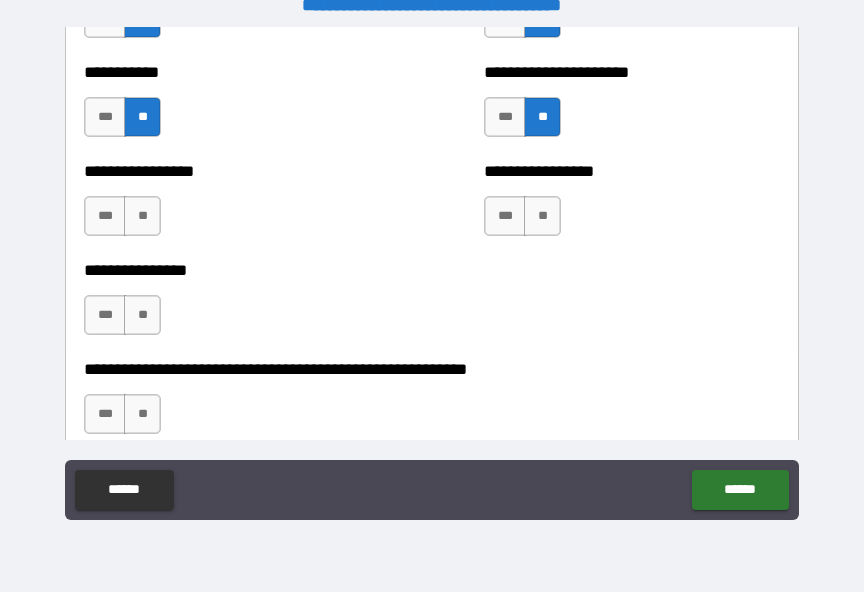 click on "**" at bounding box center (542, 216) 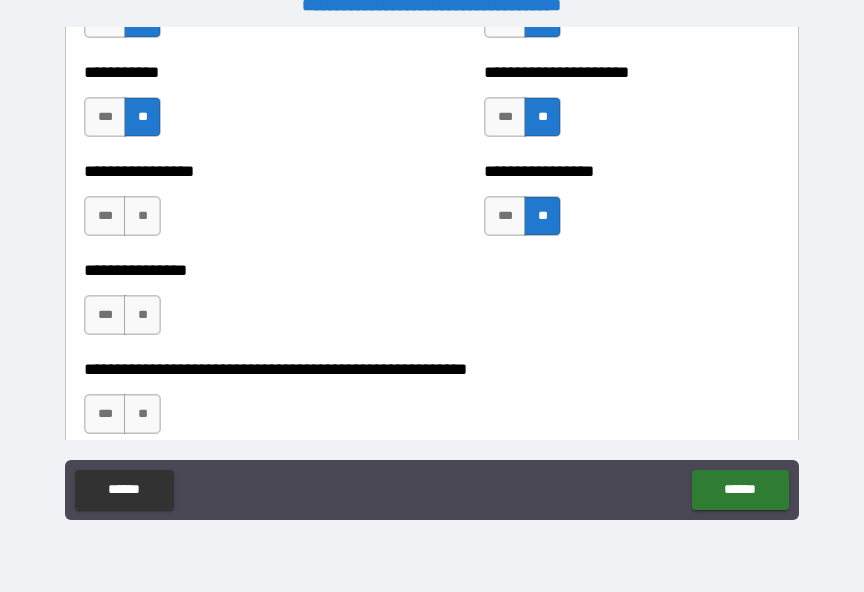 click on "**" at bounding box center (142, 216) 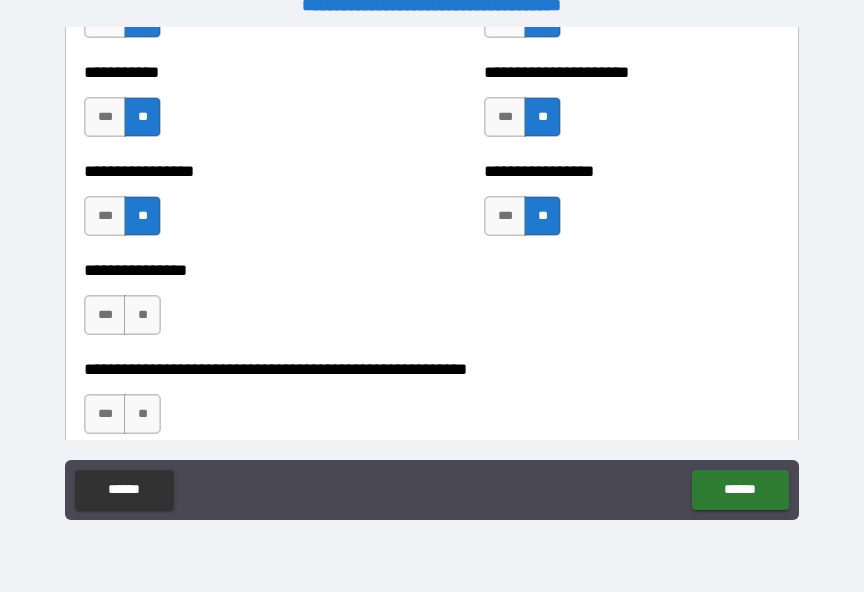 click on "**" at bounding box center (142, 315) 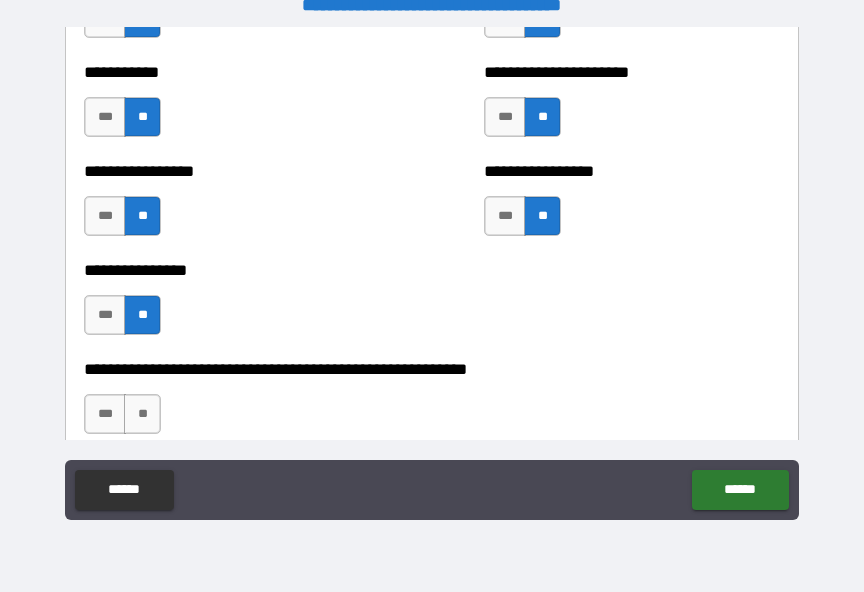 click on "**" at bounding box center [142, 414] 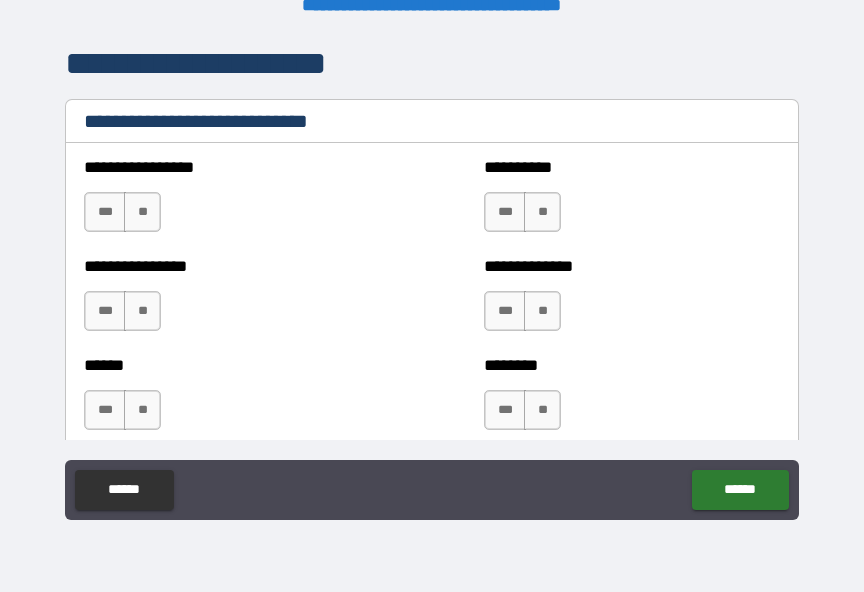 scroll, scrollTop: 6720, scrollLeft: 0, axis: vertical 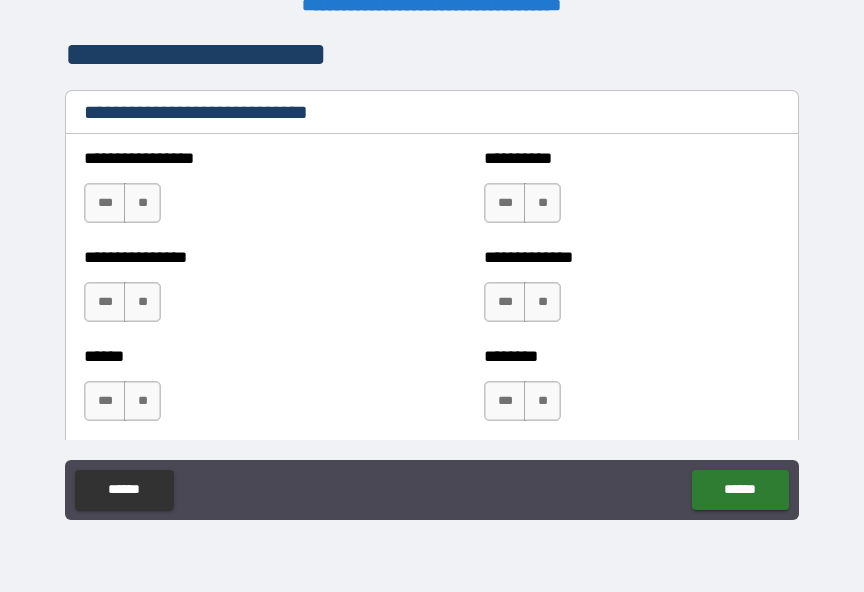 click on "**" at bounding box center (542, 203) 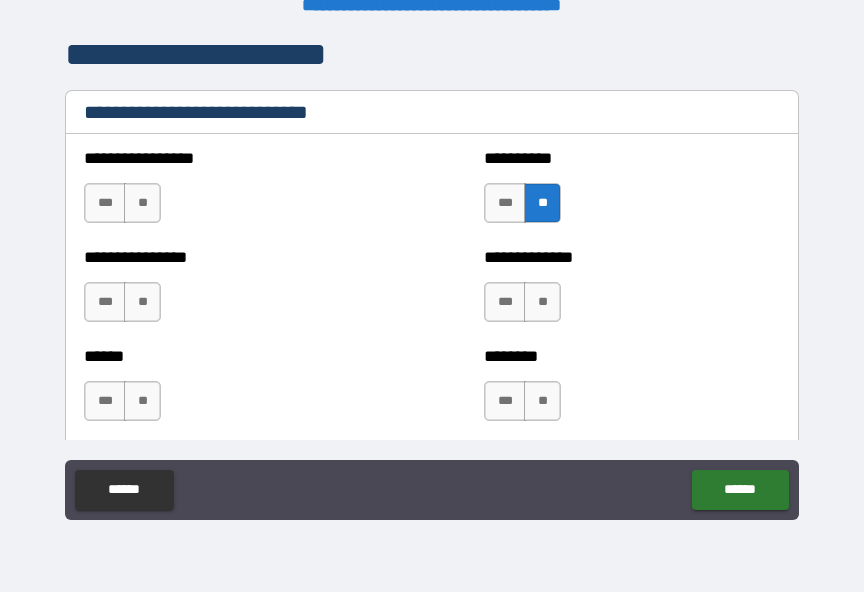 click on "***" at bounding box center [105, 203] 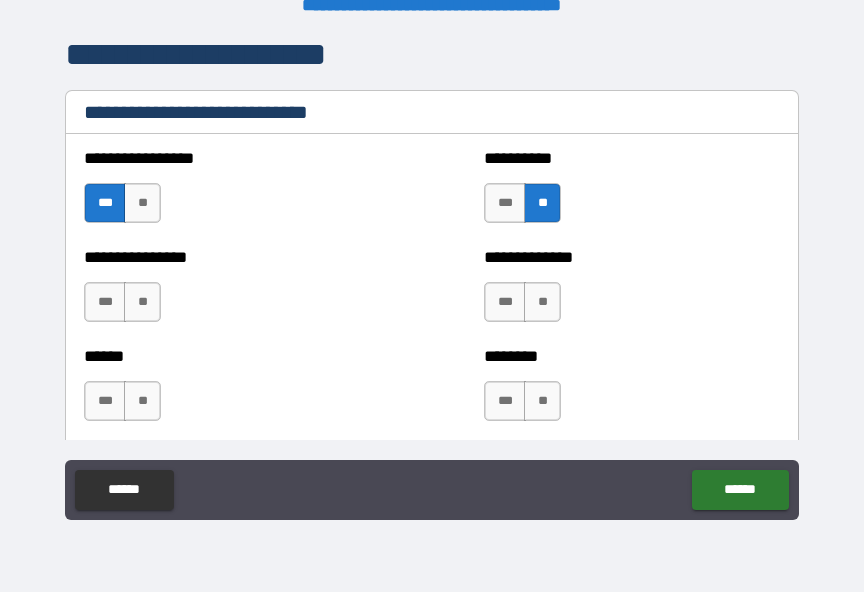 click on "**" at bounding box center (142, 302) 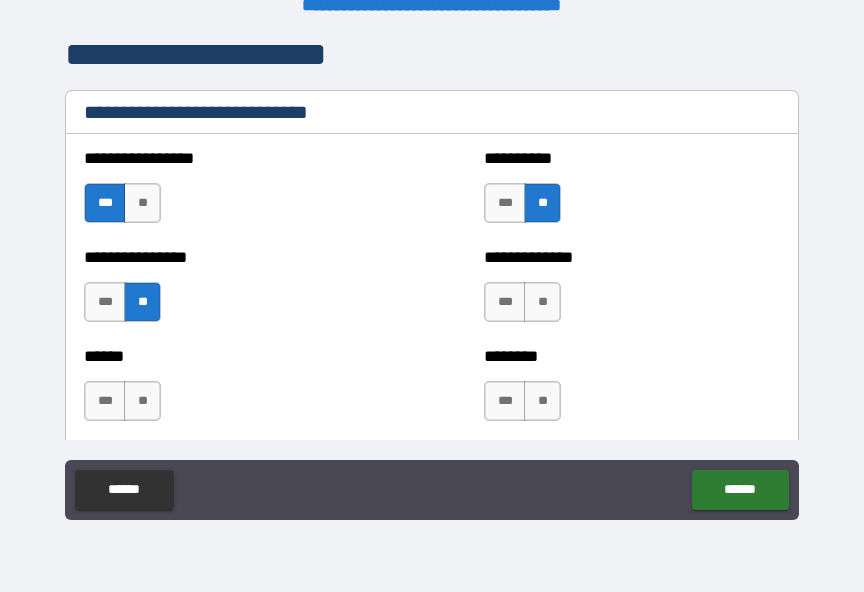 click on "**" at bounding box center (542, 302) 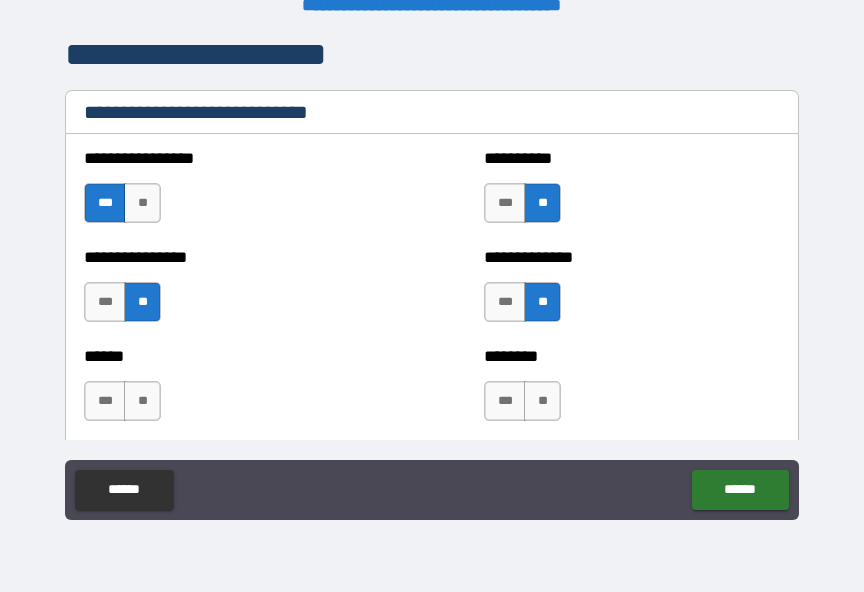 click on "***" at bounding box center [105, 401] 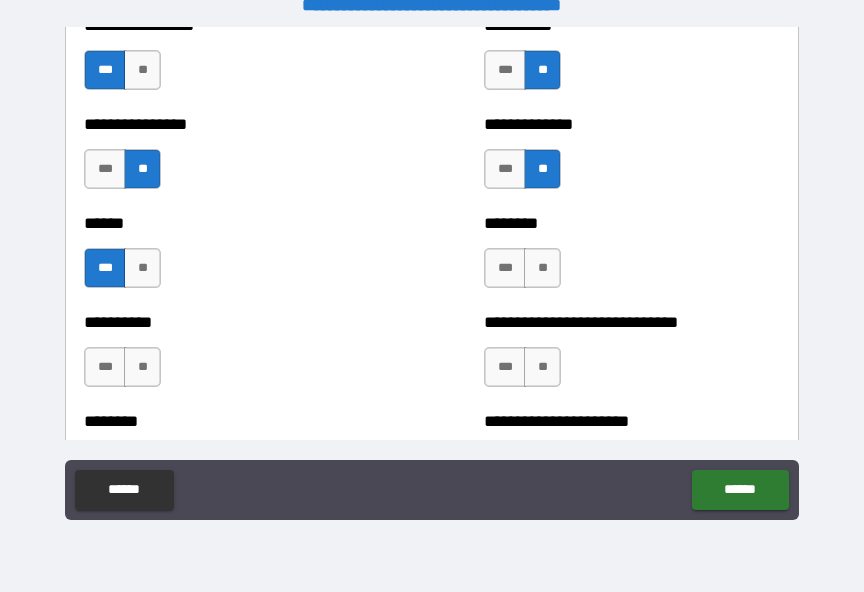 scroll, scrollTop: 6865, scrollLeft: 0, axis: vertical 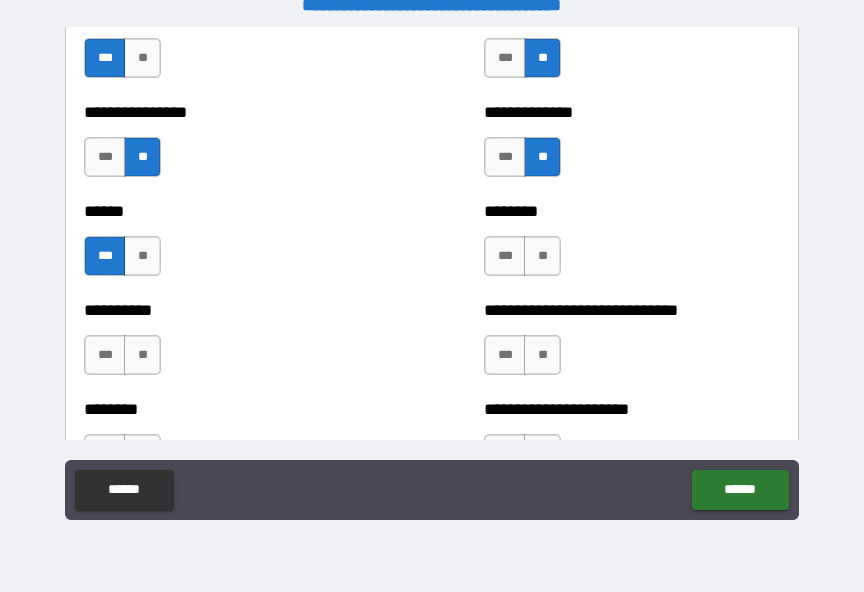 click on "**" at bounding box center [542, 256] 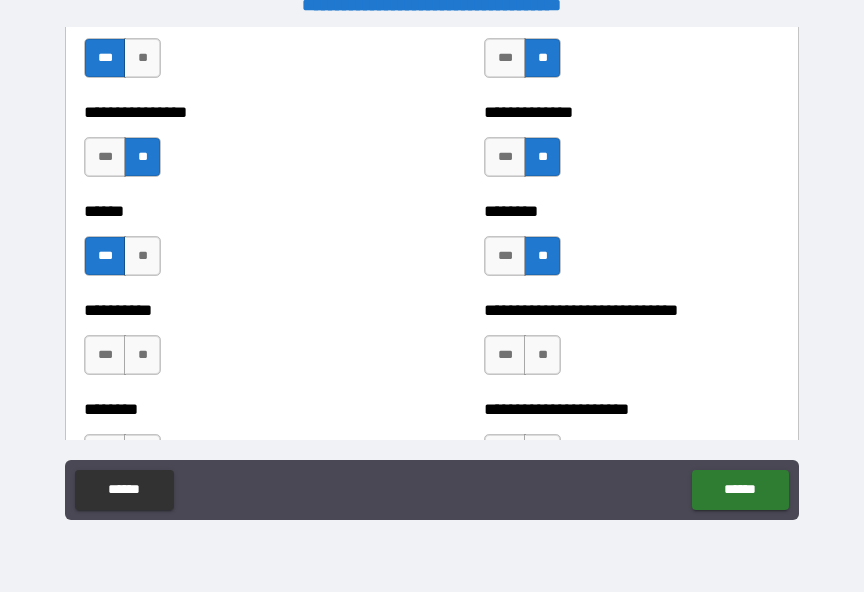 click on "**" at bounding box center [142, 355] 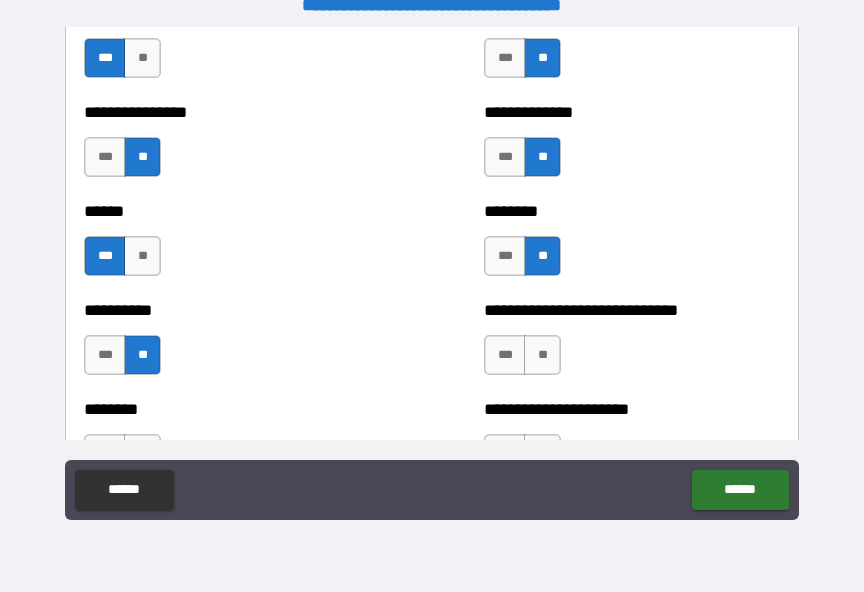 click on "***" at bounding box center [505, 355] 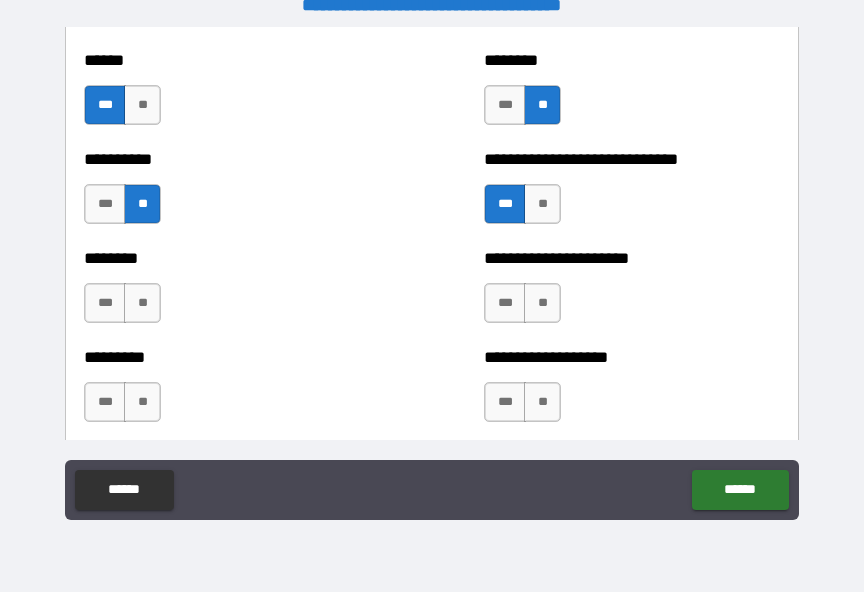 scroll, scrollTop: 7017, scrollLeft: 0, axis: vertical 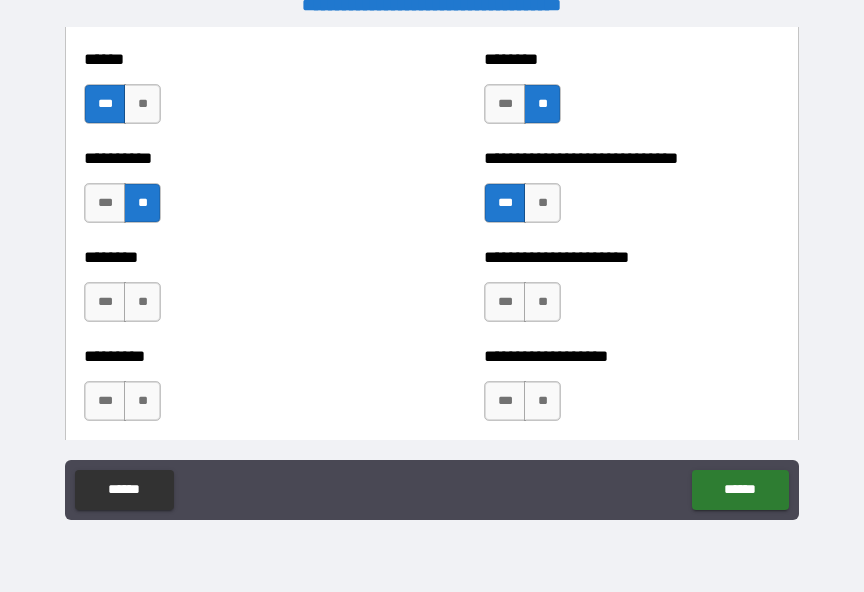 click on "***" at bounding box center [505, 302] 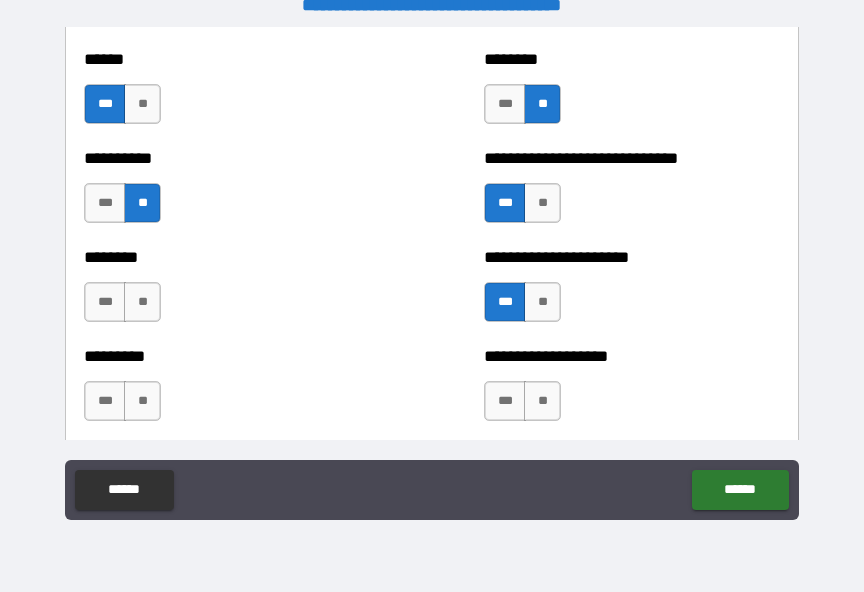 click on "**" at bounding box center [142, 302] 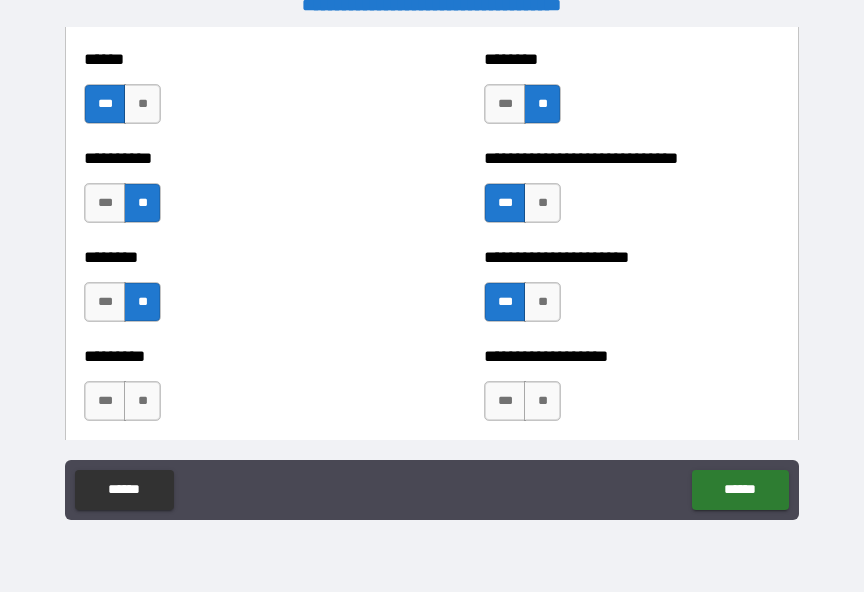 click on "**" at bounding box center [142, 401] 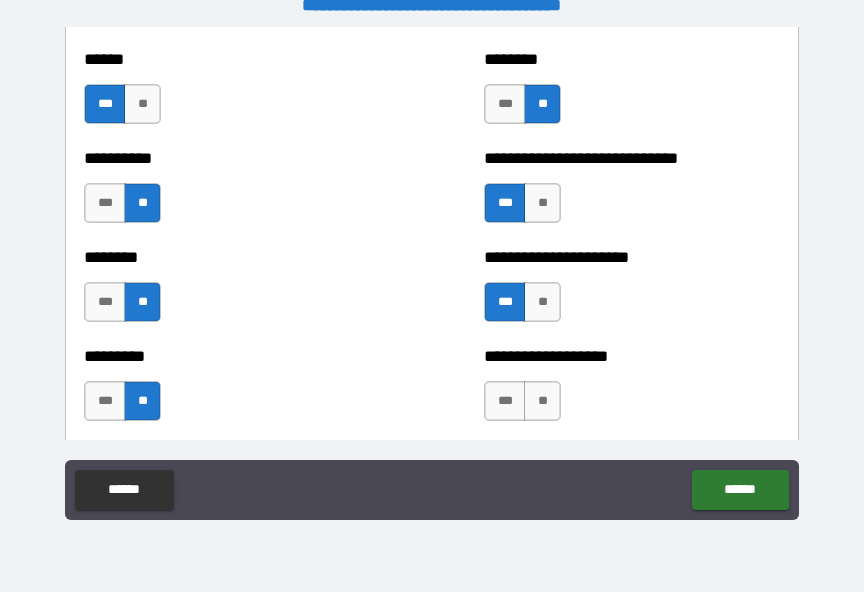 click on "***" at bounding box center (505, 401) 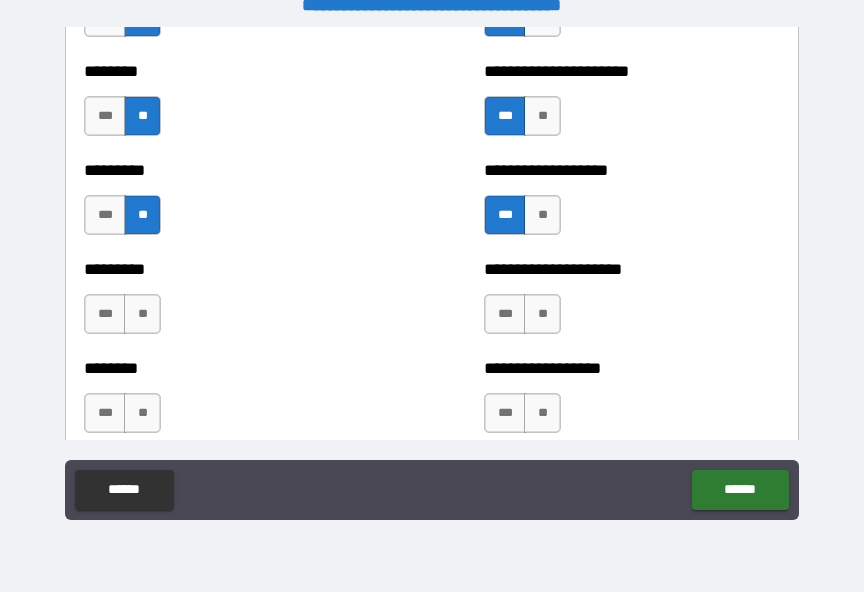 scroll, scrollTop: 7209, scrollLeft: 0, axis: vertical 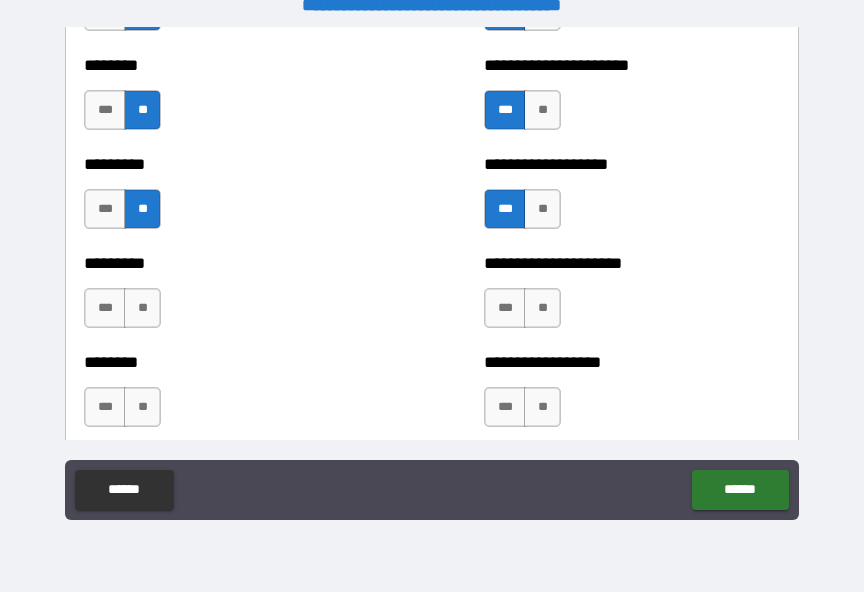 click on "**" at bounding box center [542, 308] 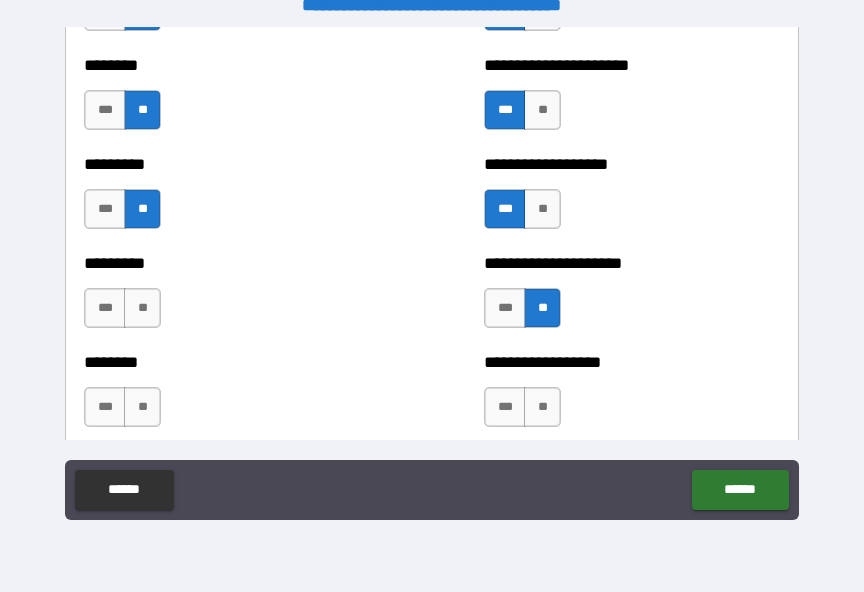 click on "***" at bounding box center (105, 308) 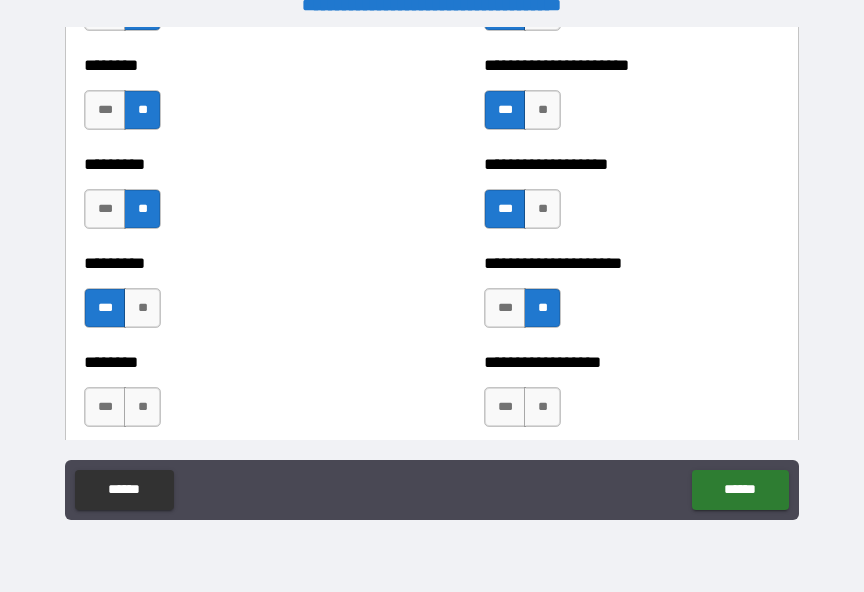 click on "**" at bounding box center (142, 407) 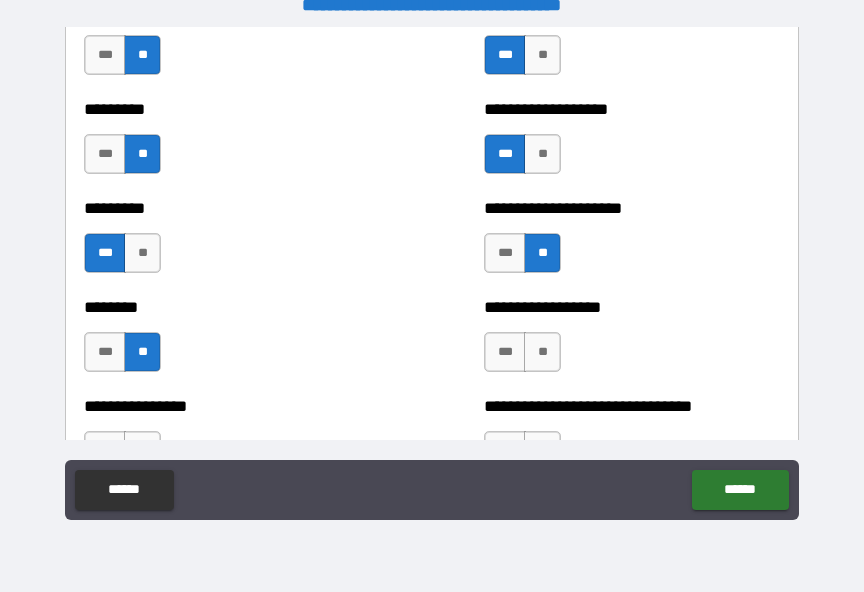 scroll, scrollTop: 7308, scrollLeft: 0, axis: vertical 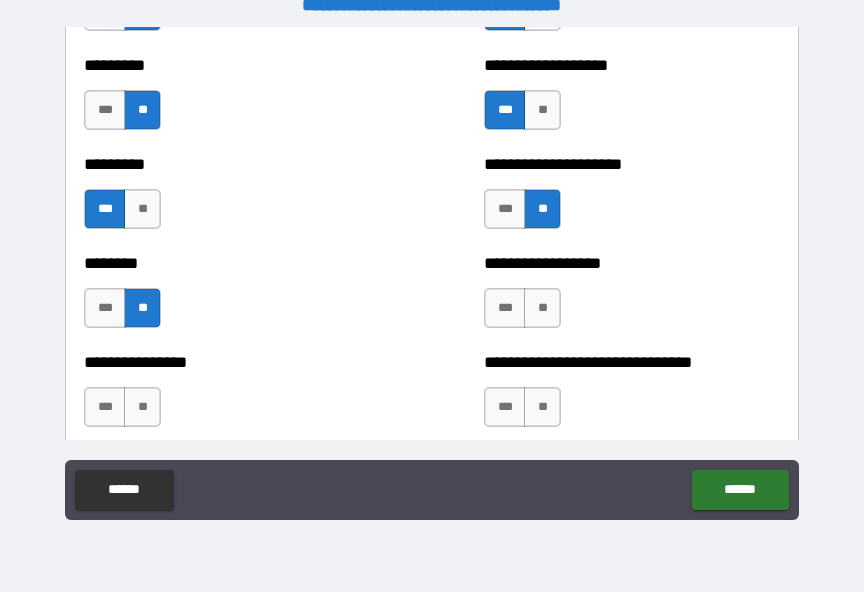 click on "**" at bounding box center [542, 308] 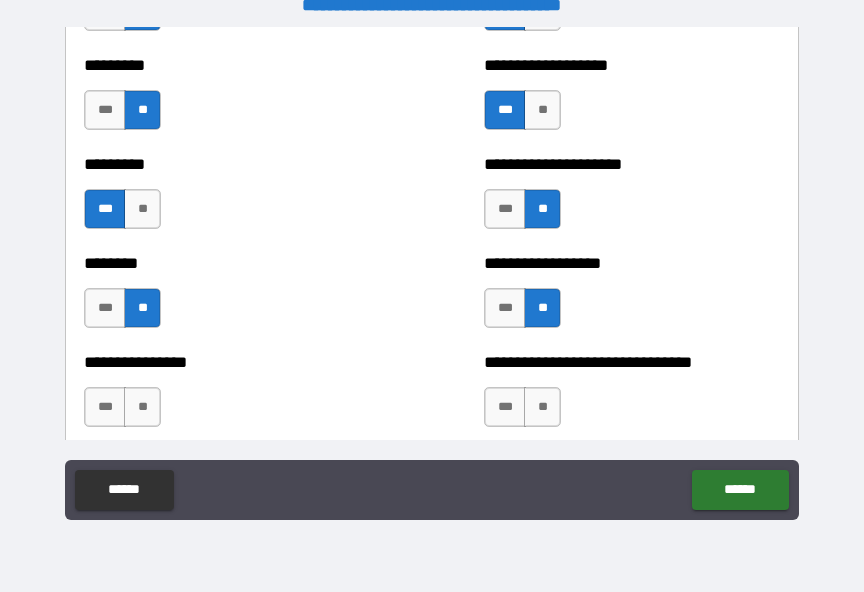 click on "**" at bounding box center [142, 407] 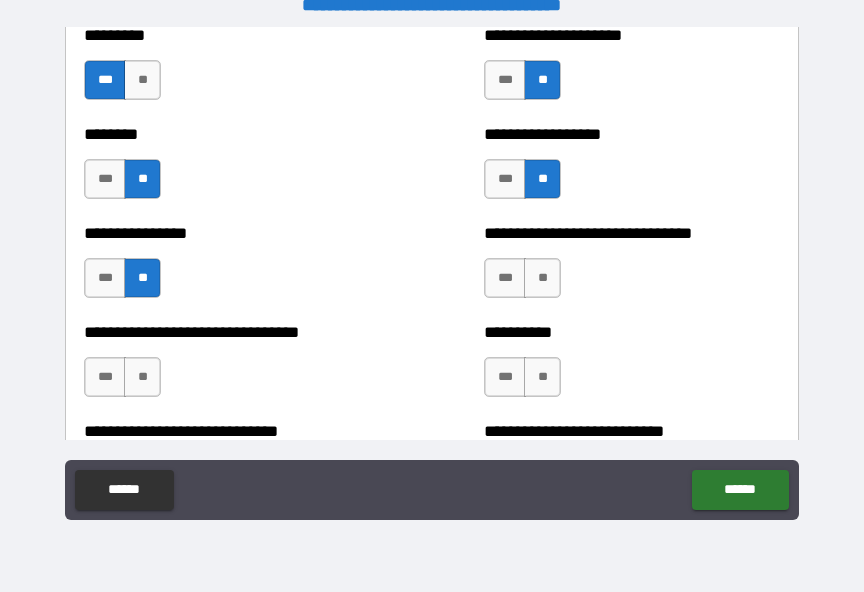 scroll, scrollTop: 7451, scrollLeft: 0, axis: vertical 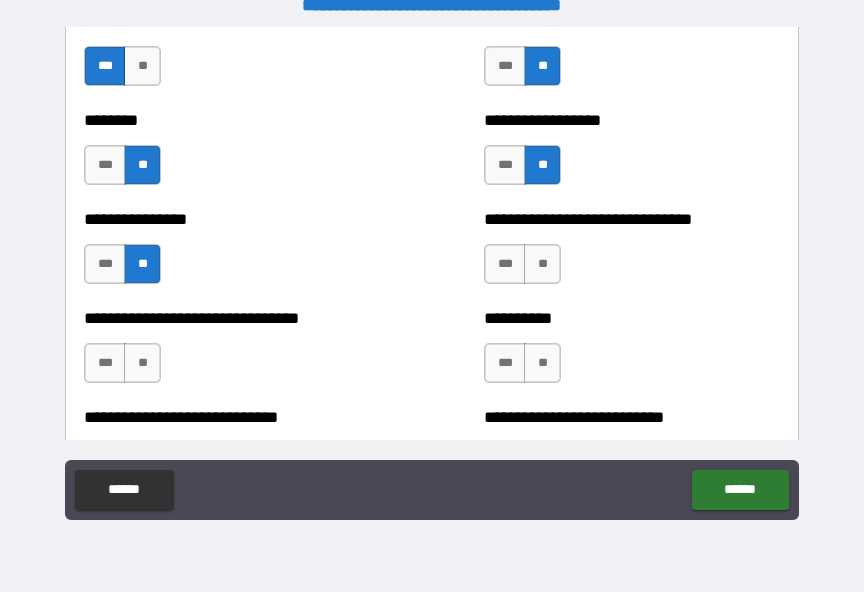 click on "**" at bounding box center [542, 264] 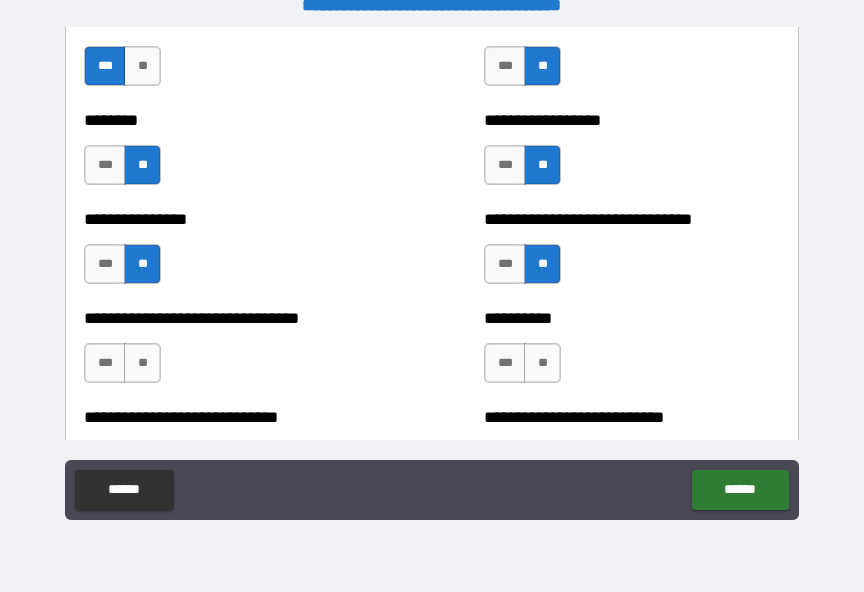 click on "***" at bounding box center [105, 363] 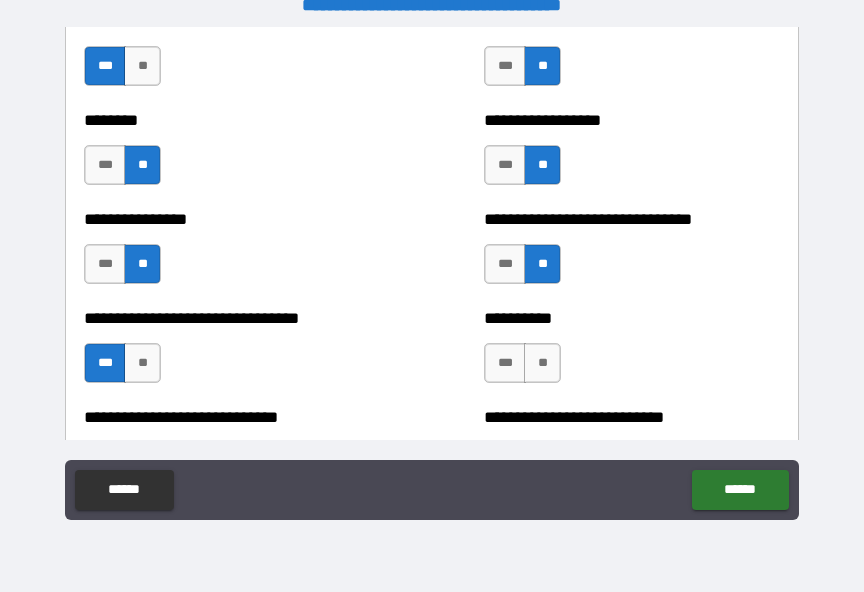 click on "**" at bounding box center [542, 363] 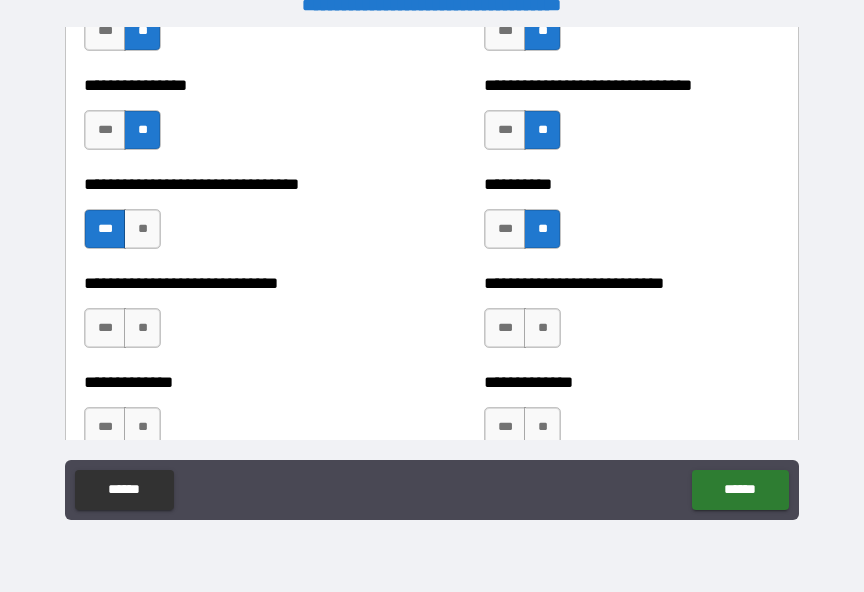 scroll, scrollTop: 7582, scrollLeft: 0, axis: vertical 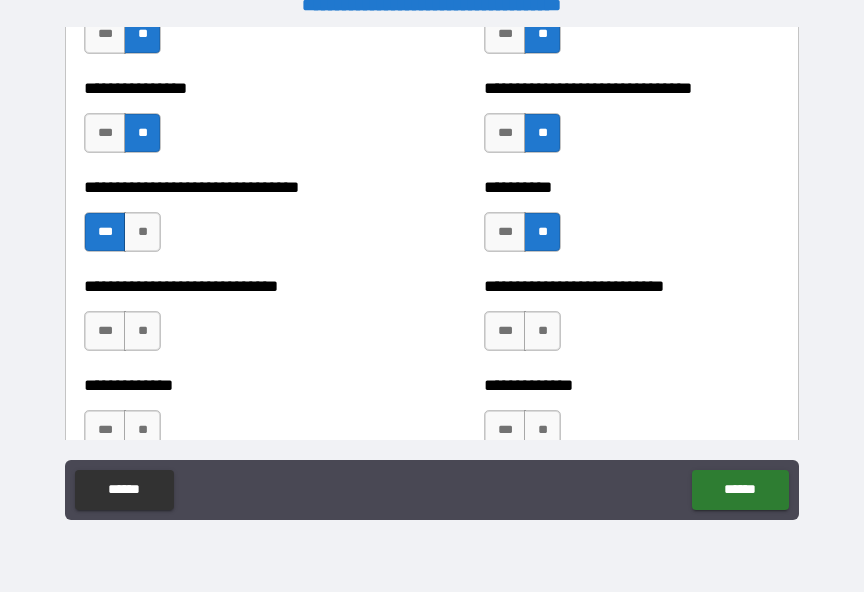 click on "***" at bounding box center [505, 232] 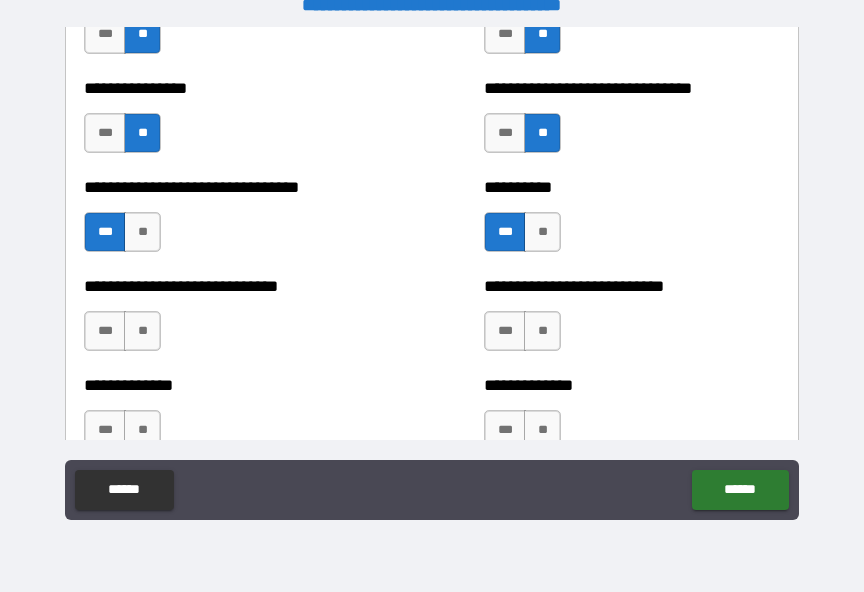 click on "**" at bounding box center (542, 232) 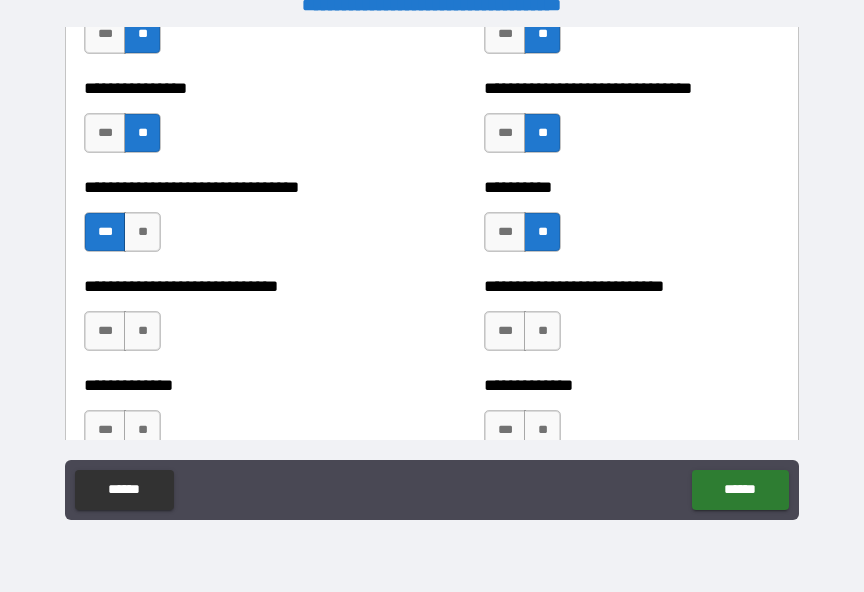 click on "***" at bounding box center (505, 331) 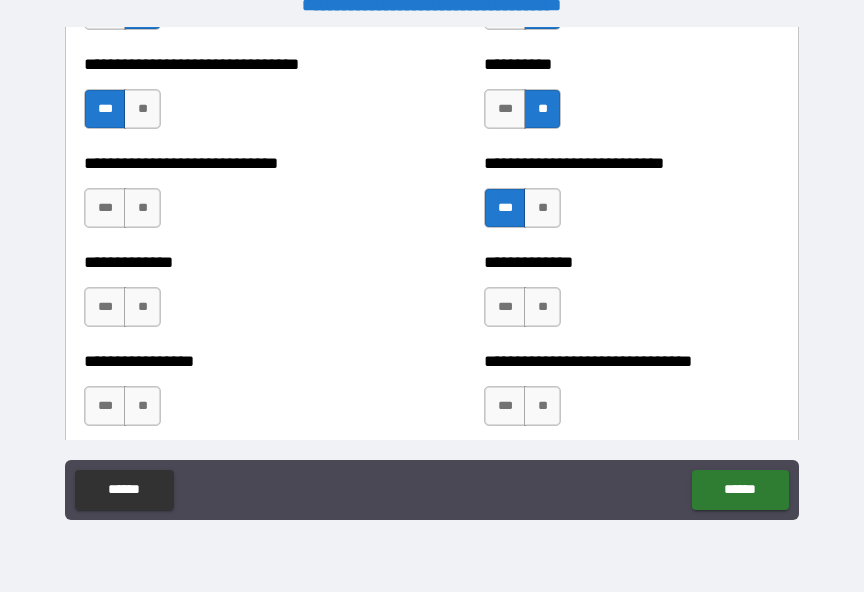 scroll, scrollTop: 7708, scrollLeft: 0, axis: vertical 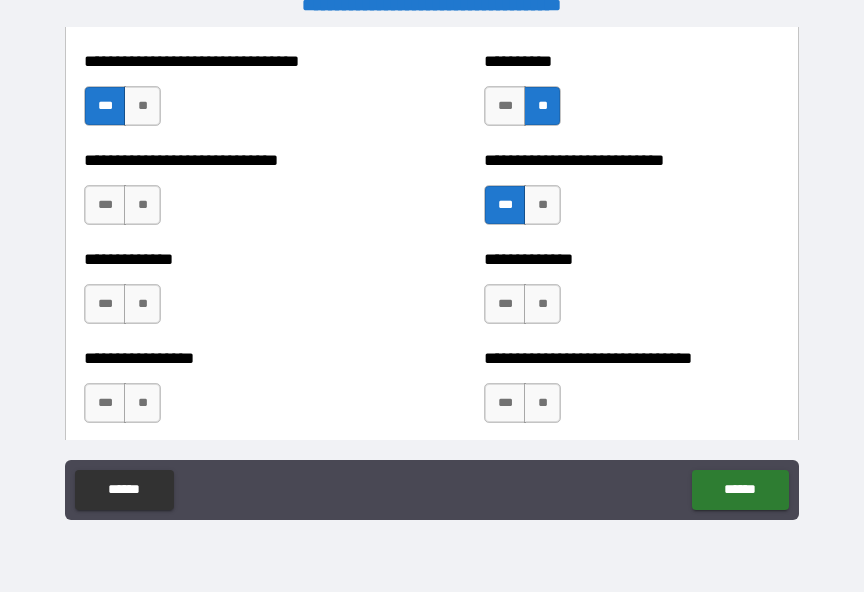 click on "**********" at bounding box center (232, 195) 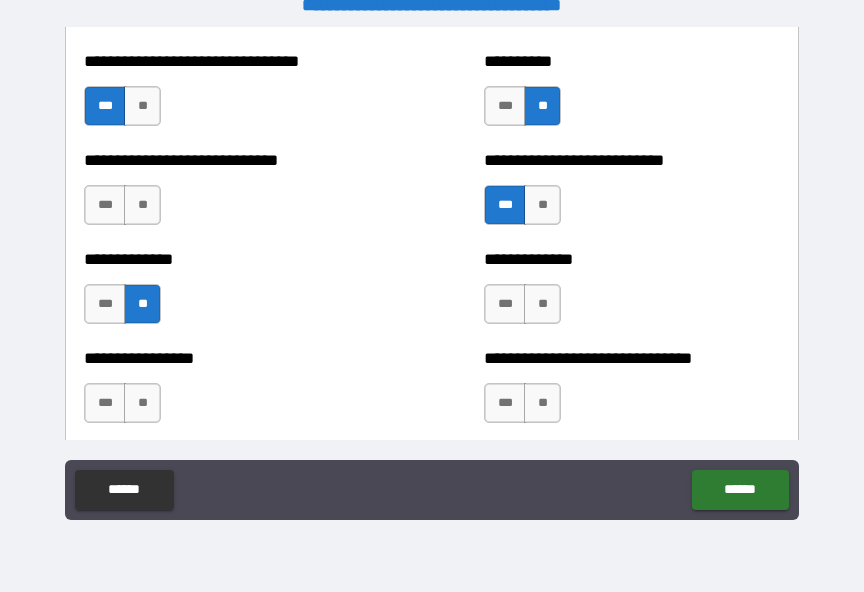 click on "**" at bounding box center (142, 205) 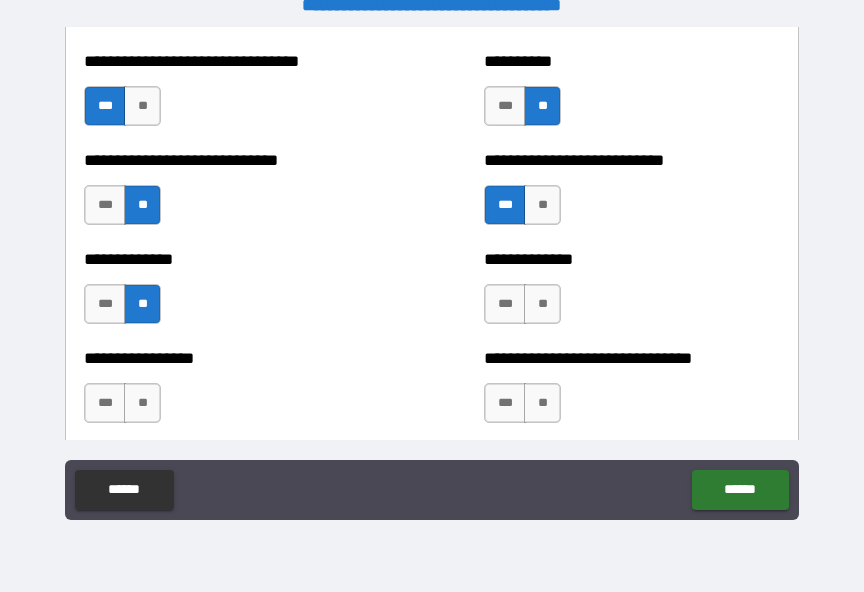 click on "**" at bounding box center [542, 304] 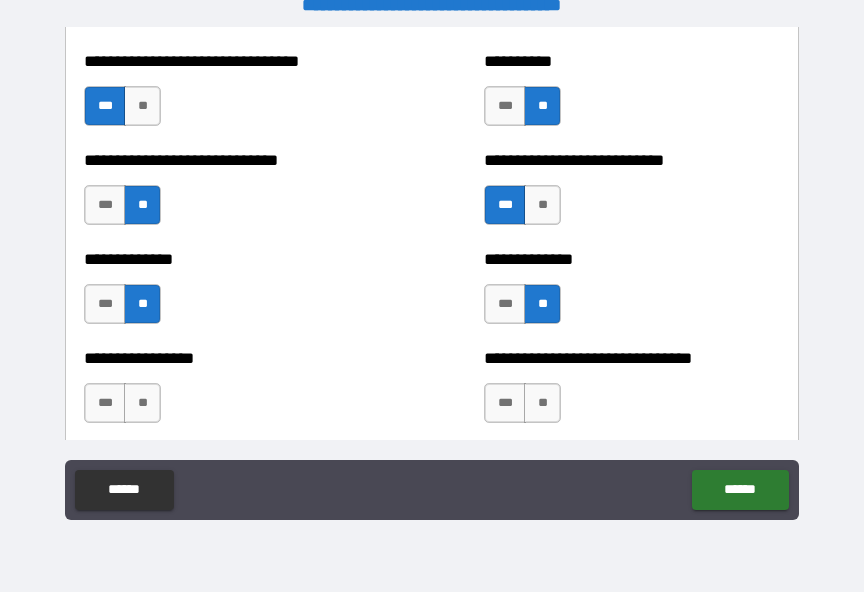 click on "**" at bounding box center [142, 403] 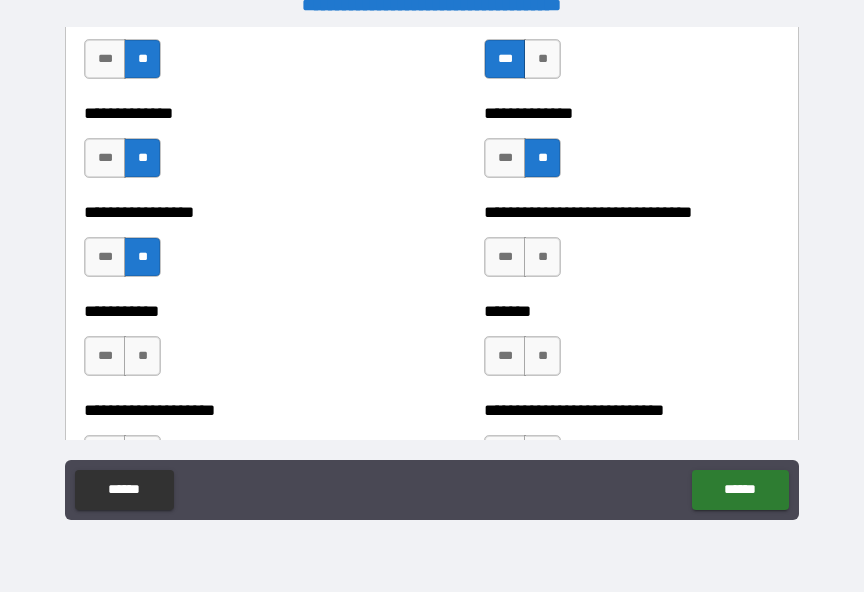scroll, scrollTop: 7868, scrollLeft: 0, axis: vertical 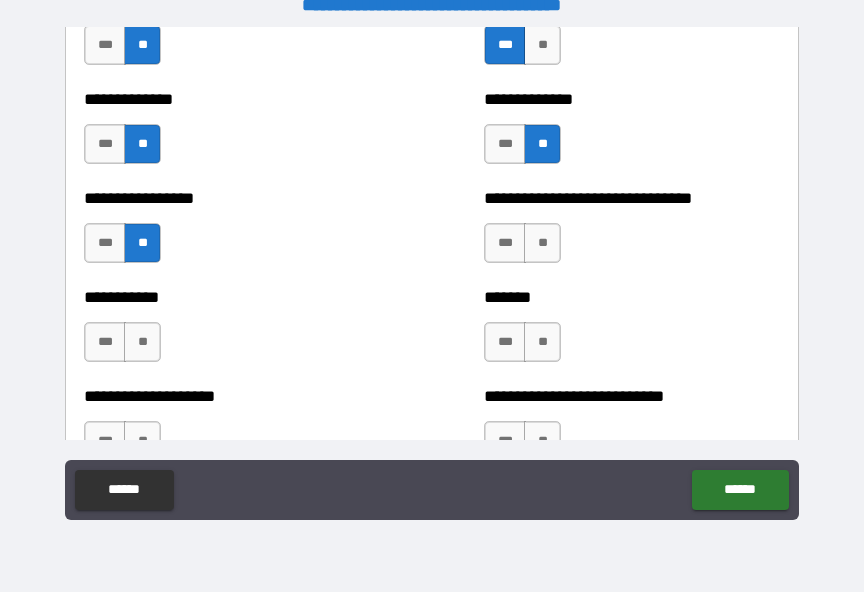 click on "**" at bounding box center [542, 243] 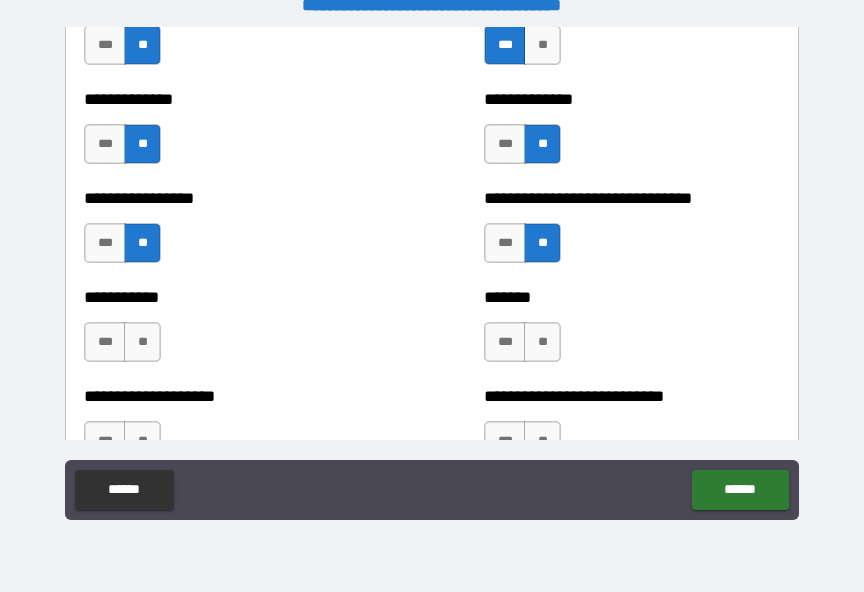 click on "***" at bounding box center [505, 342] 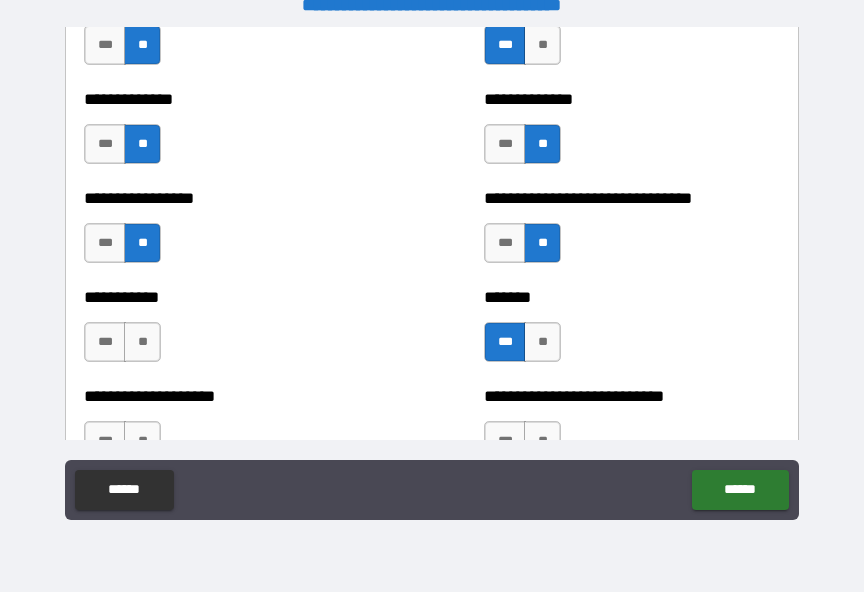 click on "**" at bounding box center (142, 342) 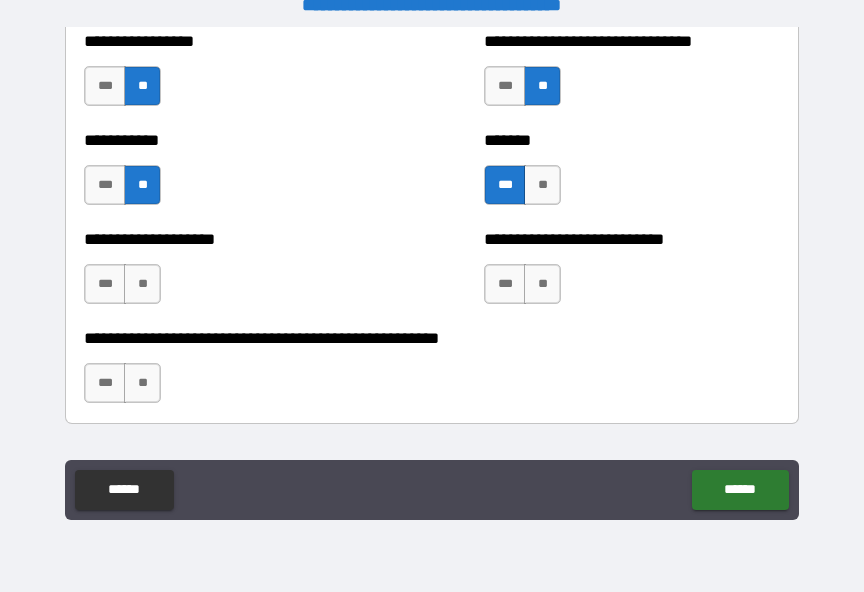 scroll, scrollTop: 8029, scrollLeft: 0, axis: vertical 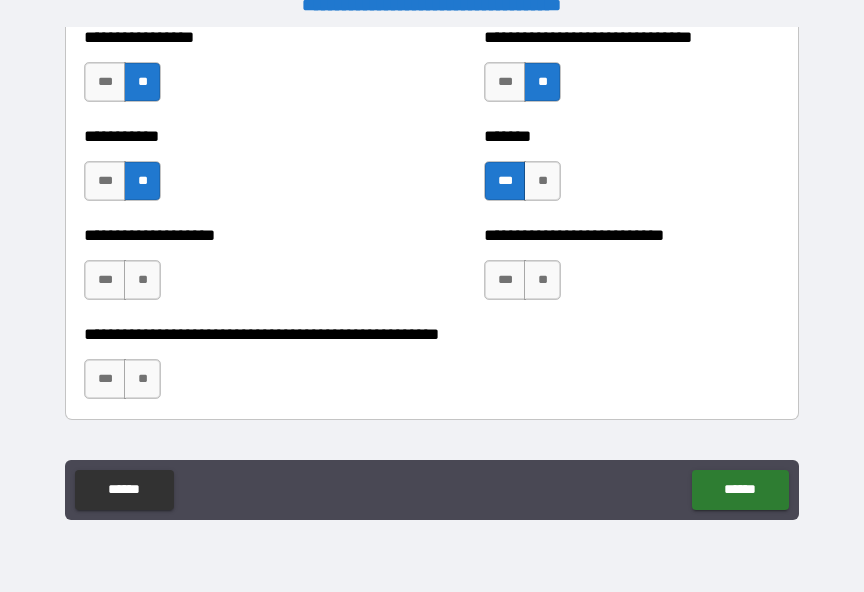 click on "**" at bounding box center (542, 280) 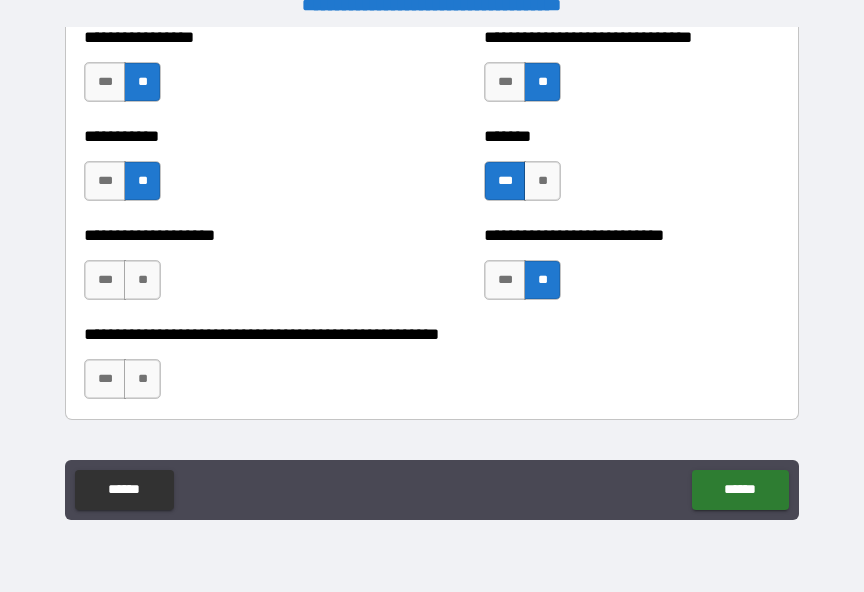 click on "**" at bounding box center [142, 379] 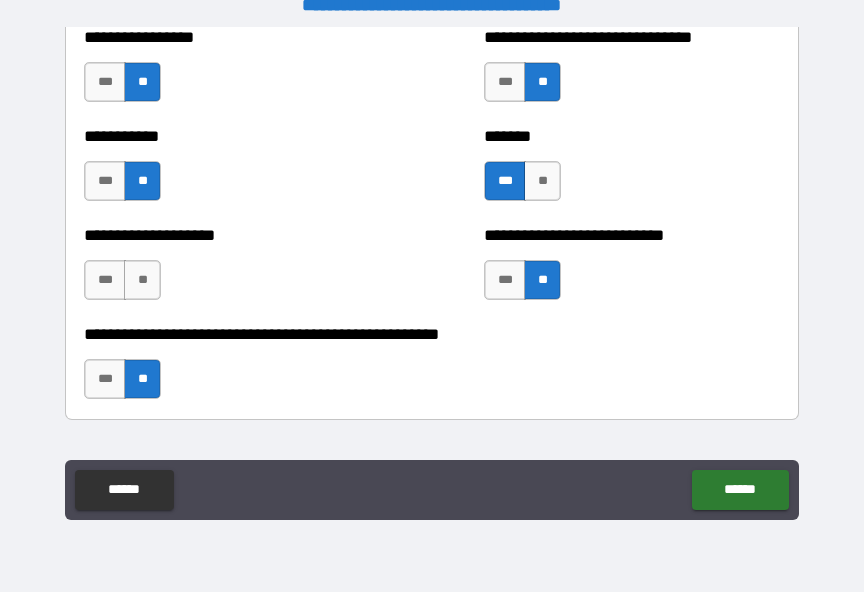 click on "**" at bounding box center [142, 280] 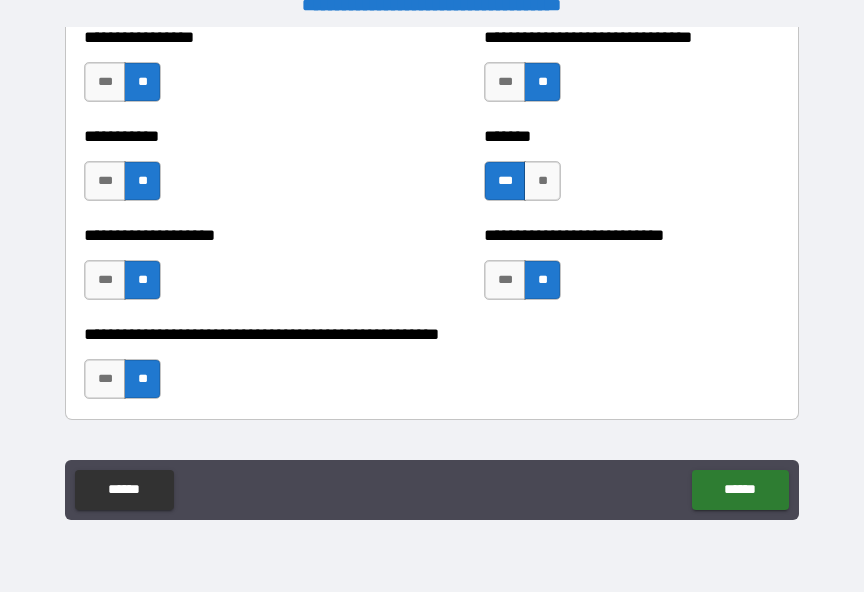 click on "******" at bounding box center (740, 490) 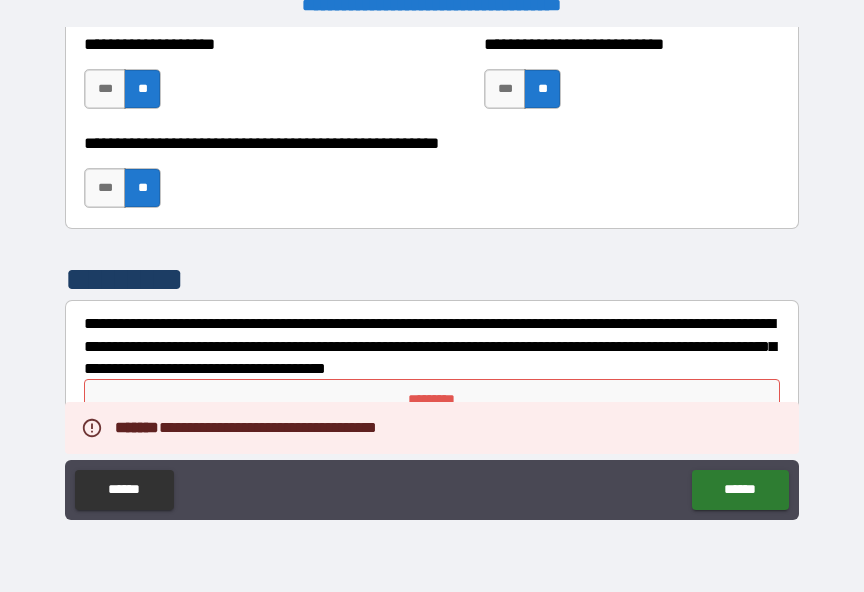 scroll, scrollTop: 8220, scrollLeft: 0, axis: vertical 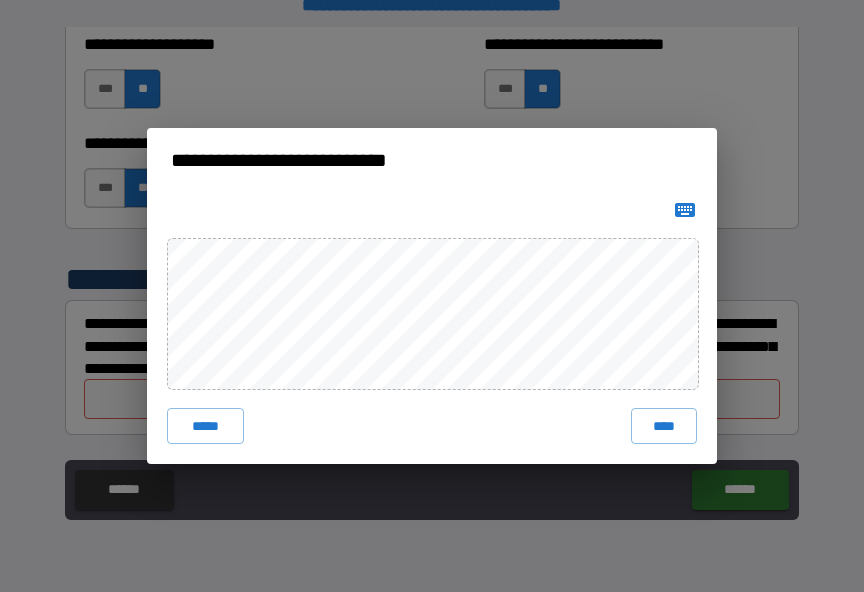 click on "****" at bounding box center (664, 426) 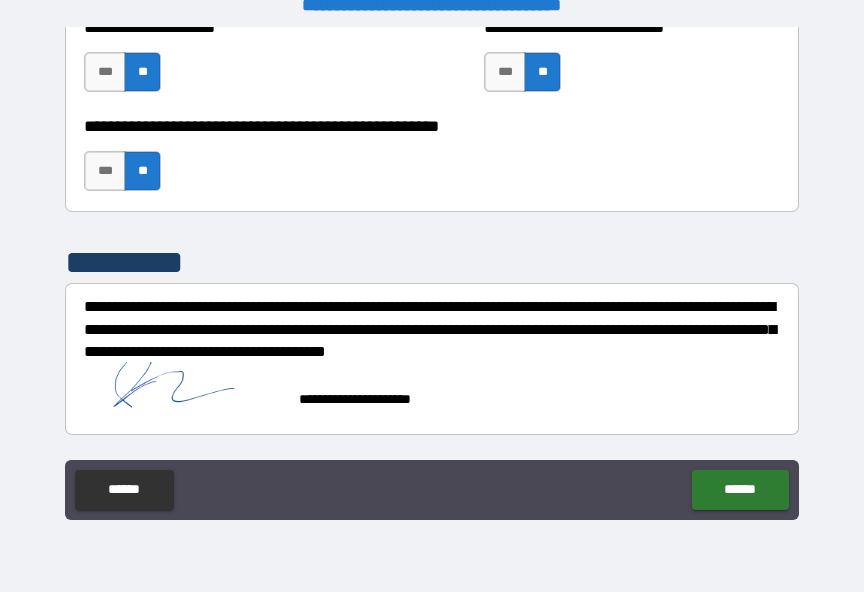 scroll, scrollTop: 8237, scrollLeft: 0, axis: vertical 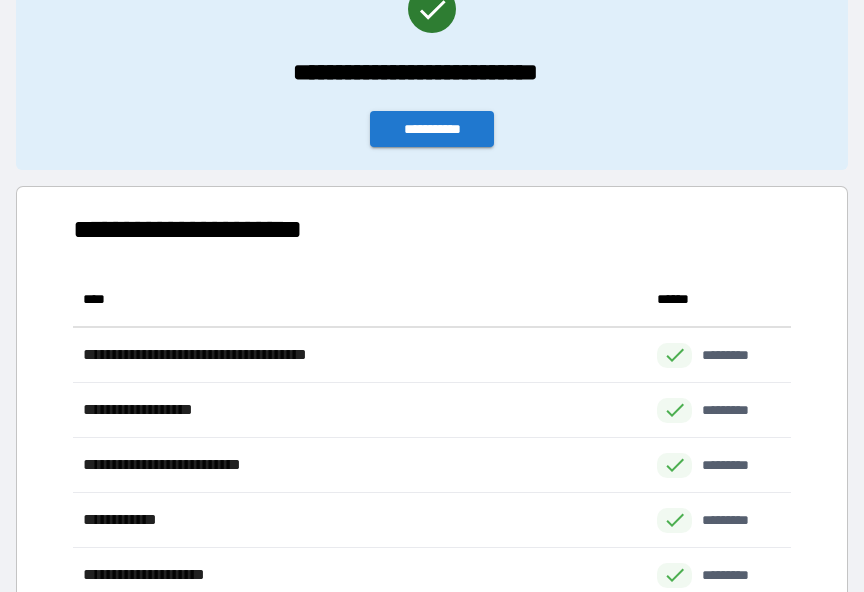 click on "**********" at bounding box center [432, 129] 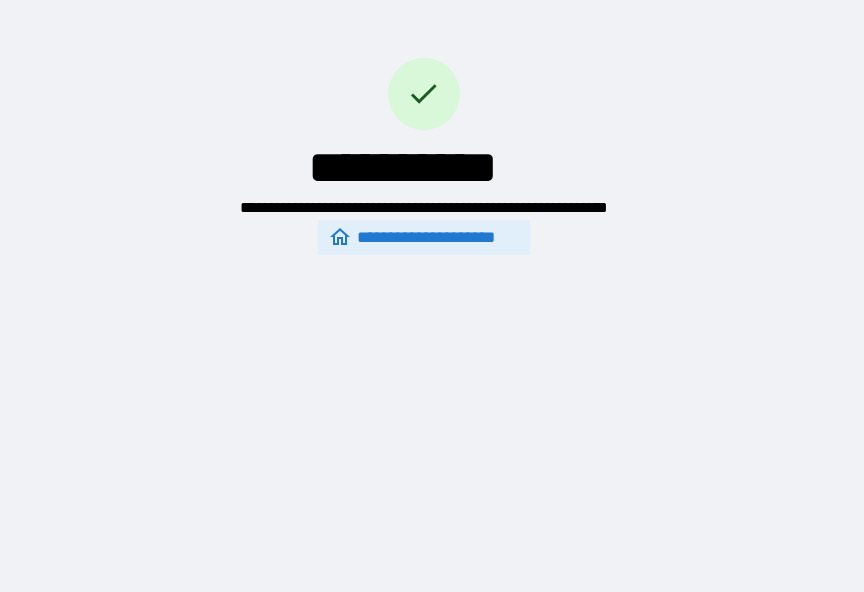 scroll, scrollTop: 0, scrollLeft: 0, axis: both 